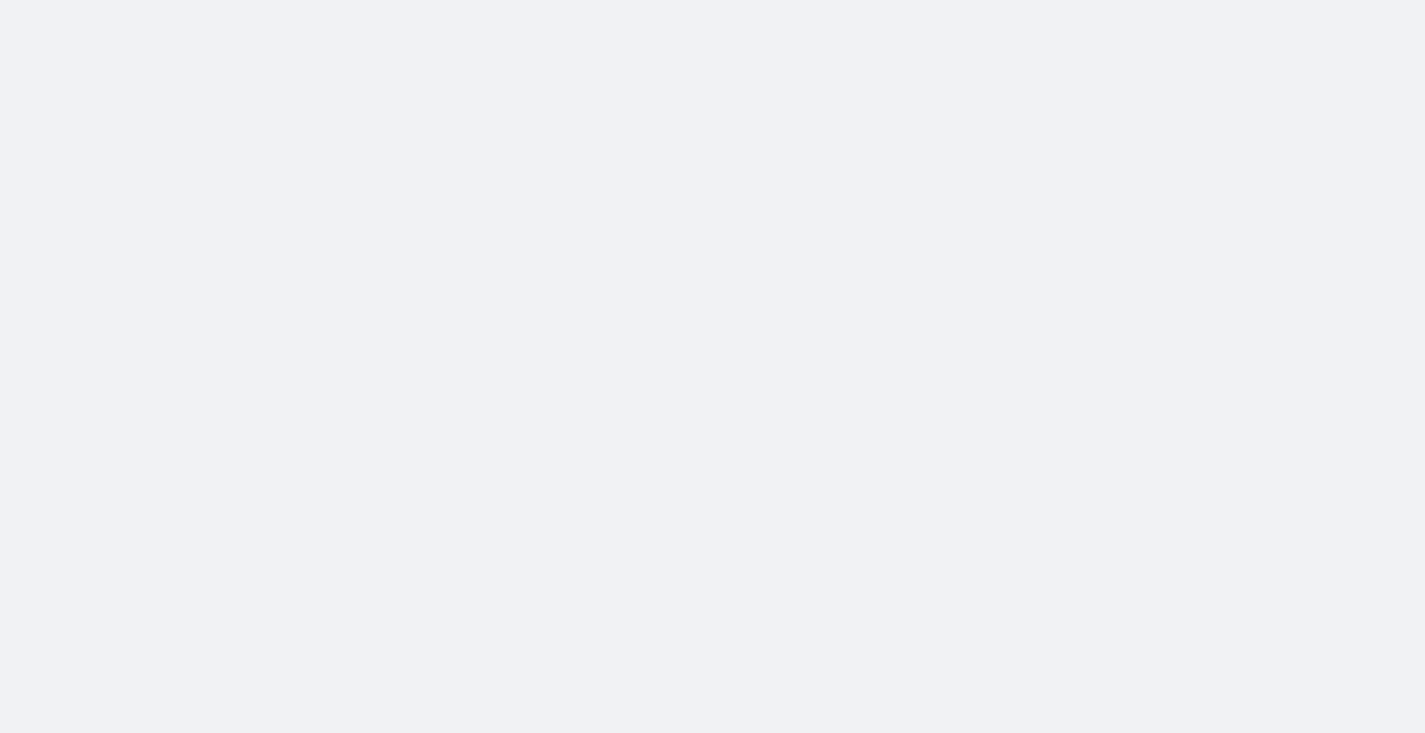 scroll, scrollTop: 0, scrollLeft: 0, axis: both 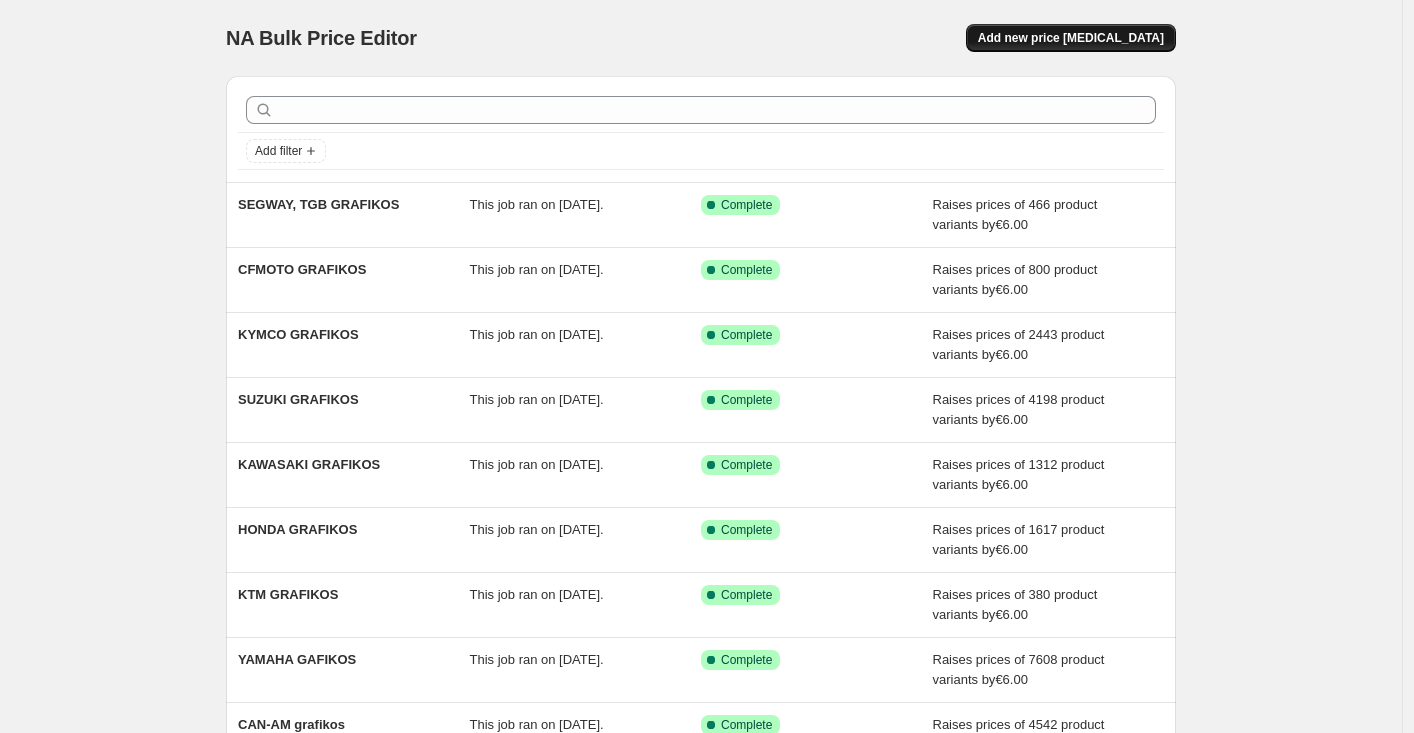 click on "Add new price [MEDICAL_DATA]" at bounding box center (1071, 38) 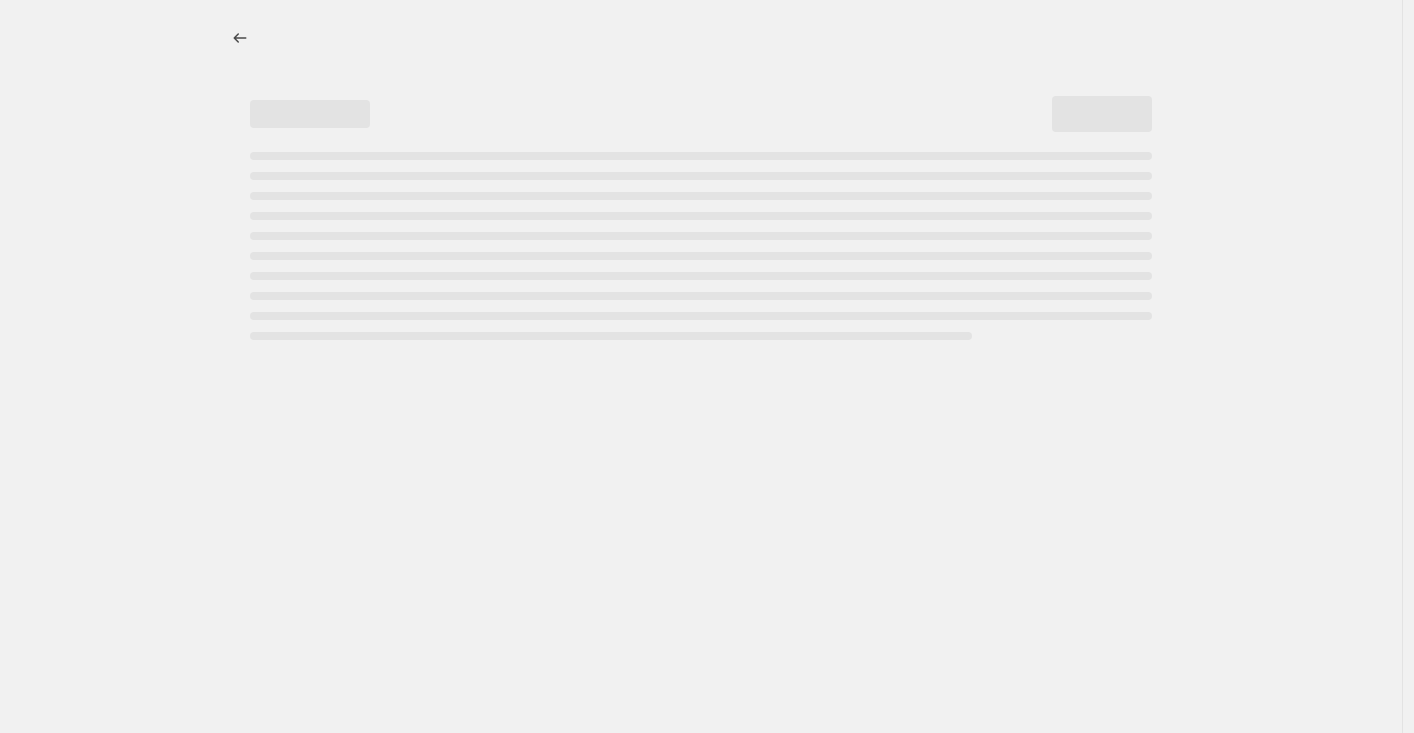 select on "percentage" 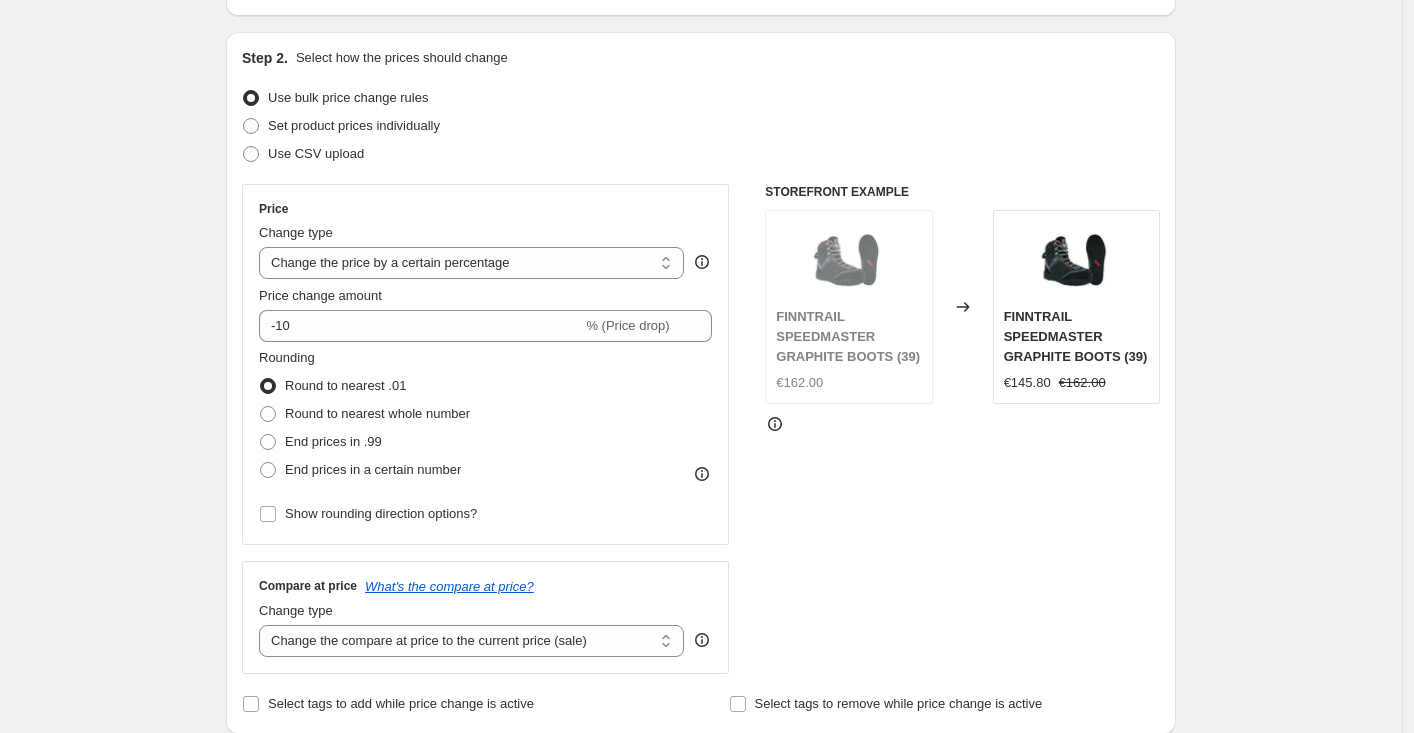 scroll, scrollTop: 190, scrollLeft: 0, axis: vertical 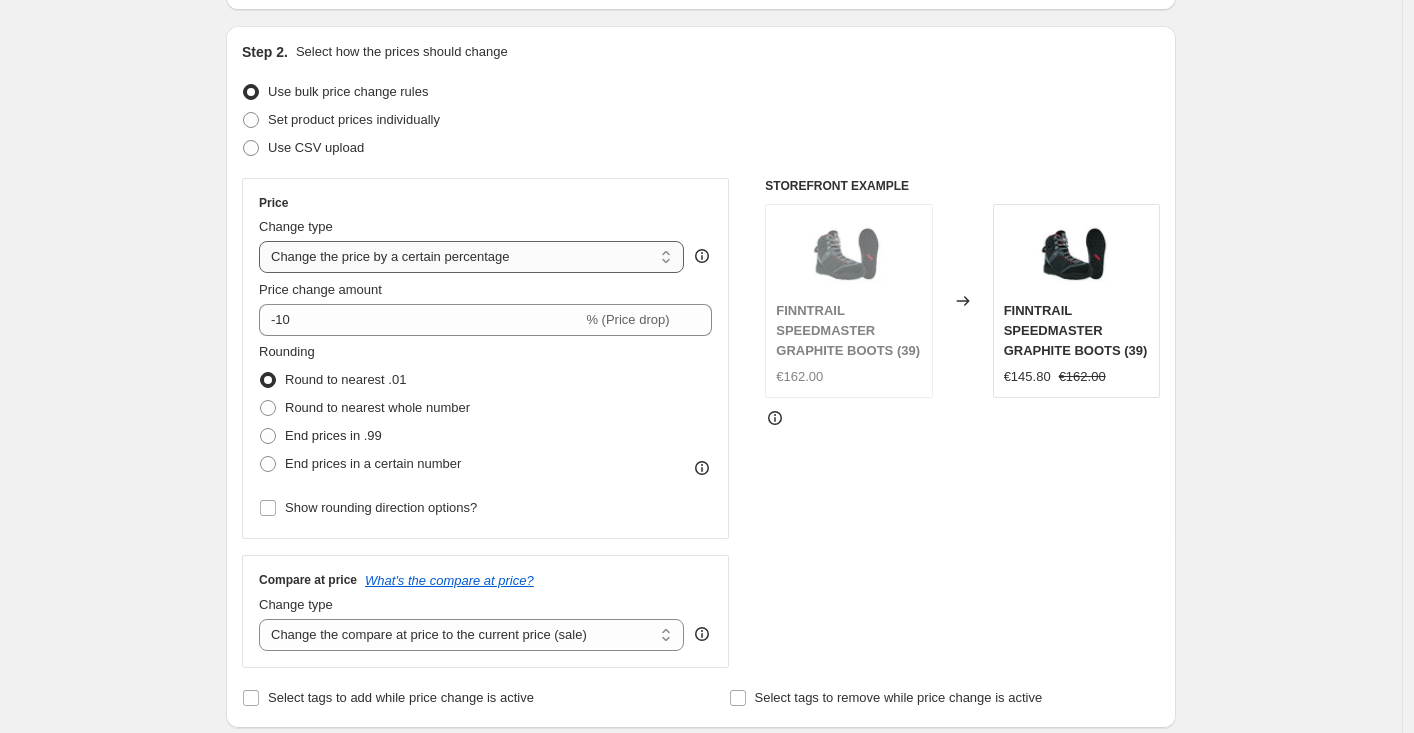 click on "Change the price to a certain amount Change the price by a certain amount Change the price by a certain percentage Change the price to the current compare at price (price before sale) Change the price by a certain amount relative to the compare at price Change the price by a certain percentage relative to the compare at price Don't change the price Change the price by a certain percentage relative to the cost per item Change price to certain cost margin" at bounding box center [471, 257] 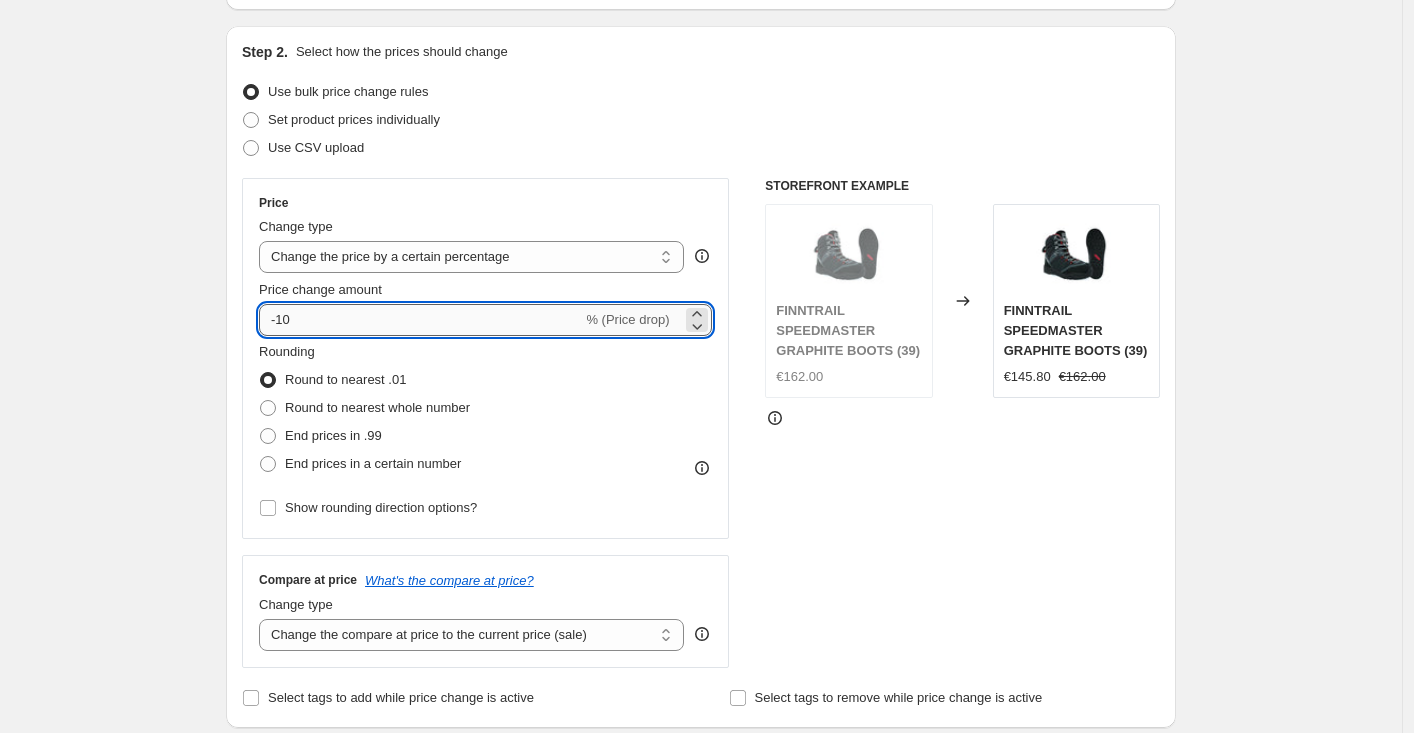 click on "-10" at bounding box center [420, 320] 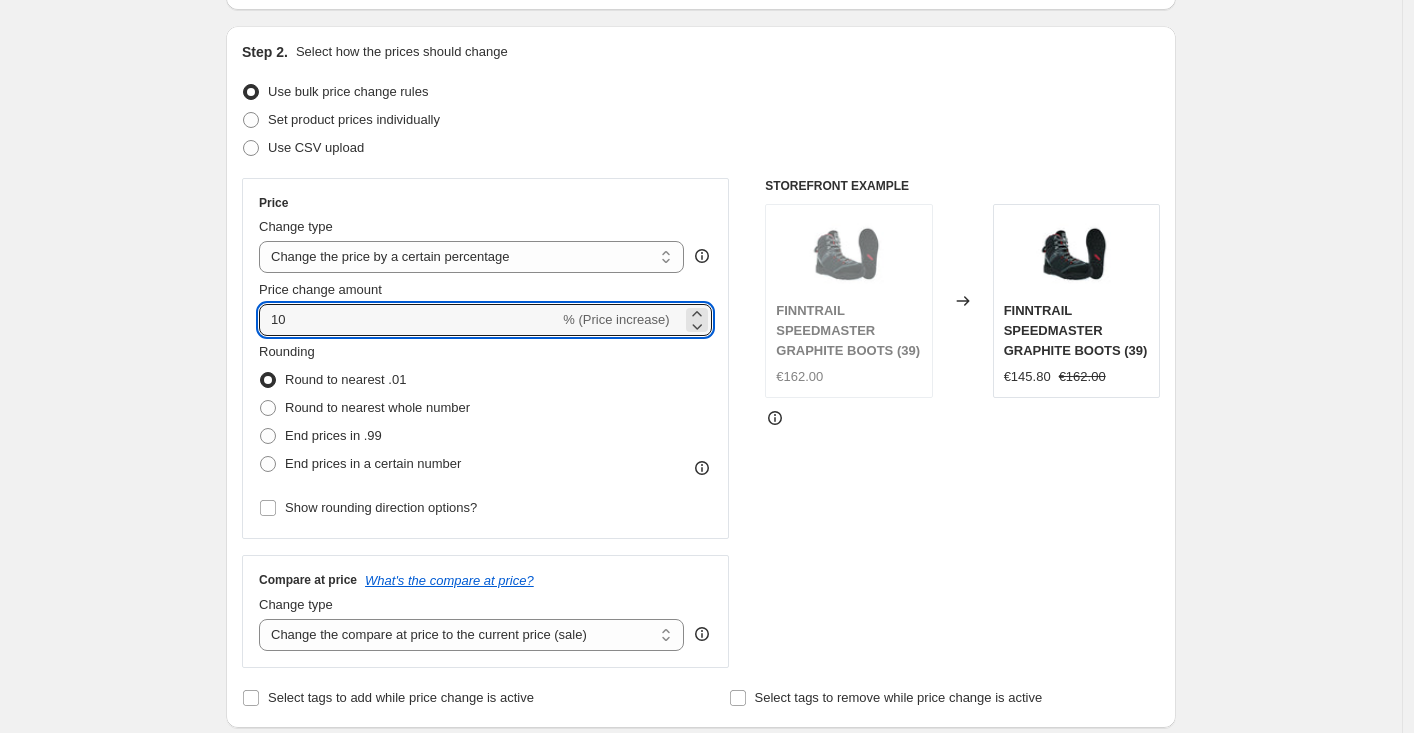 click on "Create new price change job. This page is ready Create new price change job Draft Step 1. Optionally give your price change job a title (eg "March 30% off sale on boots") Jul 10, 2025, 10:57:42 AM Price change job This title is just for internal use, customers won't see it Step 2. Select how the prices should change Use bulk price change rules Set product prices individually Use CSV upload Price Change type Change the price to a certain amount Change the price by a certain amount Change the price by a certain percentage Change the price to the current compare at price (price before sale) Change the price by a certain amount relative to the compare at price Change the price by a certain percentage relative to the compare at price Don't change the price Change the price by a certain percentage relative to the cost per item Change price to certain cost margin Change the price by a certain percentage Price change amount 10 % (Price increase) Rounding Round to nearest .01 Round to nearest whole number Change type" at bounding box center [701, 809] 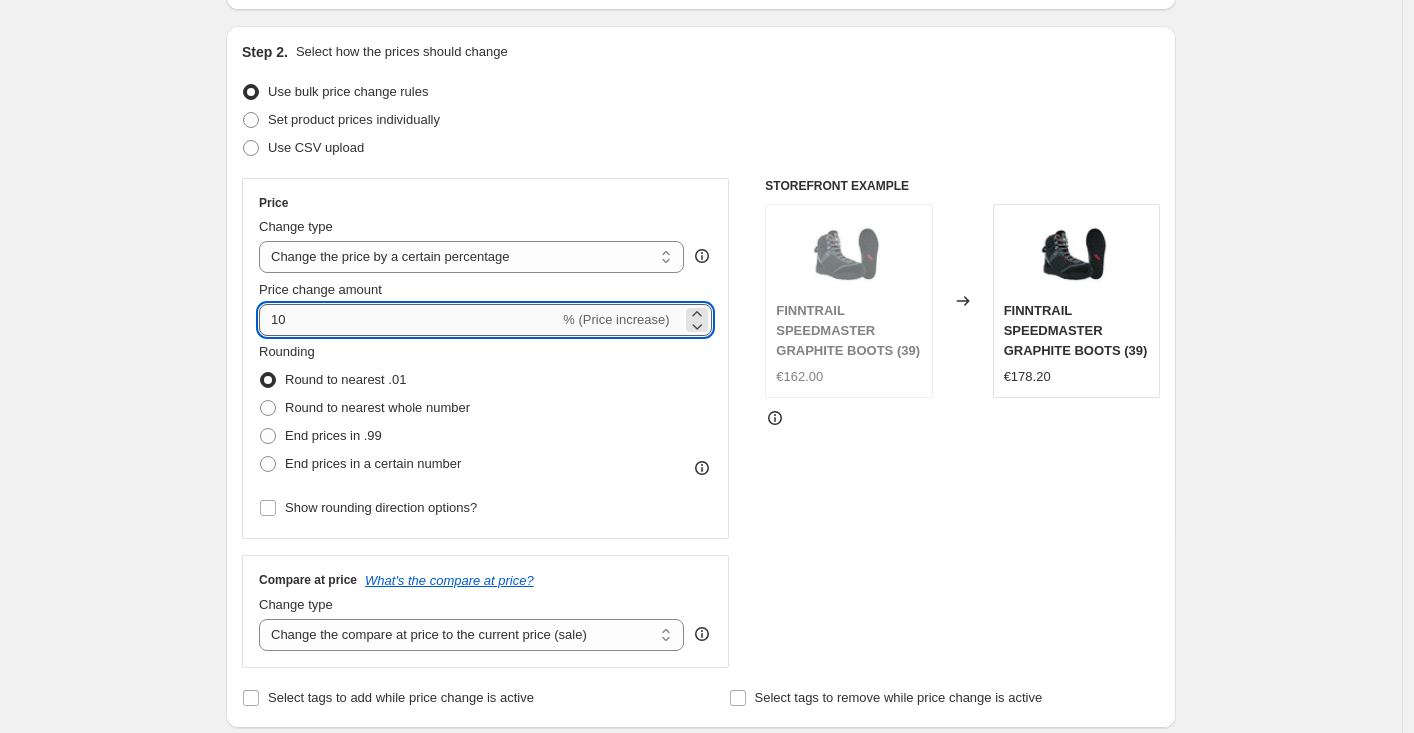 click on "10" at bounding box center [409, 320] 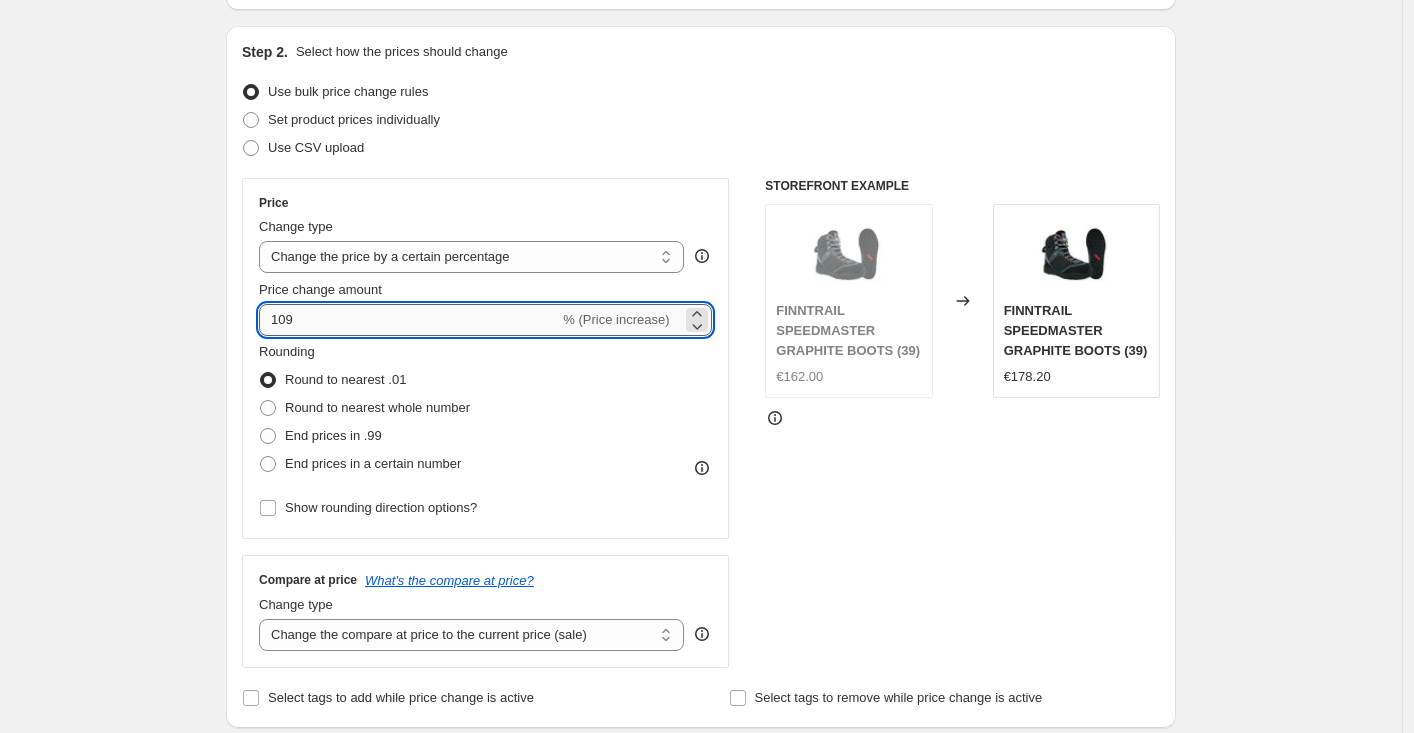 click on "109" at bounding box center [409, 320] 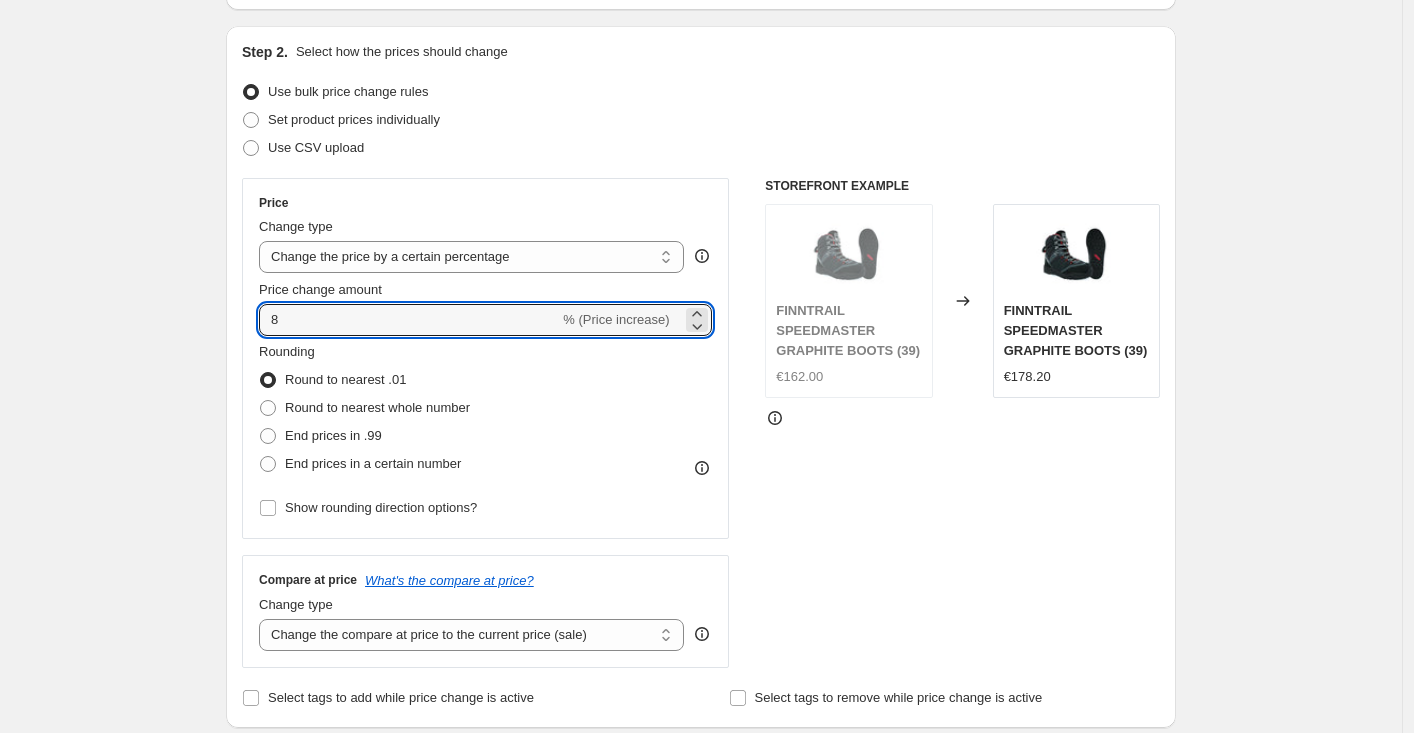 type on "8" 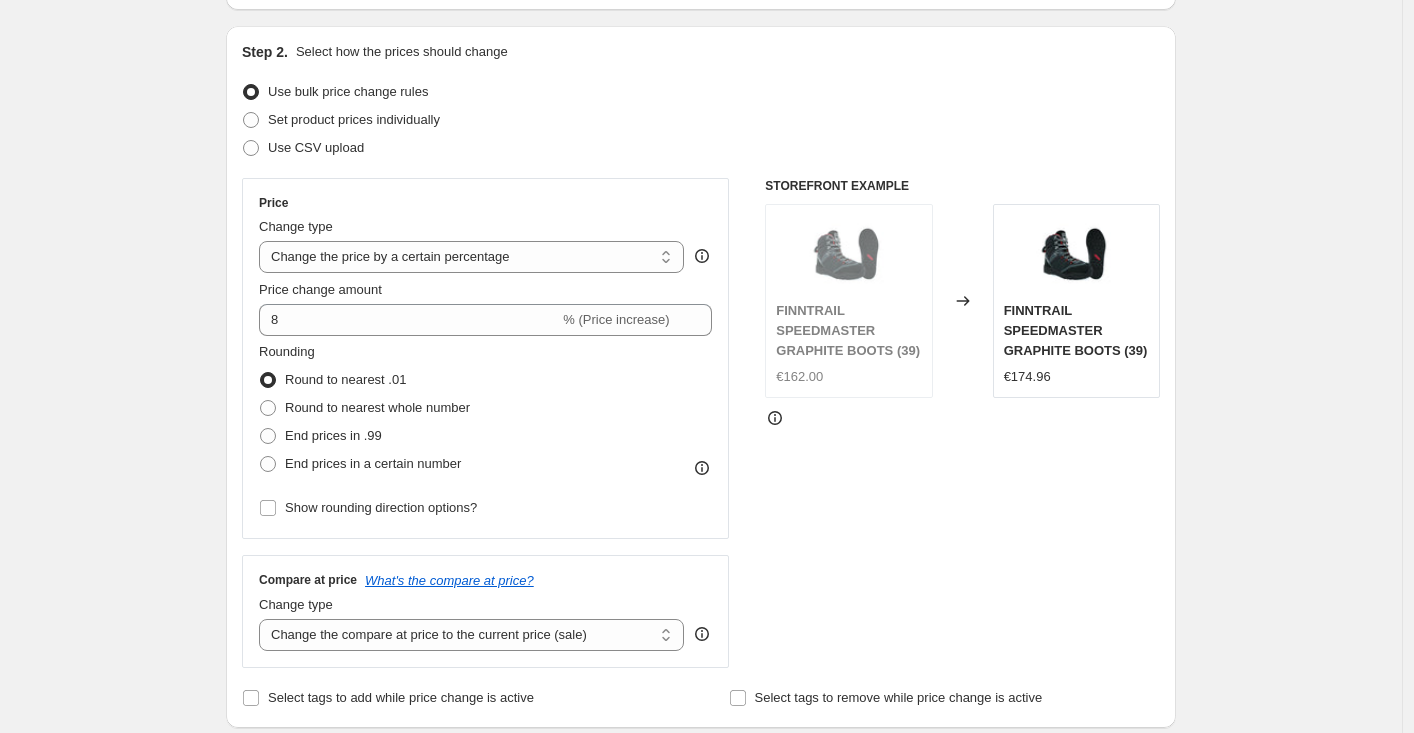 click on "Create new price change job. This page is ready Create new price change job Draft Step 1. Optionally give your price change job a title (eg "March 30% off sale on boots") Jul 10, 2025, 10:57:42 AM Price change job This title is just for internal use, customers won't see it Step 2. Select how the prices should change Use bulk price change rules Set product prices individually Use CSV upload Price Change type Change the price to a certain amount Change the price by a certain amount Change the price by a certain percentage Change the price to the current compare at price (price before sale) Change the price by a certain amount relative to the compare at price Change the price by a certain percentage relative to the compare at price Don't change the price Change the price by a certain percentage relative to the cost per item Change price to certain cost margin Change the price by a certain percentage Price change amount 8 % (Price increase) Rounding Round to nearest .01 Round to nearest whole number Change type" at bounding box center (701, 809) 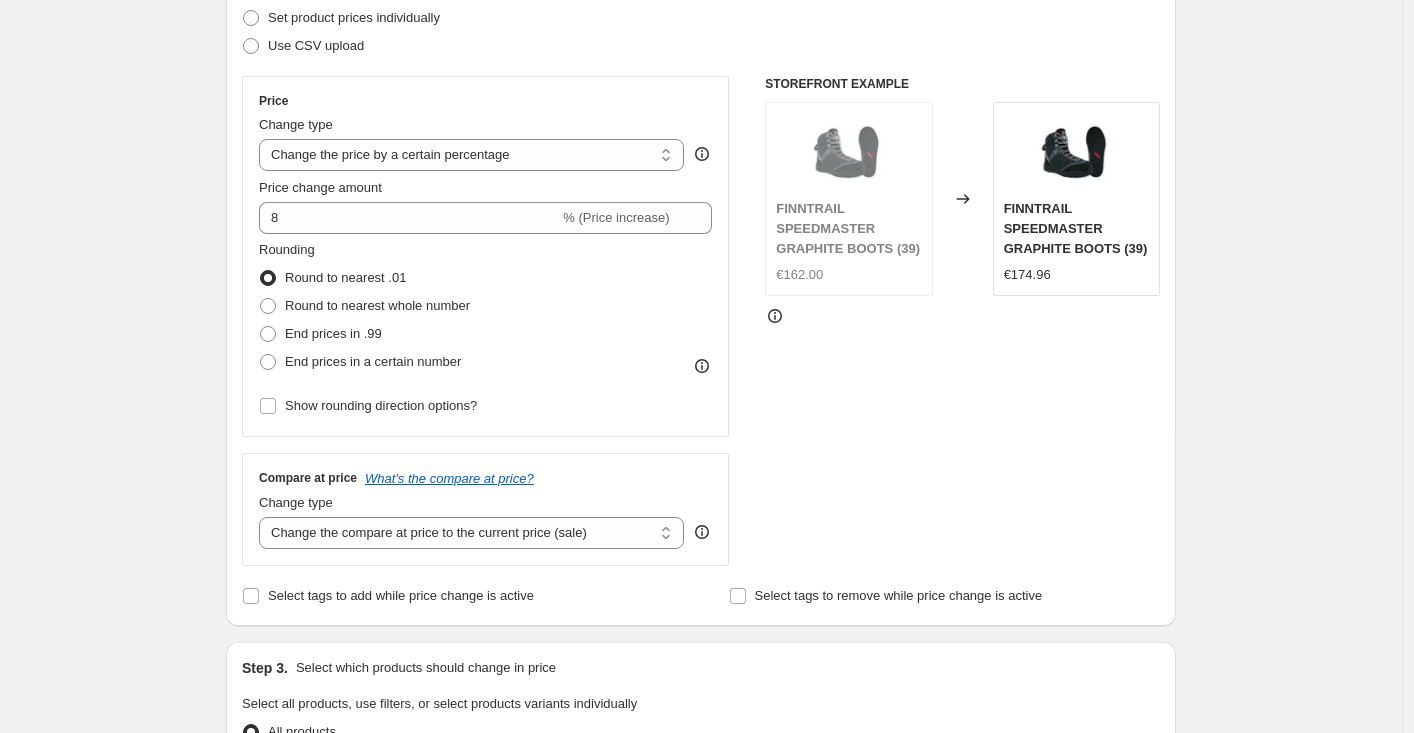 scroll, scrollTop: 331, scrollLeft: 0, axis: vertical 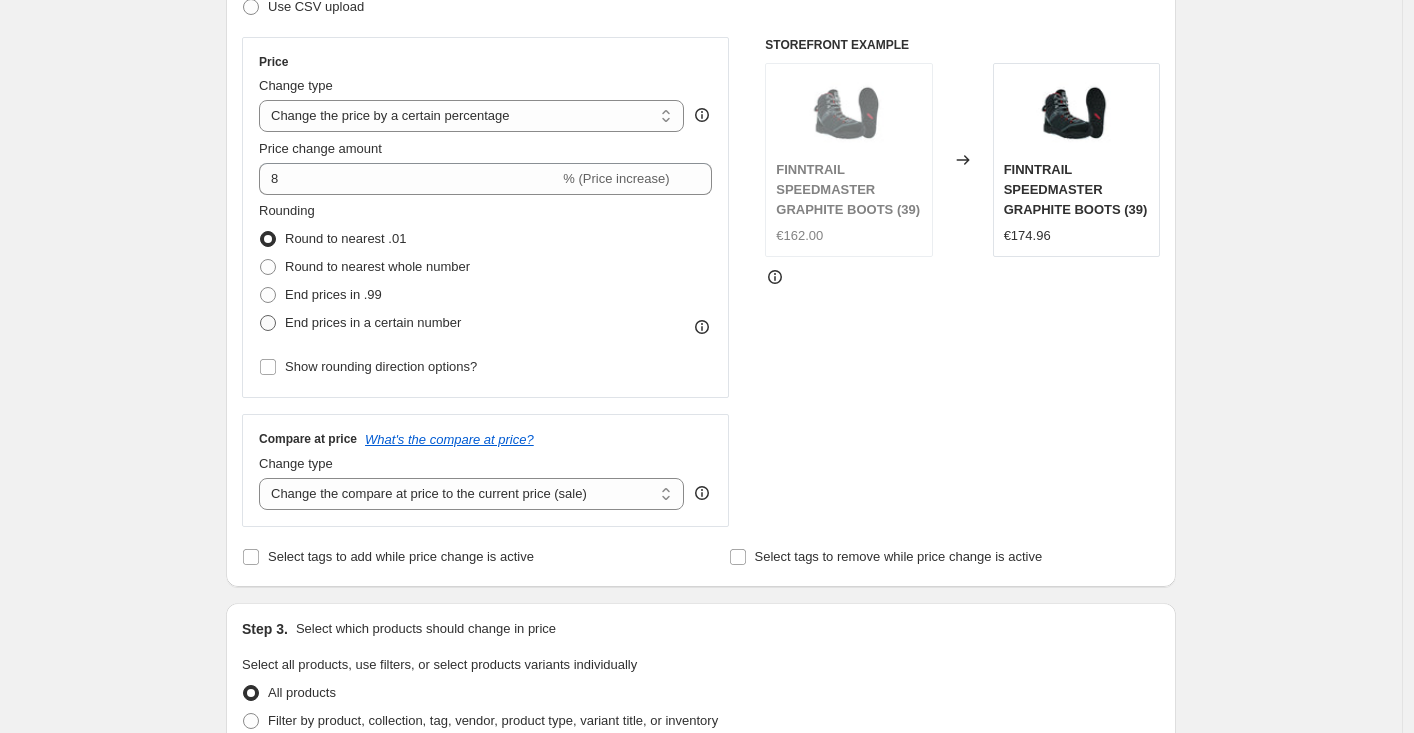 click at bounding box center [268, 323] 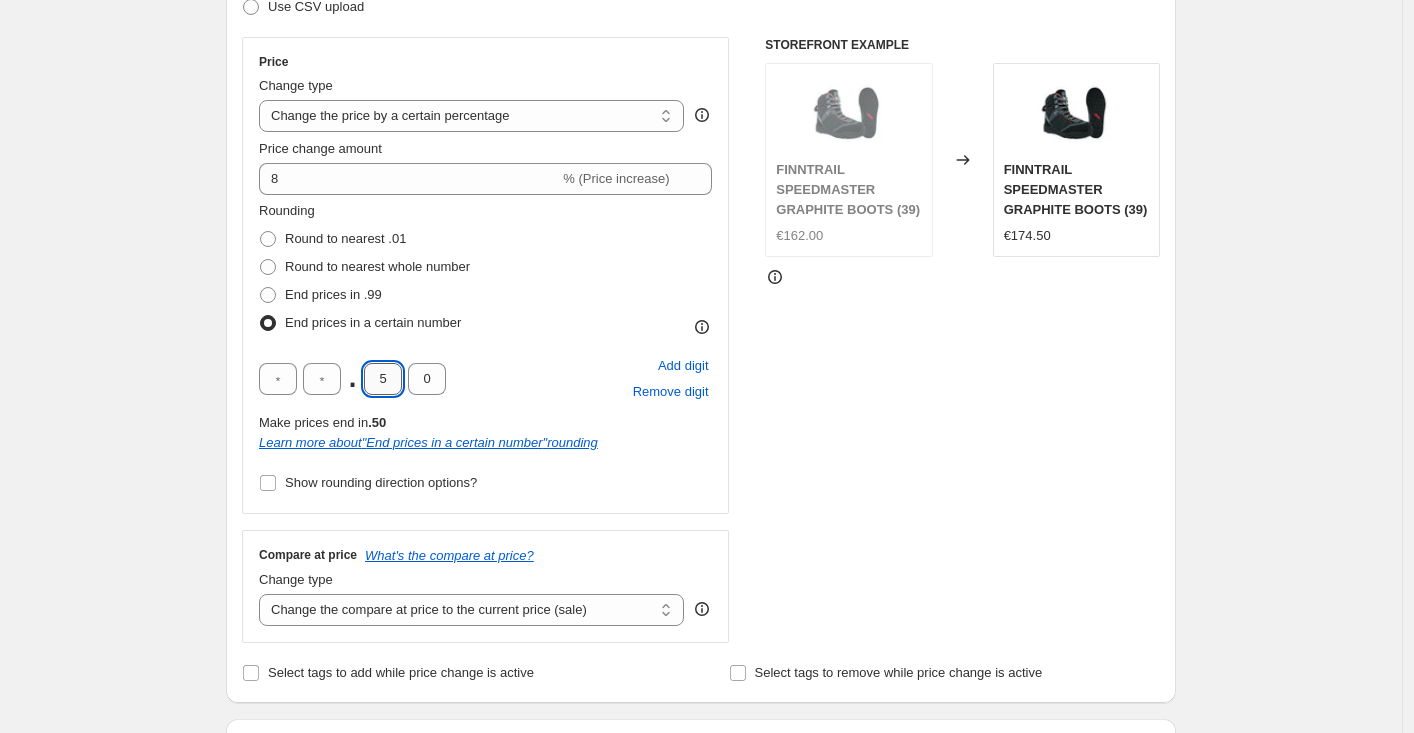 click on "5" at bounding box center [383, 379] 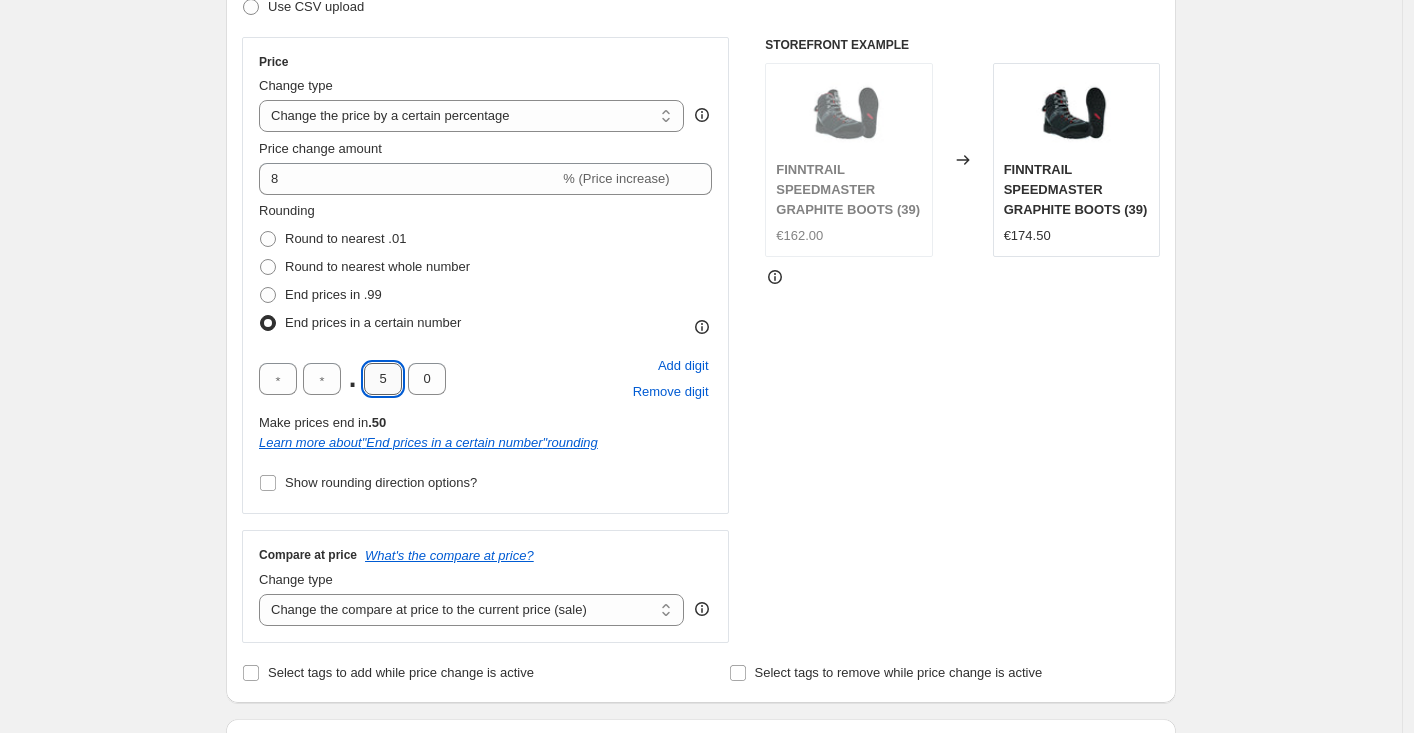 click on "5" at bounding box center [383, 379] 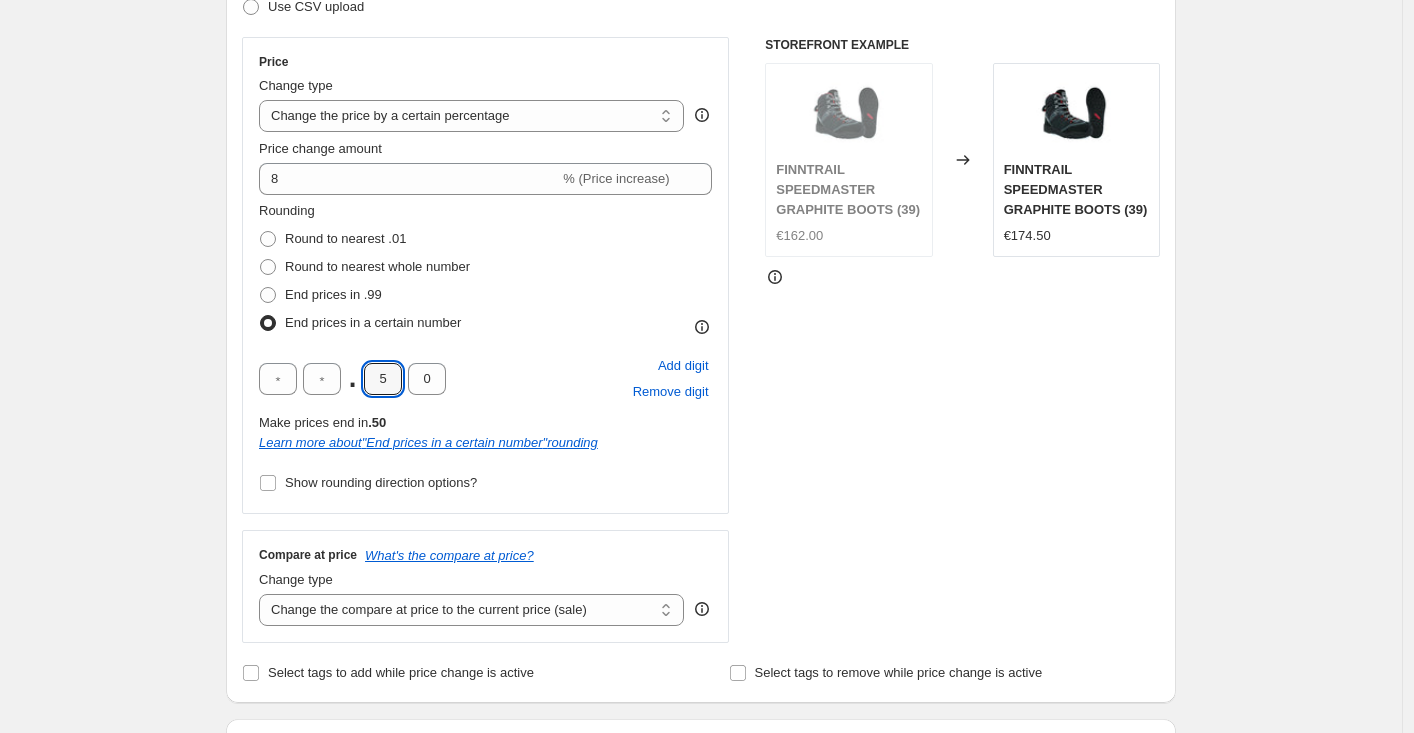 type on "0" 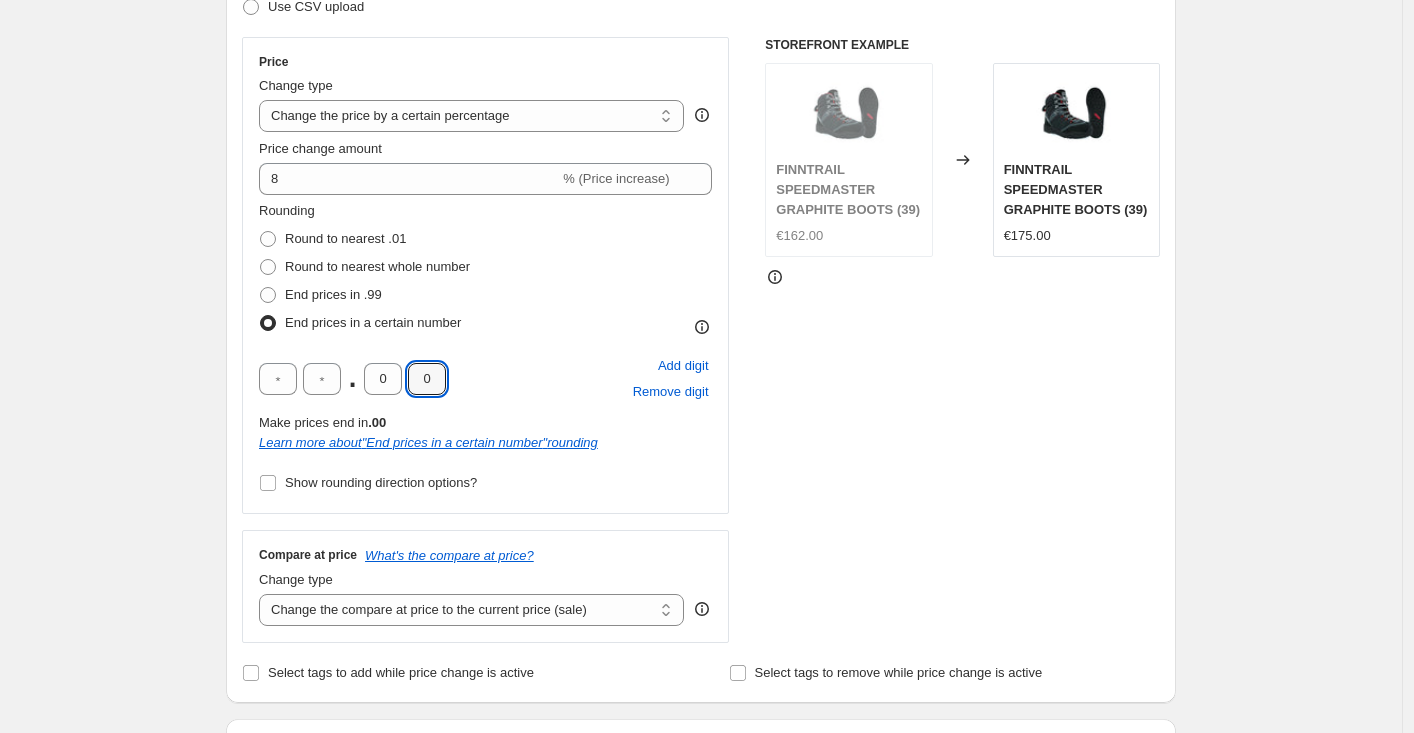 click on "Create new price change job. This page is ready Create new price change job Draft Step 1. Optionally give your price change job a title (eg "March 30% off sale on boots") Jul 10, 2025, 10:57:42 AM Price change job This title is just for internal use, customers won't see it Step 2. Select how the prices should change Use bulk price change rules Set product prices individually Use CSV upload Price Change type Change the price to a certain amount Change the price by a certain amount Change the price by a certain percentage Change the price to the current compare at price (price before sale) Change the price by a certain amount relative to the compare at price Change the price by a certain percentage relative to the compare at price Don't change the price Change the price by a certain percentage relative to the cost per item Change price to certain cost margin Change the price by a certain percentage Price change amount 8 % (Price increase) Rounding Round to nearest .01 Round to nearest whole number . 0 0 .00 " "" at bounding box center (701, 726) 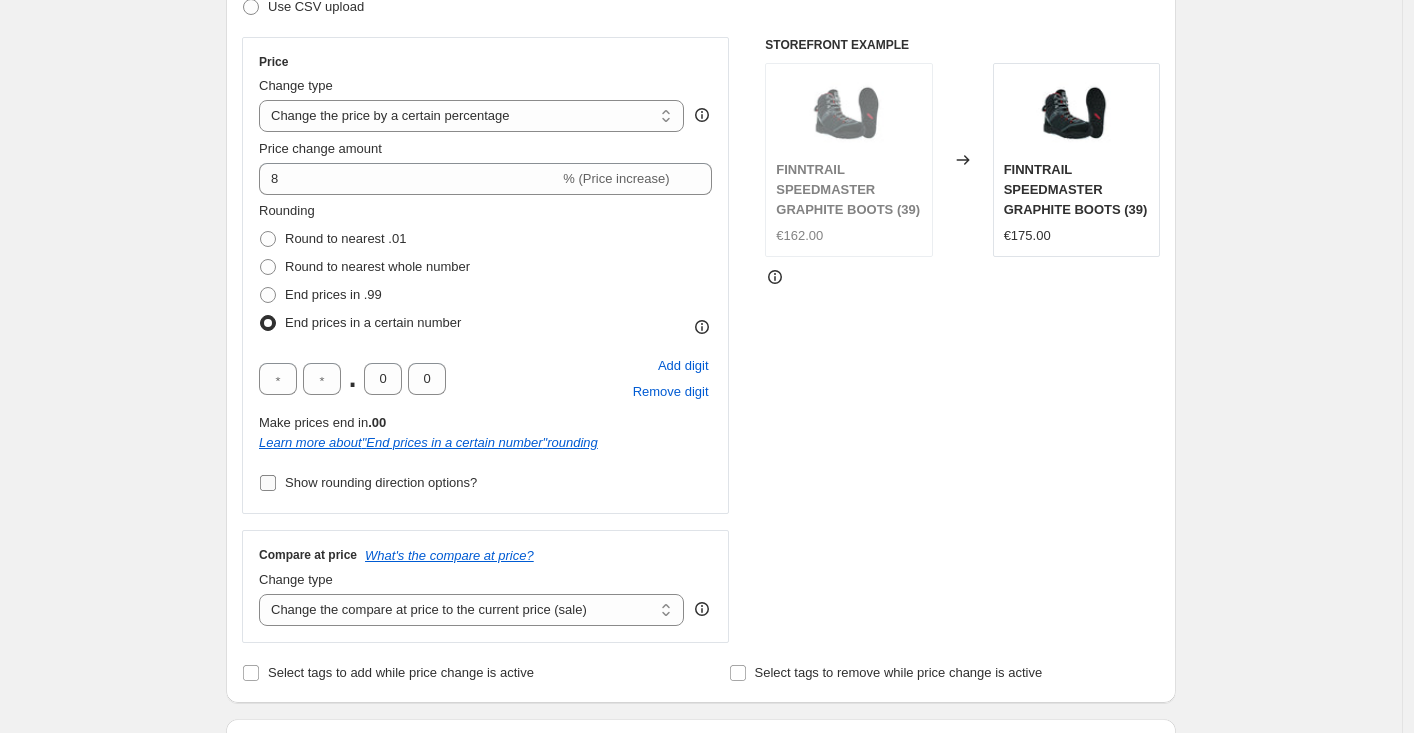 click on "Show rounding direction options?" at bounding box center [268, 483] 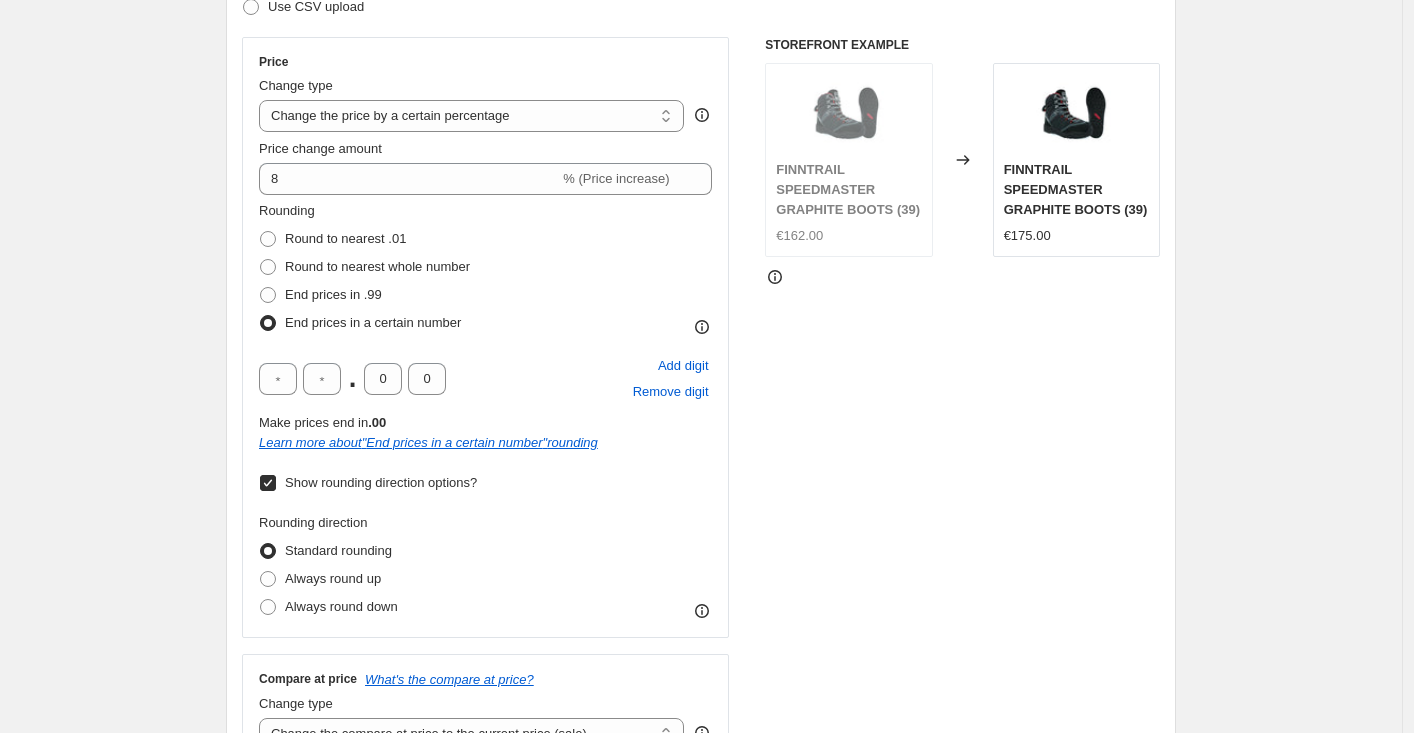 click on "Show rounding direction options?" at bounding box center [268, 483] 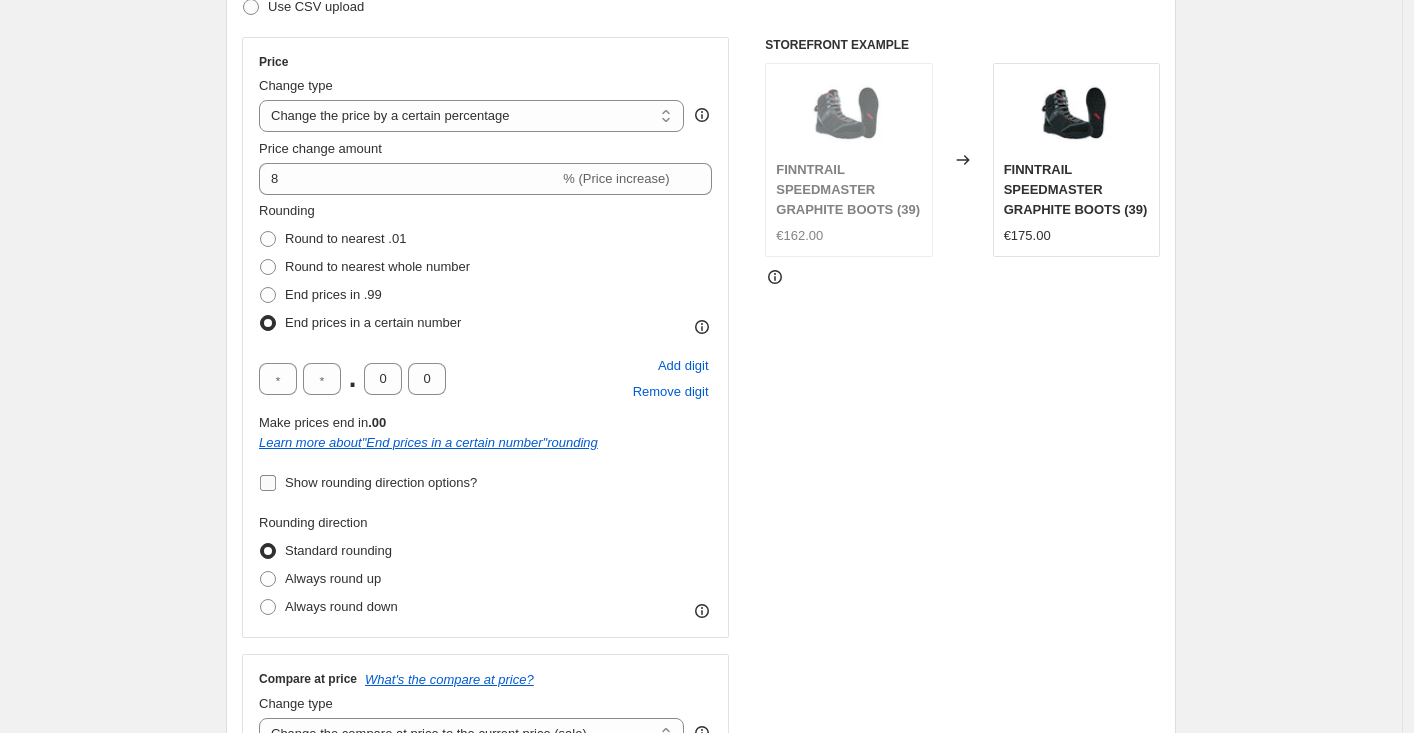 checkbox on "false" 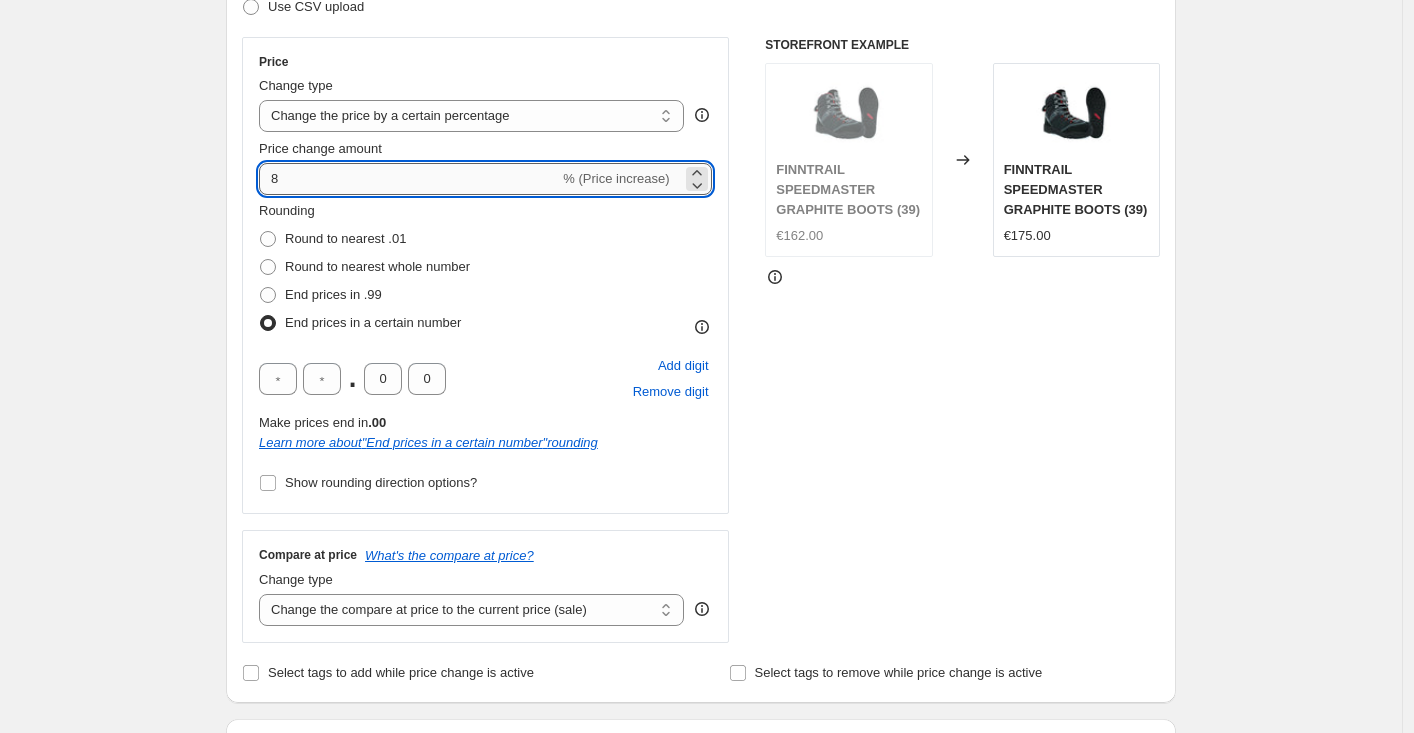 click on "8" at bounding box center (409, 179) 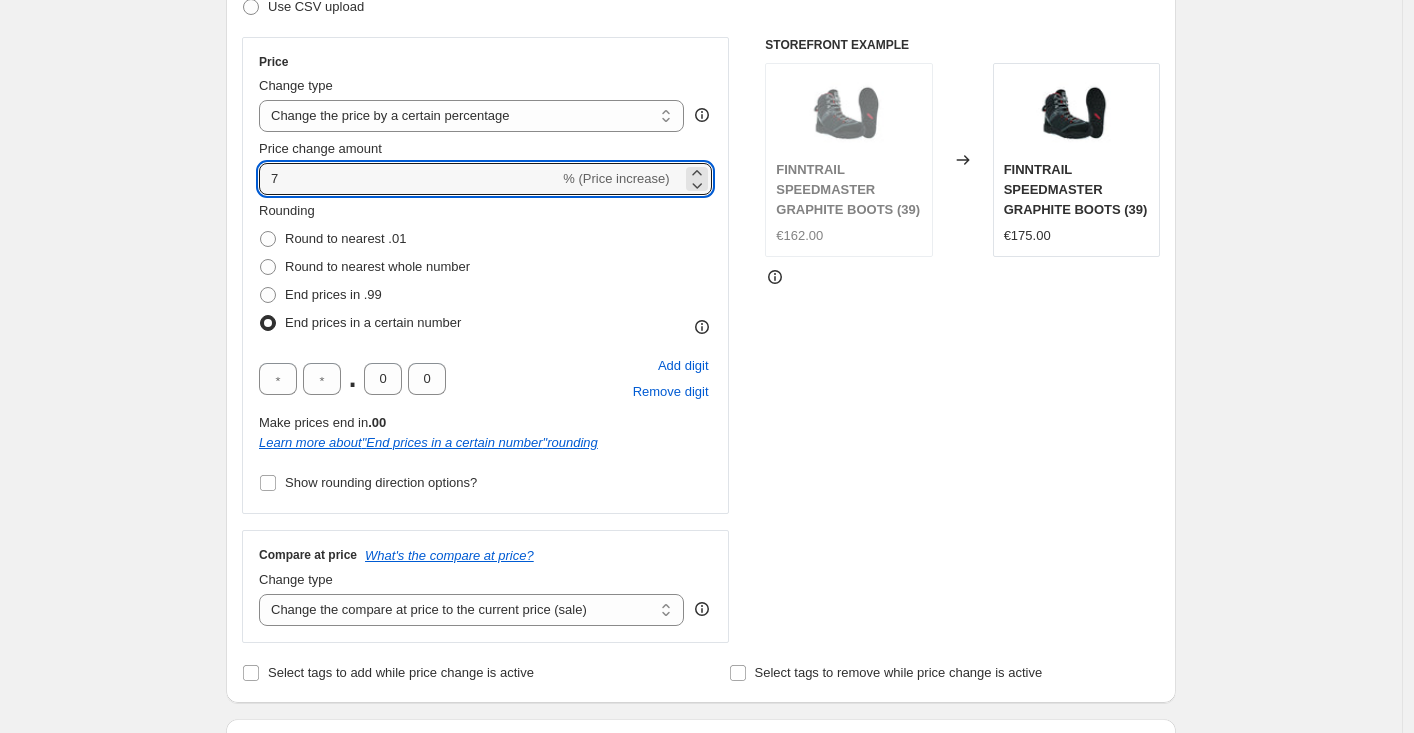 click on "Step 1. Optionally give your price change job a title (eg "March 30% off sale on boots") Jul 10, 2025, 10:57:42 AM Price change job This title is just for internal use, customers won't see it Step 2. Select how the prices should change Use bulk price change rules Set product prices individually Use CSV upload Price Change type Change the price to a certain amount Change the price by a certain amount Change the price by a certain percentage Change the price to the current compare at price (price before sale) Change the price by a certain amount relative to the compare at price Change the price by a certain percentage relative to the compare at price Don't change the price Change the price by a certain percentage relative to the cost per item Change price to certain cost margin Change the price by a certain percentage Price change amount 7 % (Price increase) Rounding Round to nearest .01 Round to nearest whole number End prices in .99 End prices in a certain number . 0 0 Add digit Remove digit .00 " "  rounding" at bounding box center (693, 695) 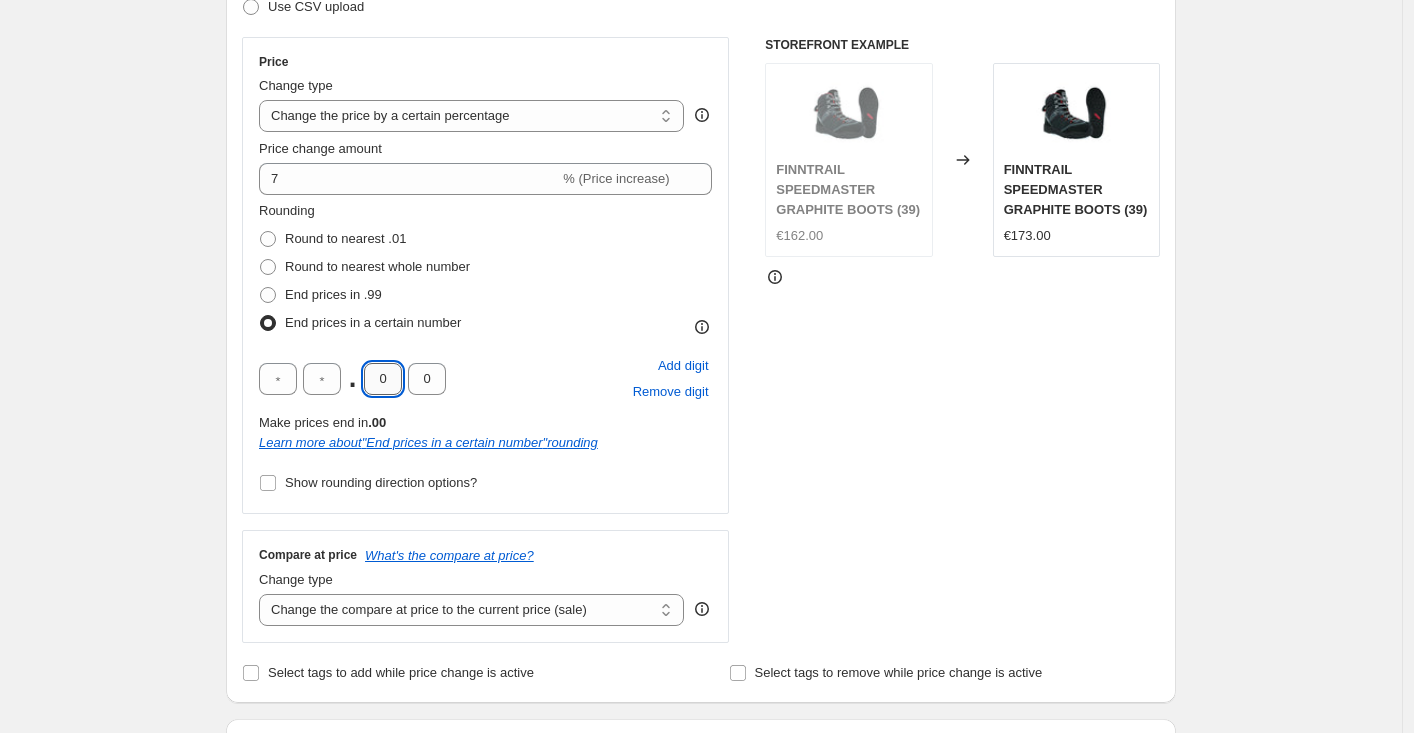 click on "0" at bounding box center [383, 379] 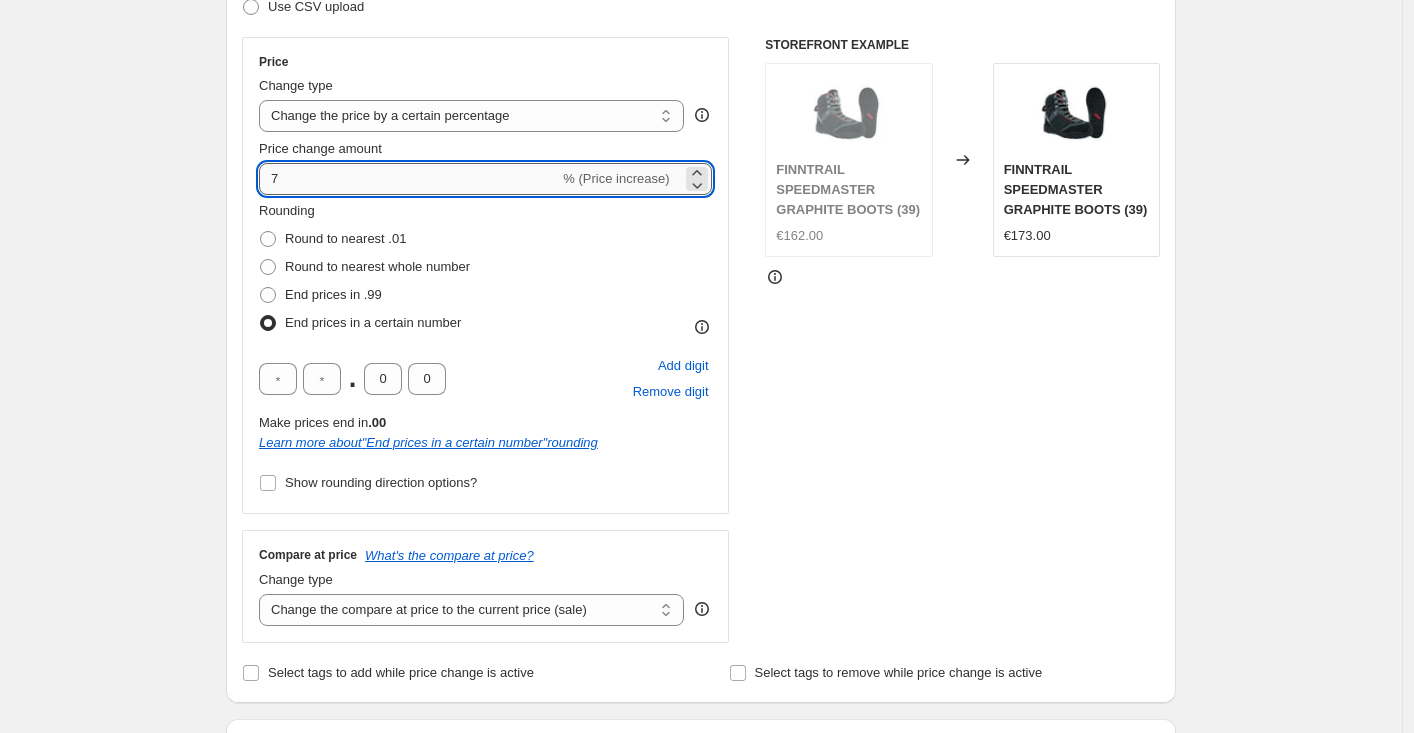 click on "7" at bounding box center (409, 179) 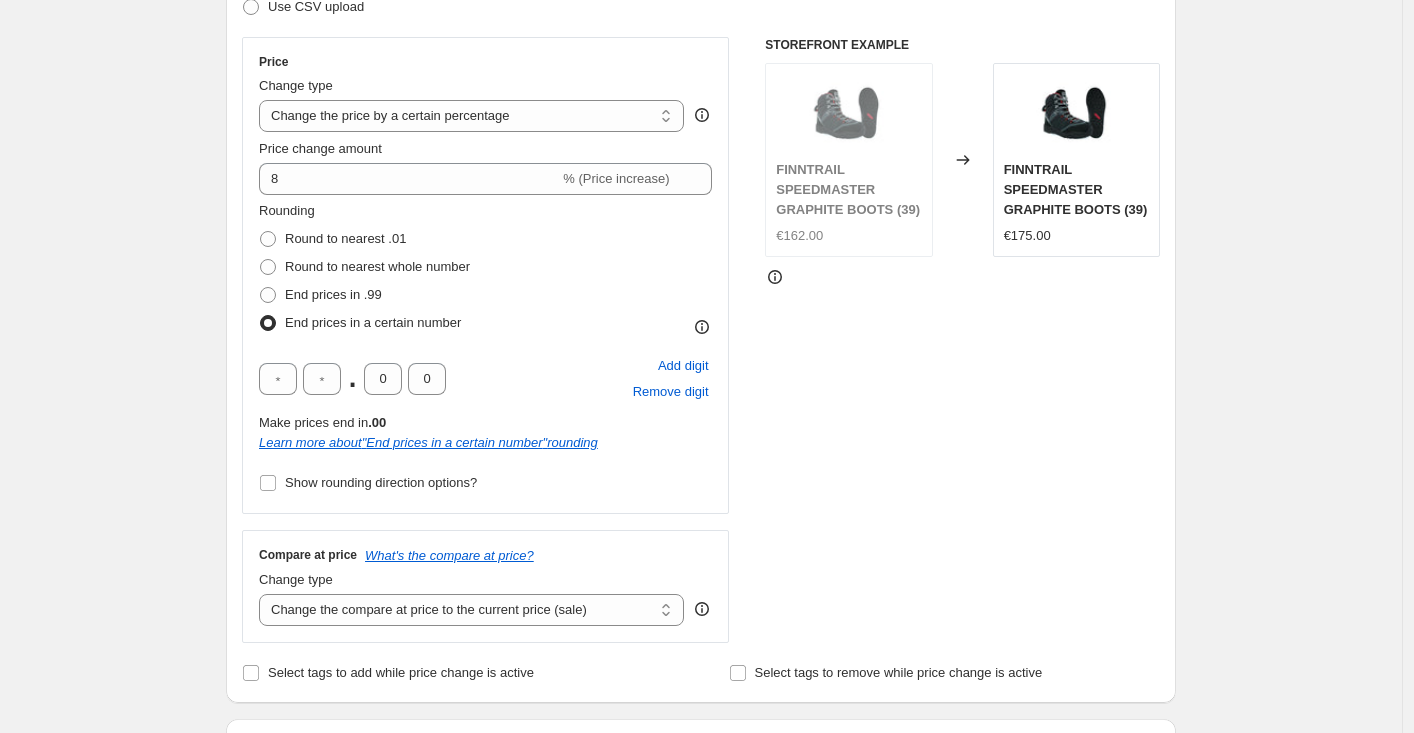 click on "STOREFRONT EXAMPLE FINNTRAIL SPEEDMASTER GRAPHITE BOOTS (39) €162.00 Changed to FINNTRAIL SPEEDMASTER GRAPHITE BOOTS (39) €175.00" at bounding box center (962, 340) 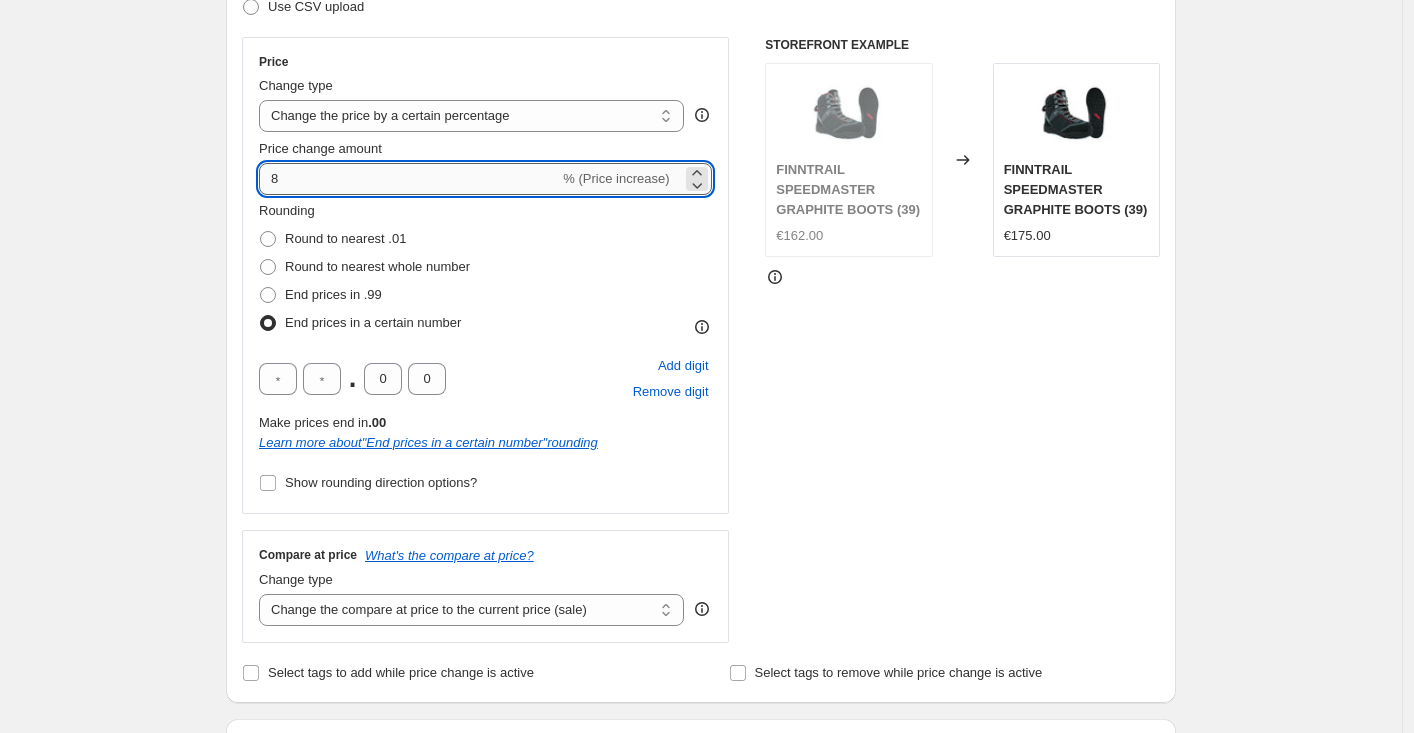 click on "8" at bounding box center (409, 179) 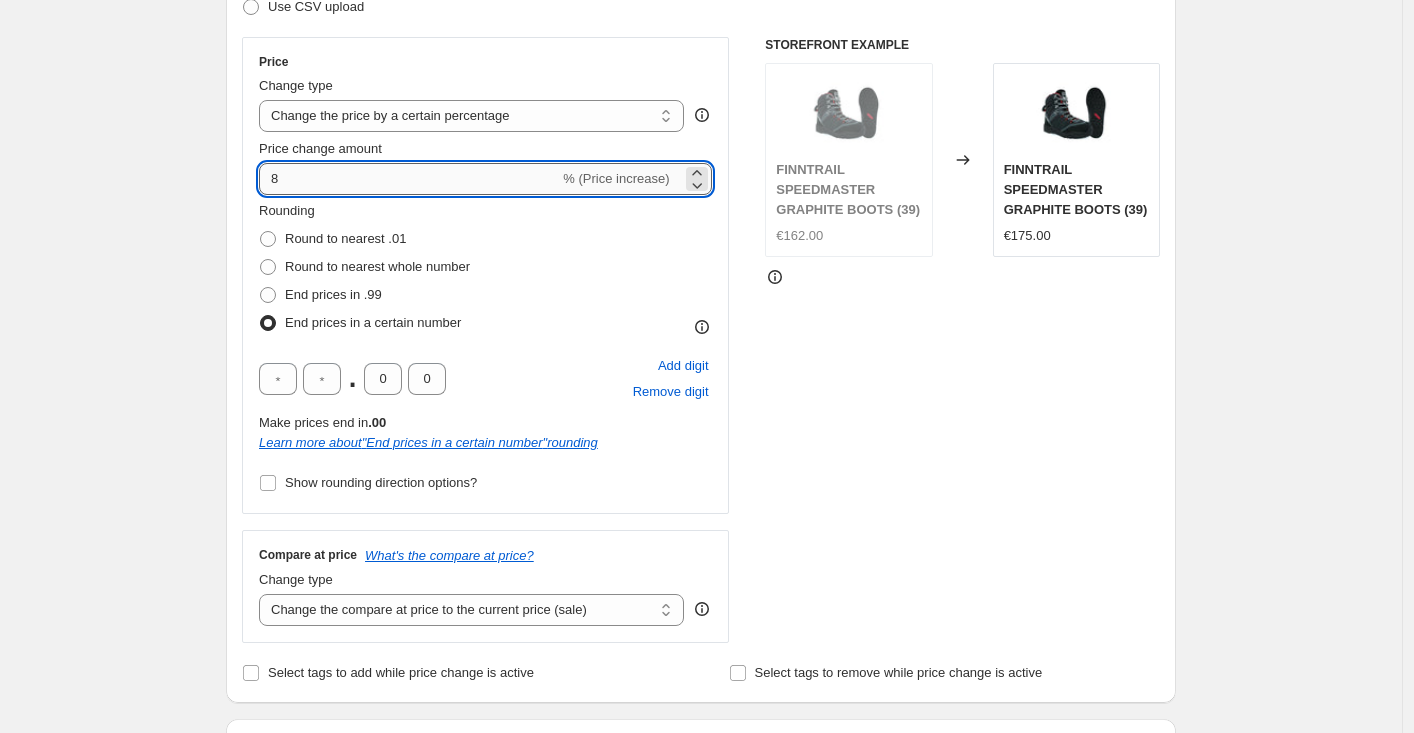 click on "8" at bounding box center [409, 179] 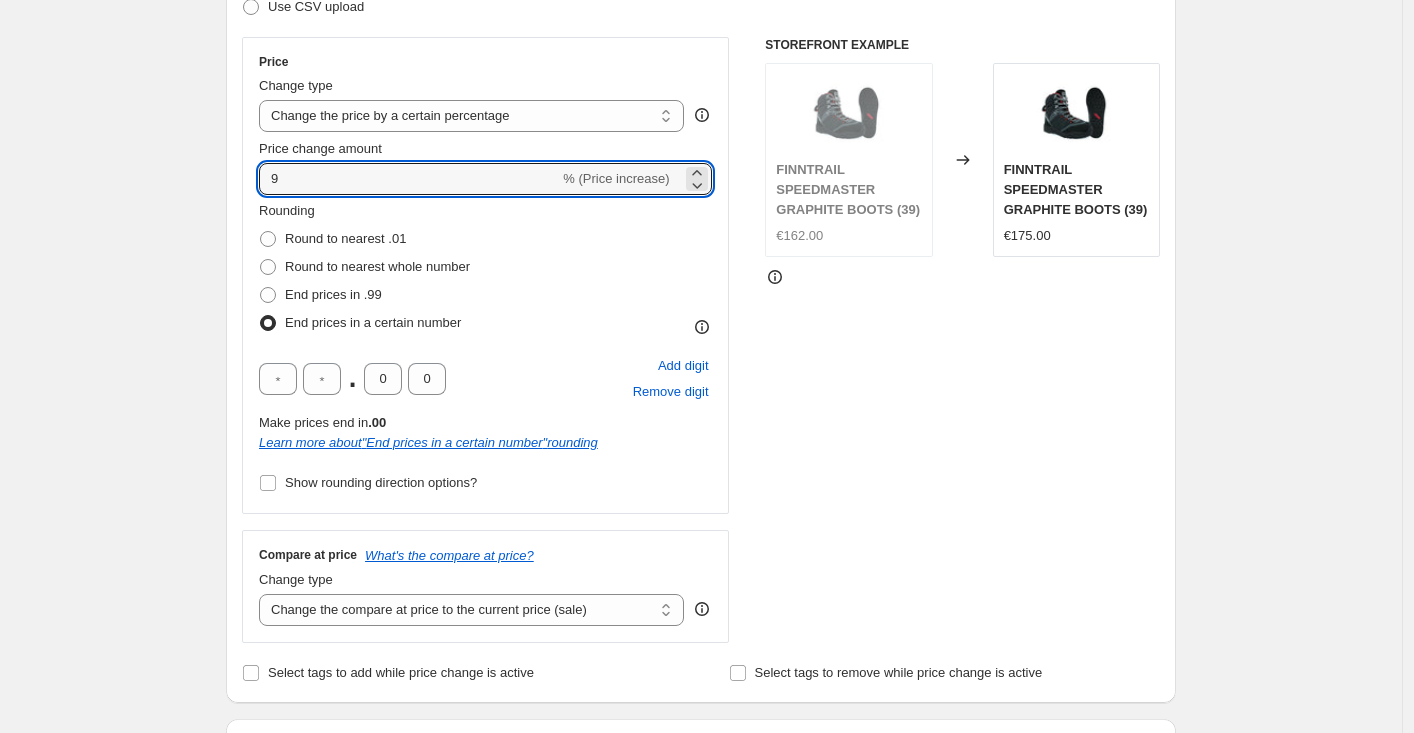type on "9" 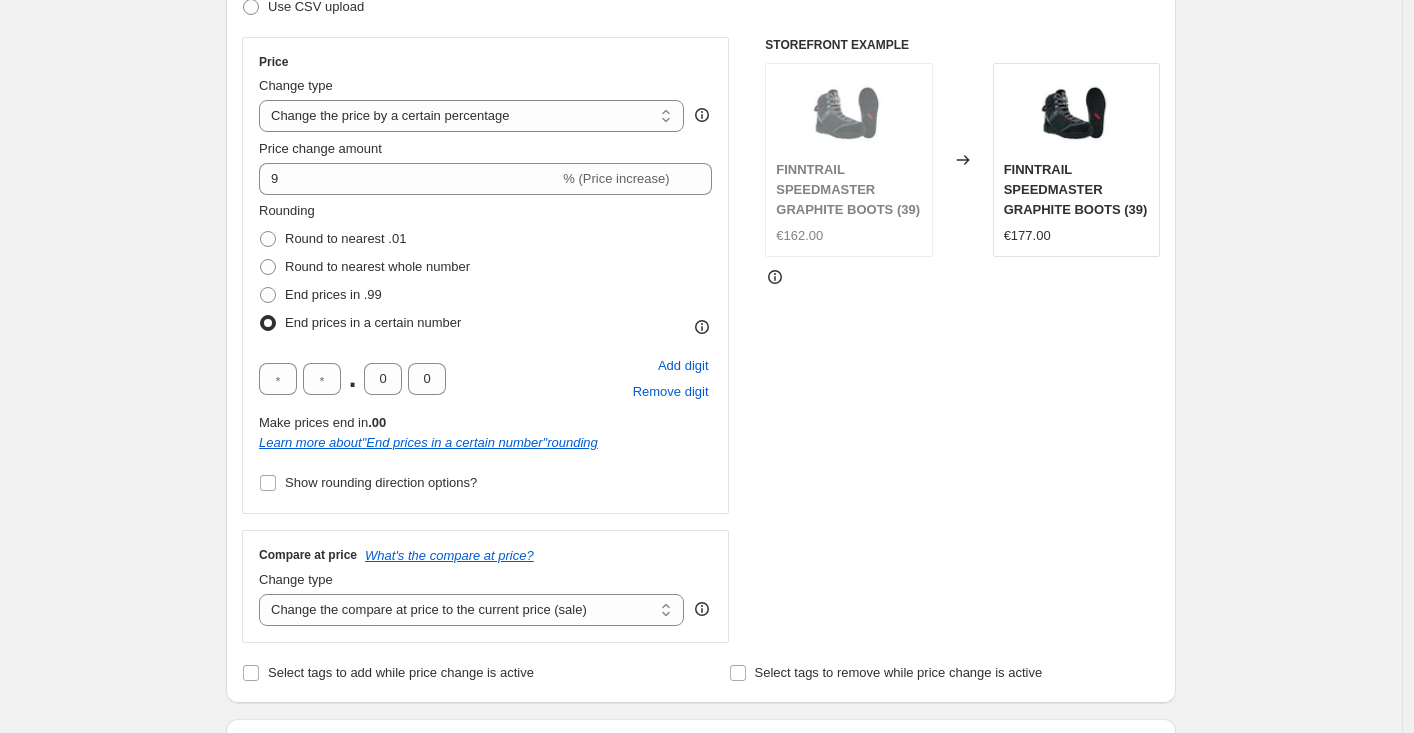 click on "STOREFRONT EXAMPLE FINNTRAIL SPEEDMASTER GRAPHITE BOOTS (39) €162.00 Changed to FINNTRAIL SPEEDMASTER GRAPHITE BOOTS (39) €177.00" at bounding box center [962, 340] 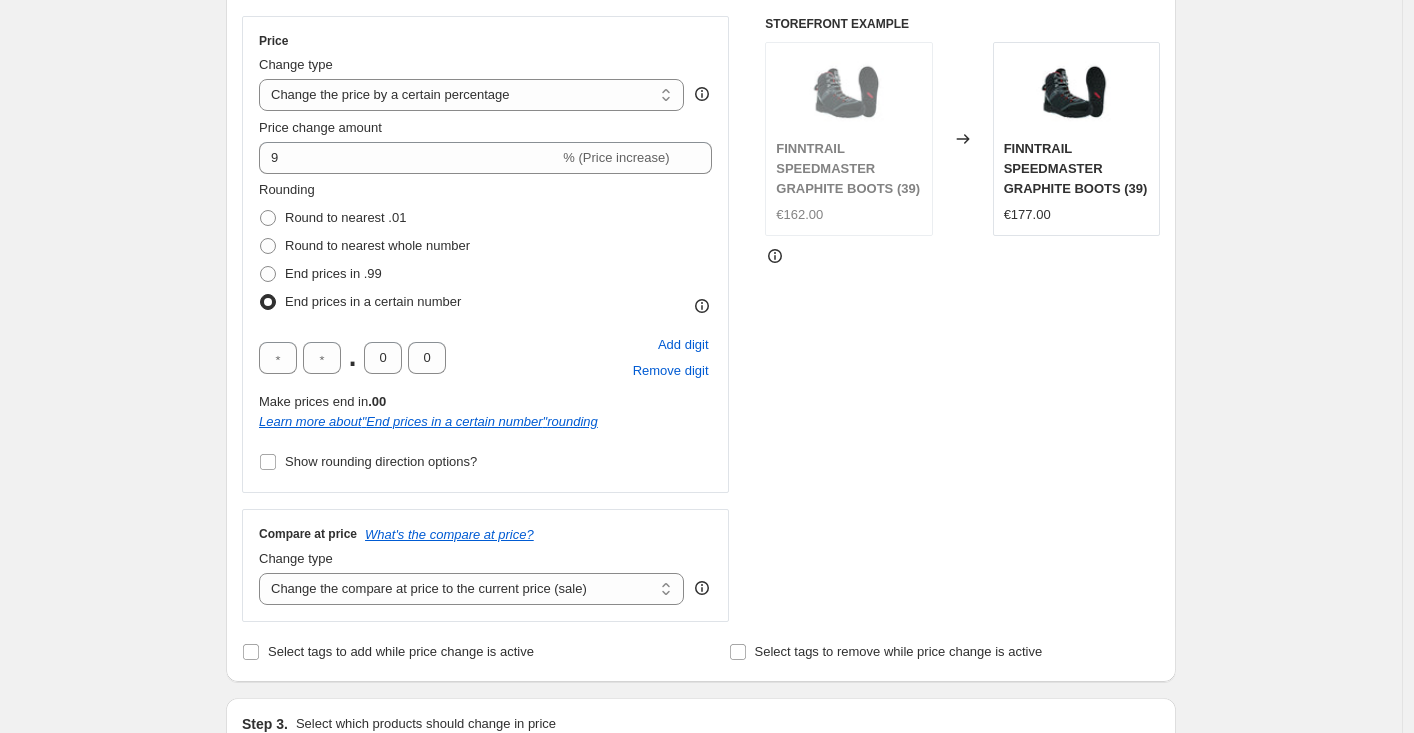 scroll, scrollTop: 355, scrollLeft: 0, axis: vertical 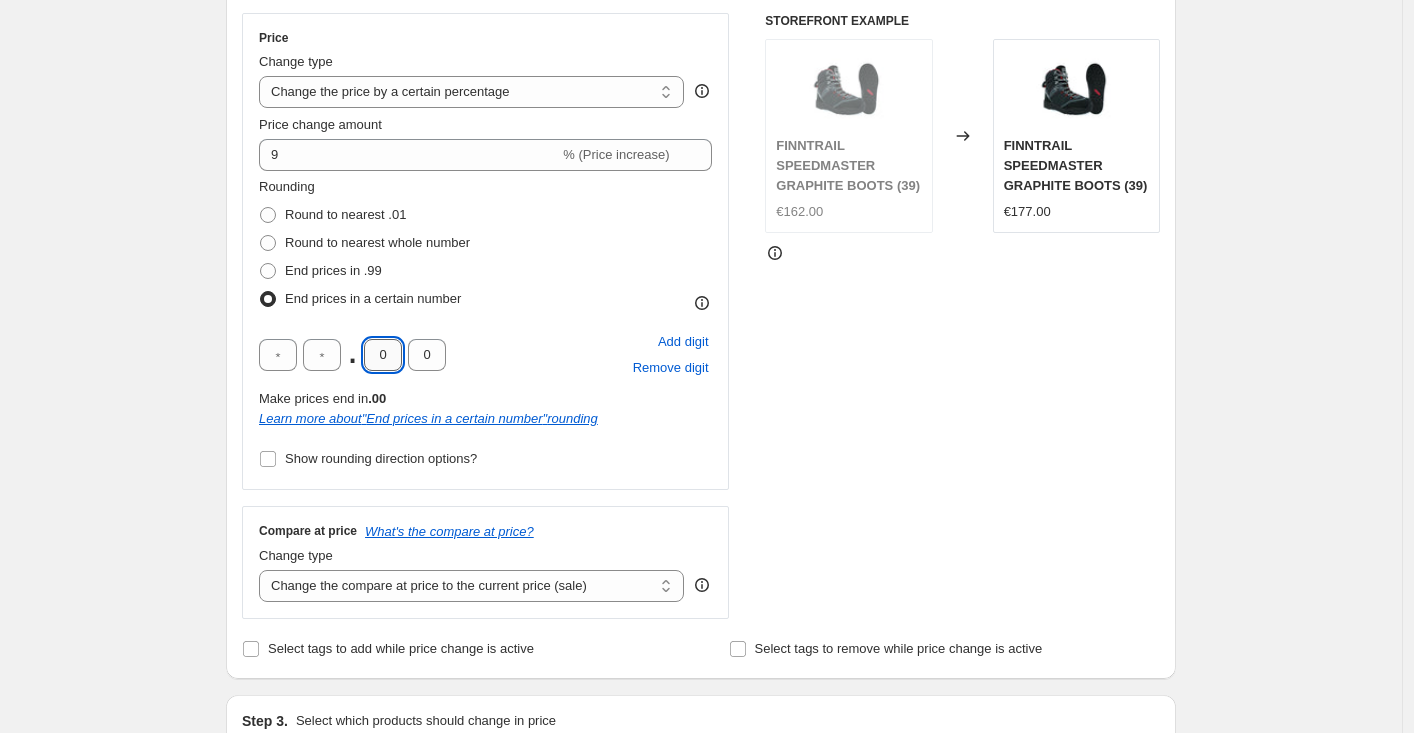 click on "0" at bounding box center [383, 355] 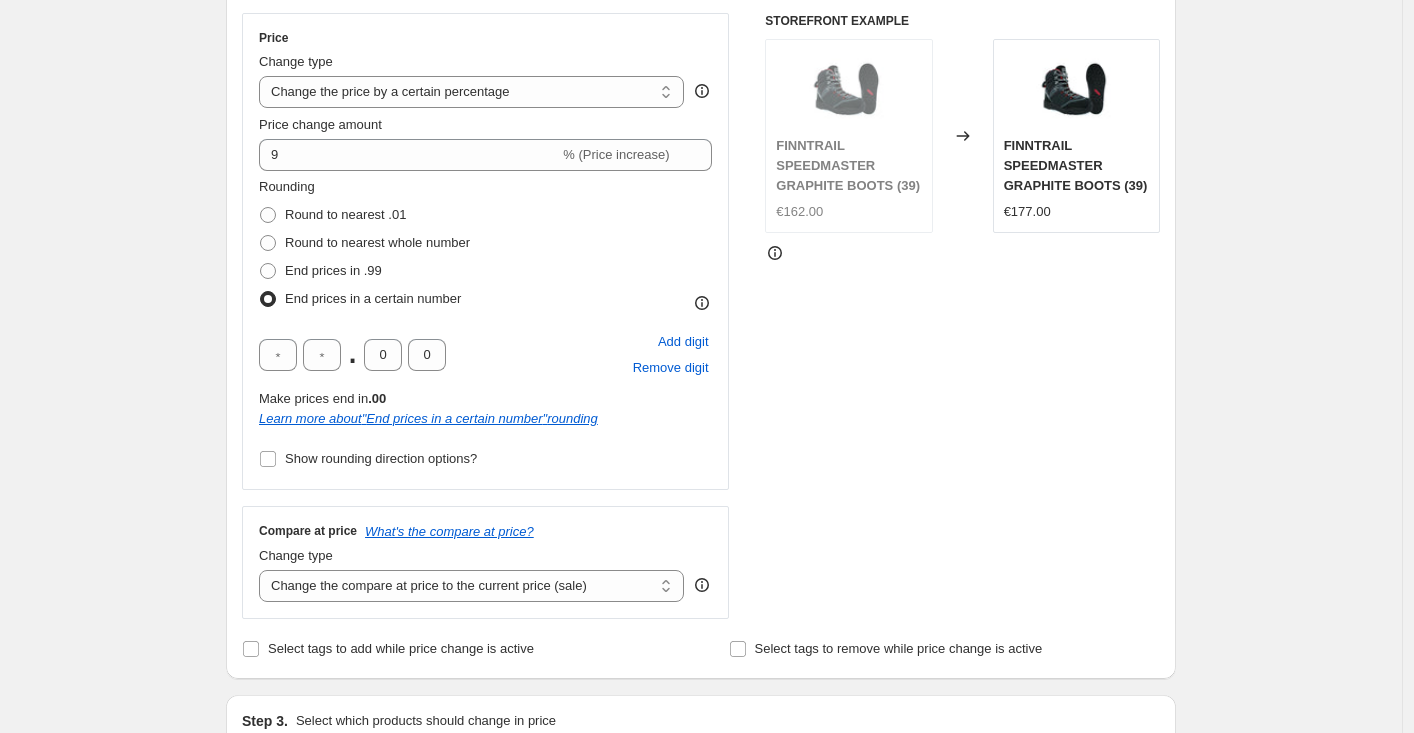 click on "STOREFRONT EXAMPLE FINNTRAIL SPEEDMASTER GRAPHITE BOOTS (39) €162.00 Changed to FINNTRAIL SPEEDMASTER GRAPHITE BOOTS (39) €177.00" at bounding box center (962, 316) 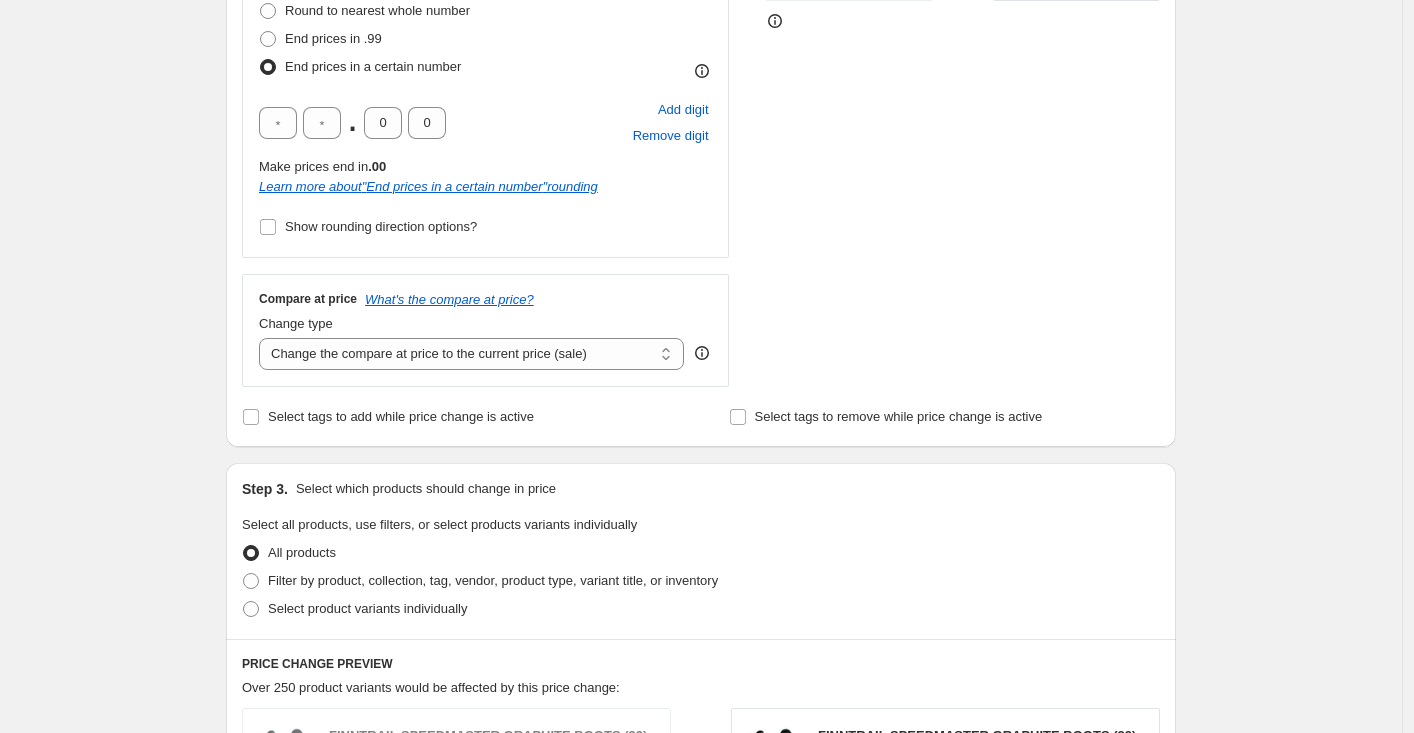 scroll, scrollTop: 588, scrollLeft: 0, axis: vertical 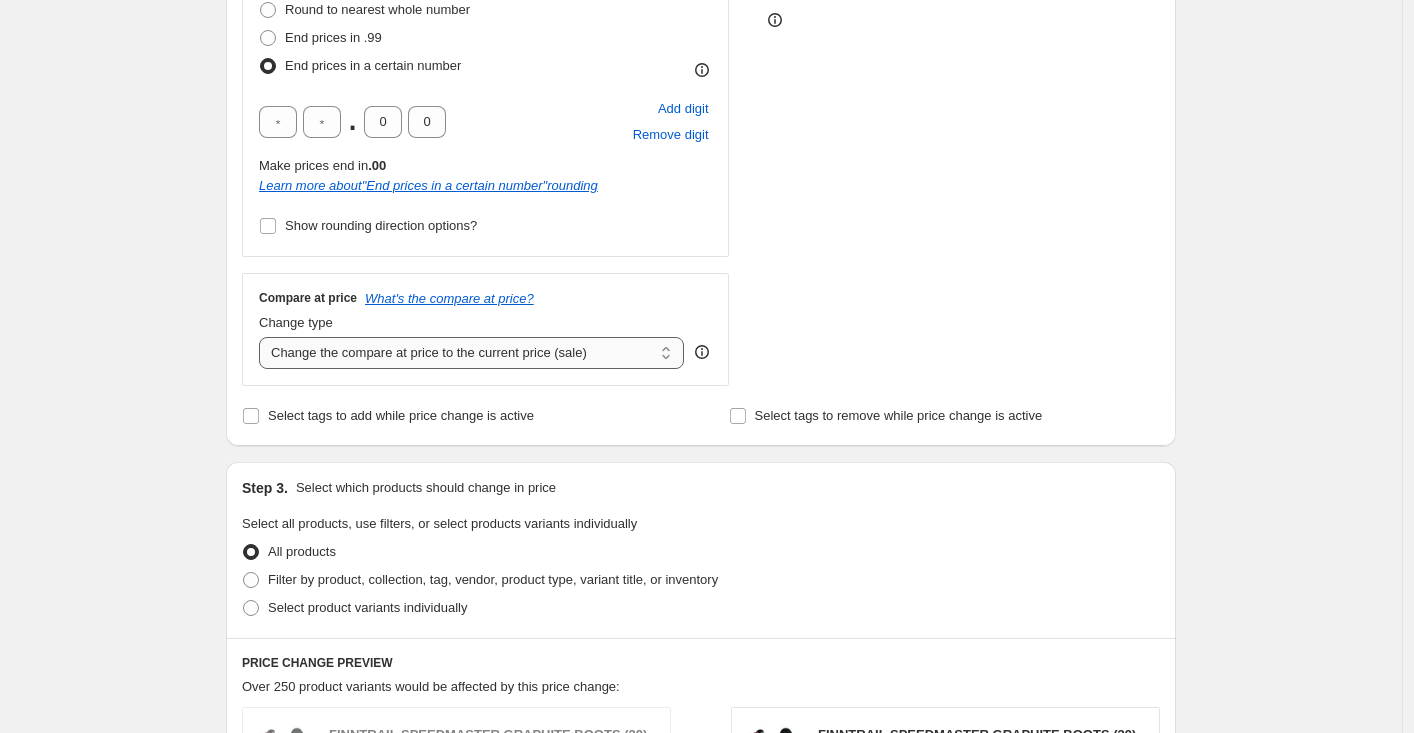 click on "Change the compare at price to the current price (sale) Change the compare at price to a certain amount Change the compare at price by a certain amount Change the compare at price by a certain percentage Change the compare at price by a certain amount relative to the actual price Change the compare at price by a certain percentage relative to the actual price Don't change the compare at price Remove the compare at price" at bounding box center (471, 353) 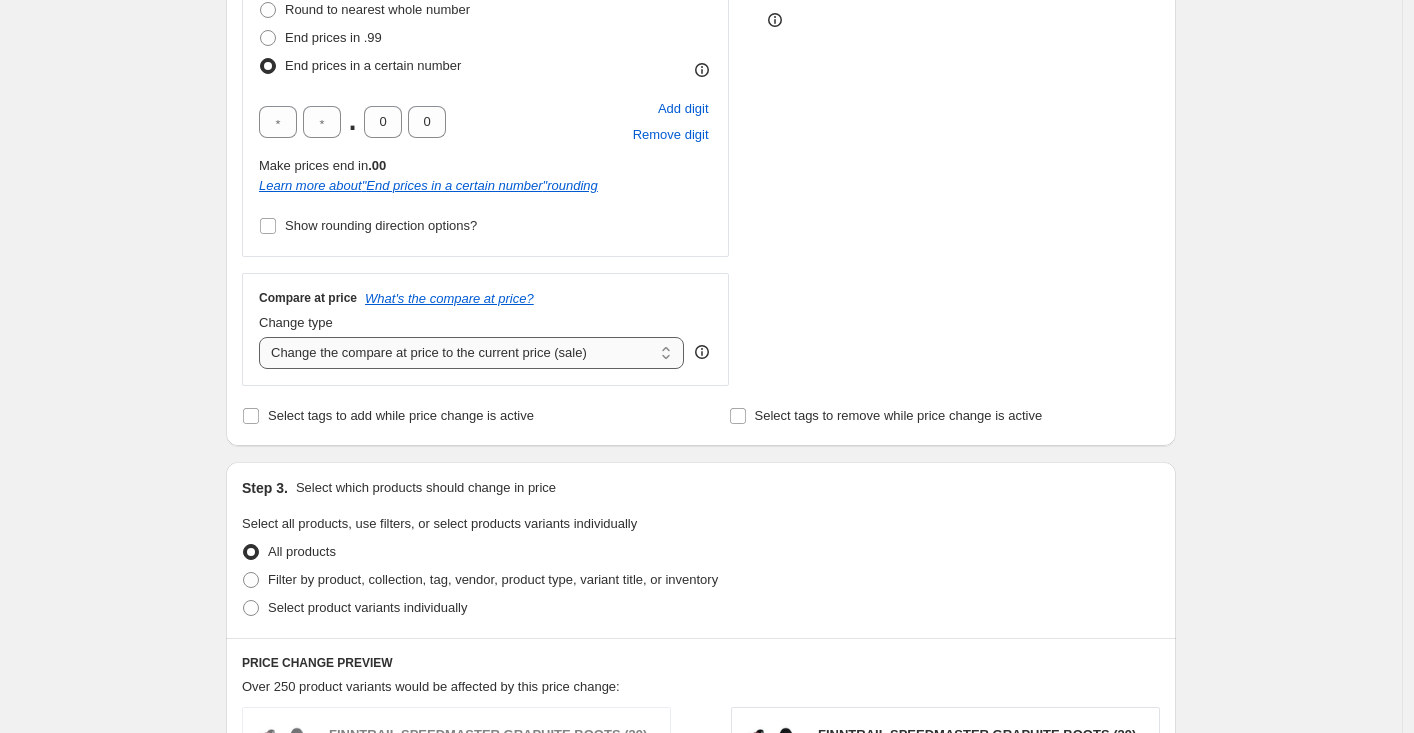 select on "remove" 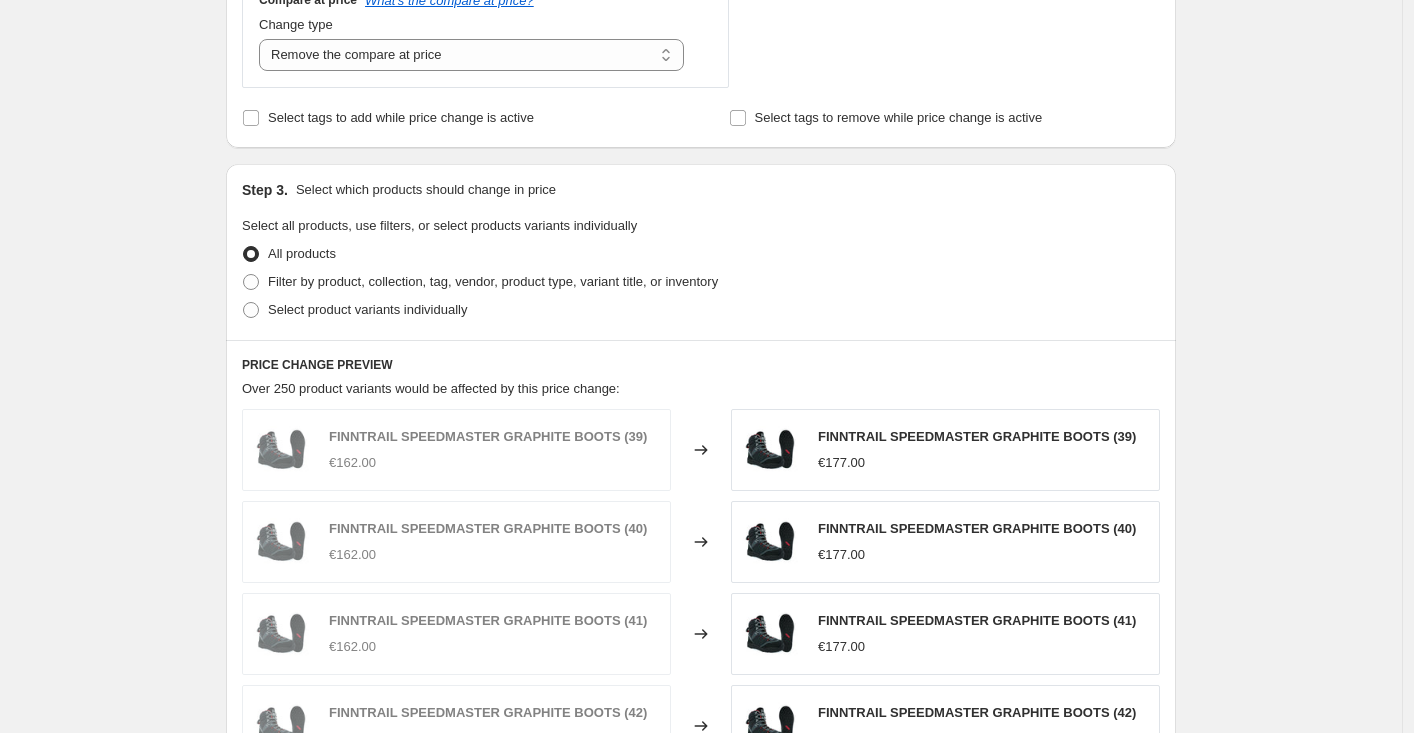 scroll, scrollTop: 891, scrollLeft: 0, axis: vertical 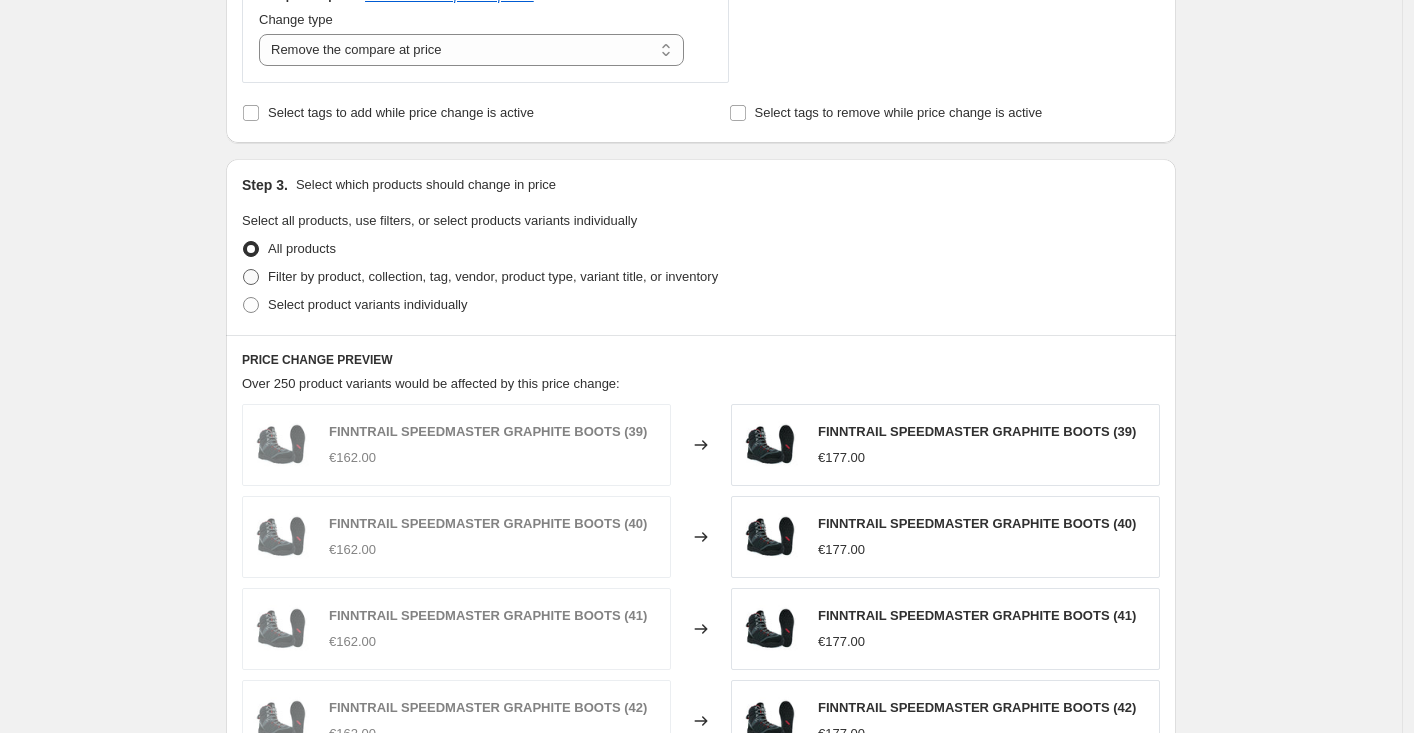 click on "Filter by product, collection, tag, vendor, product type, variant title, or inventory" at bounding box center (493, 276) 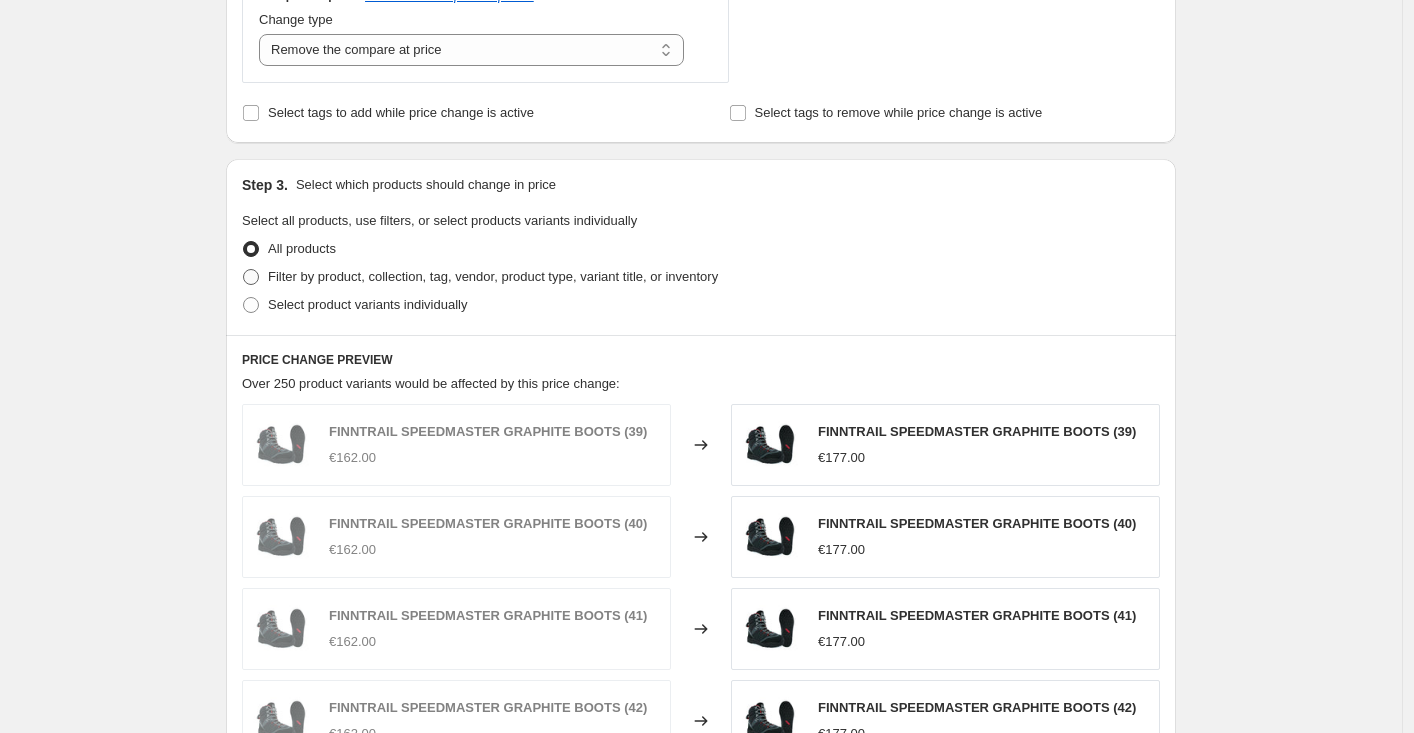 radio on "true" 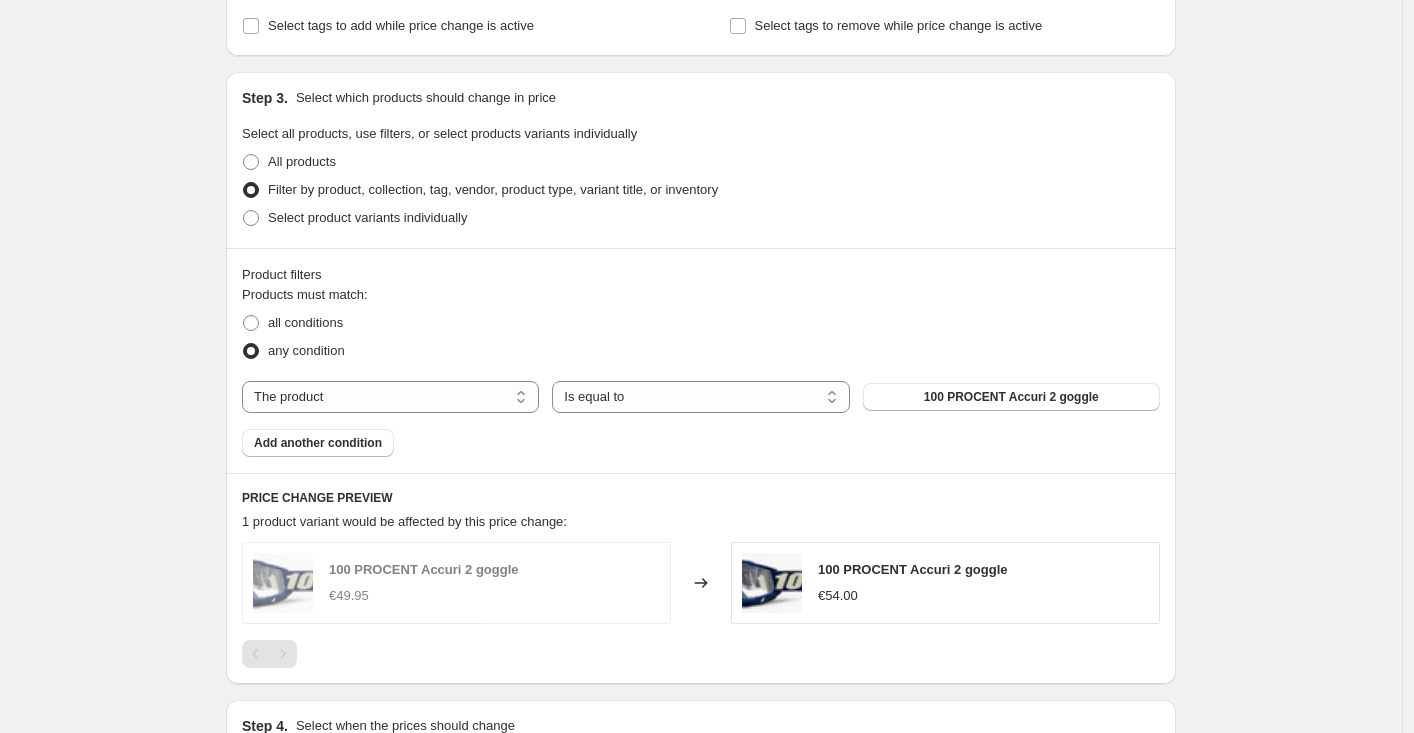 scroll, scrollTop: 1035, scrollLeft: 0, axis: vertical 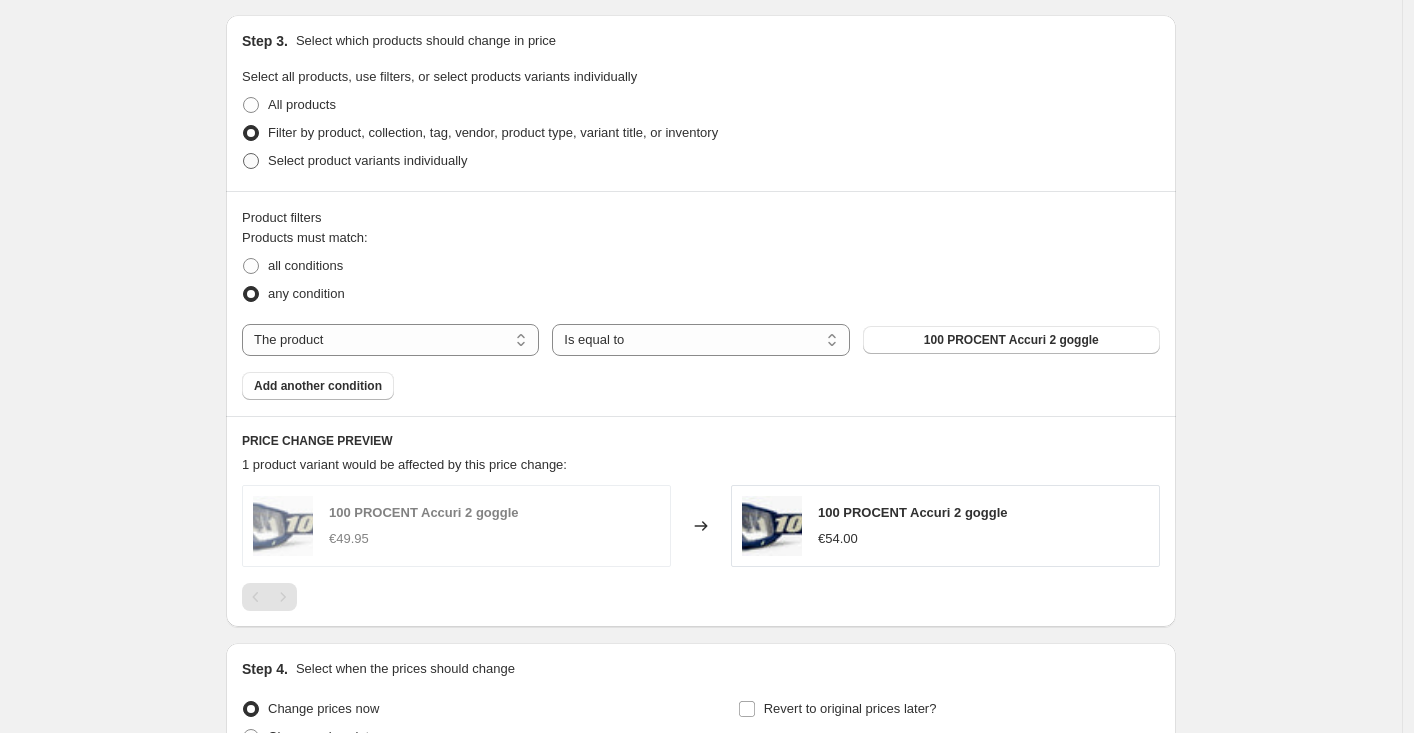 click on "Select product variants individually" at bounding box center (367, 160) 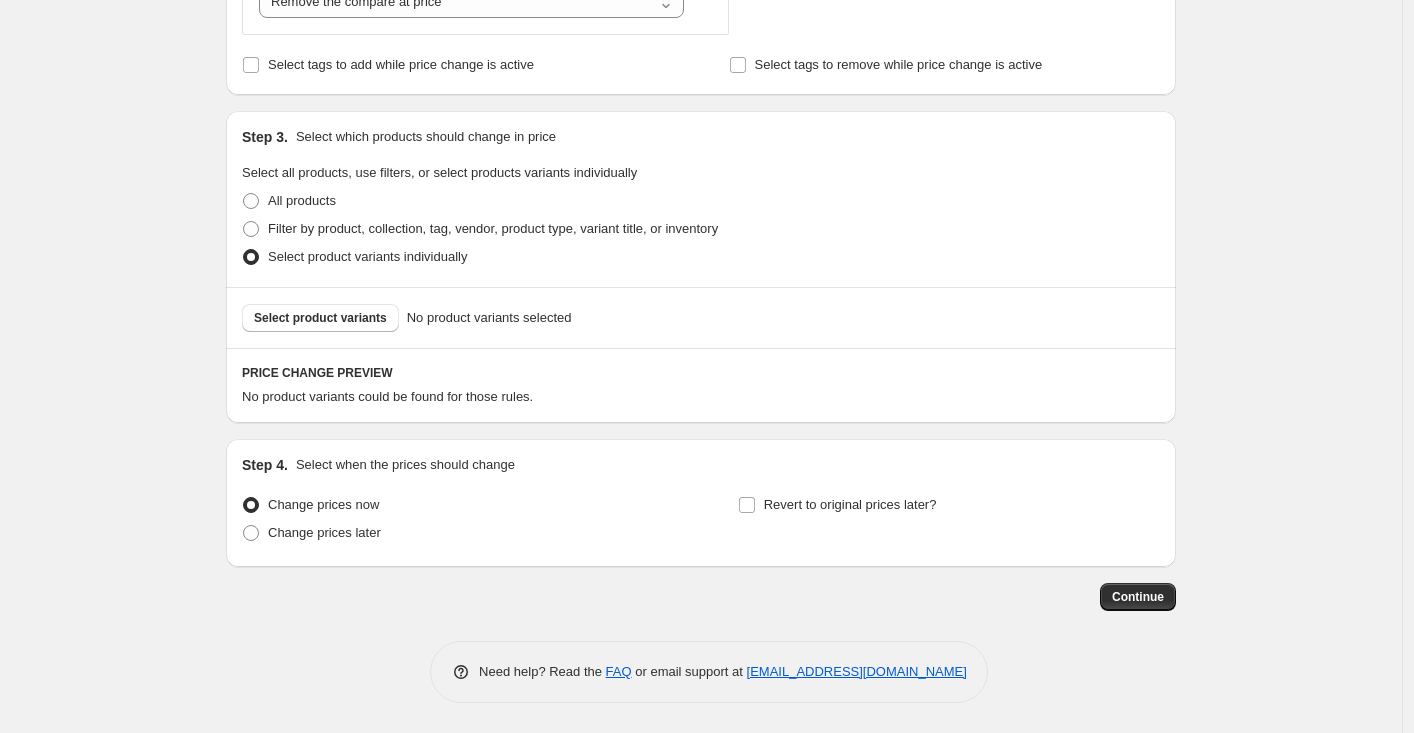 scroll, scrollTop: 939, scrollLeft: 0, axis: vertical 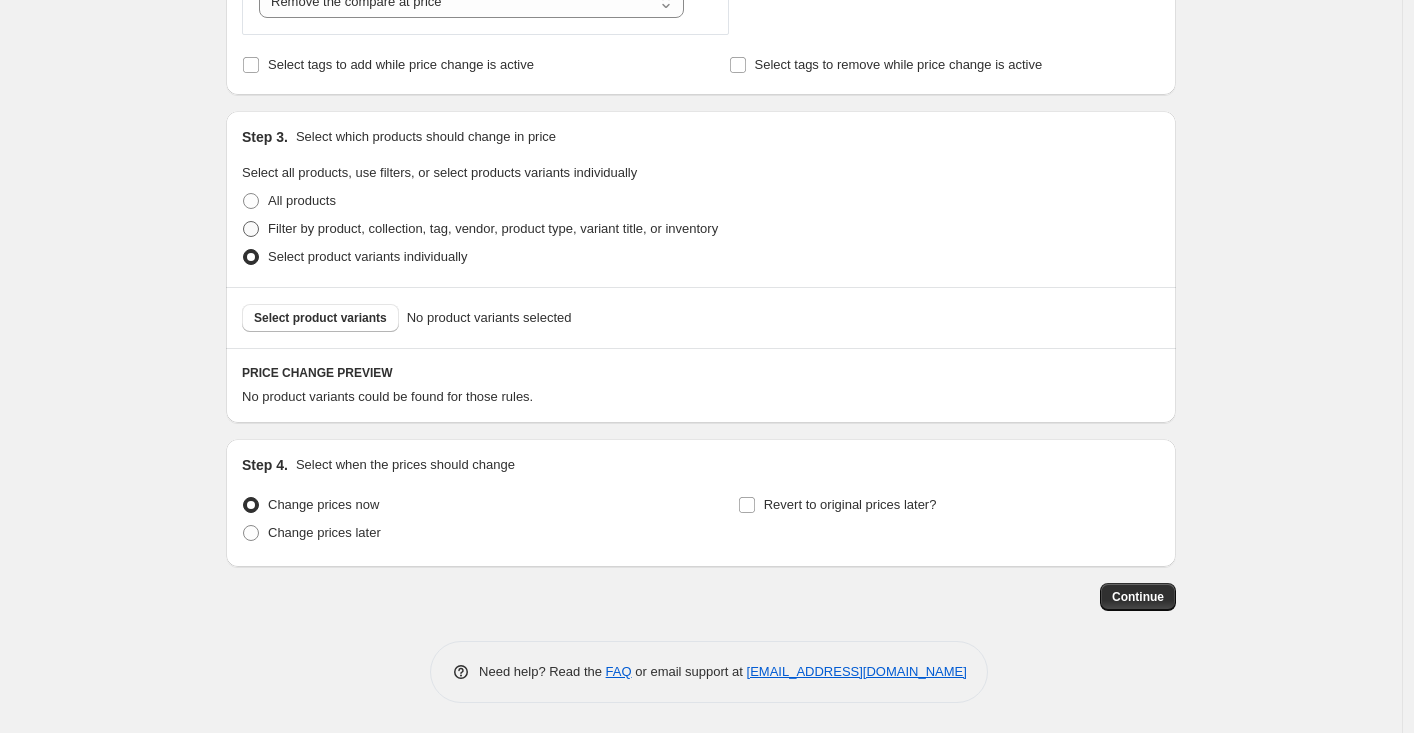 click on "Filter by product, collection, tag, vendor, product type, variant title, or inventory" at bounding box center [493, 228] 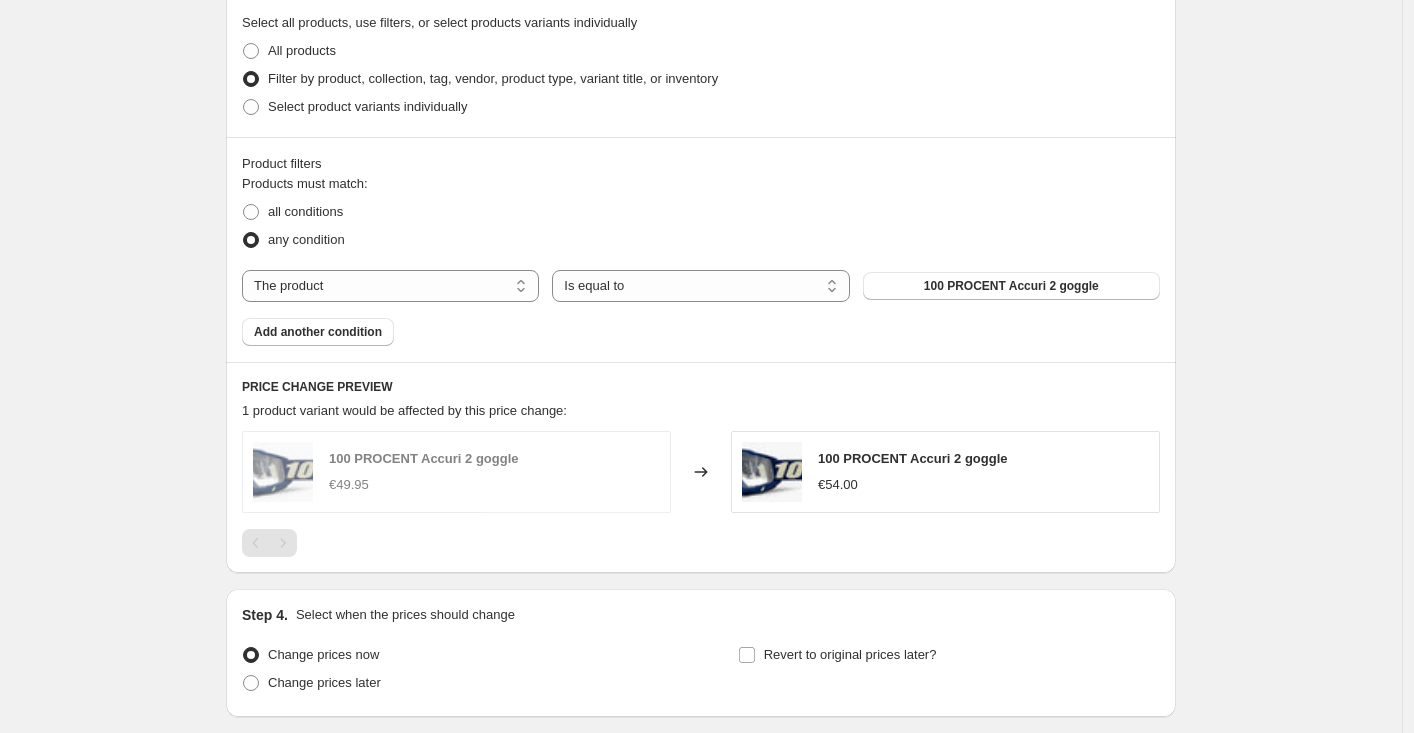 scroll, scrollTop: 1125, scrollLeft: 0, axis: vertical 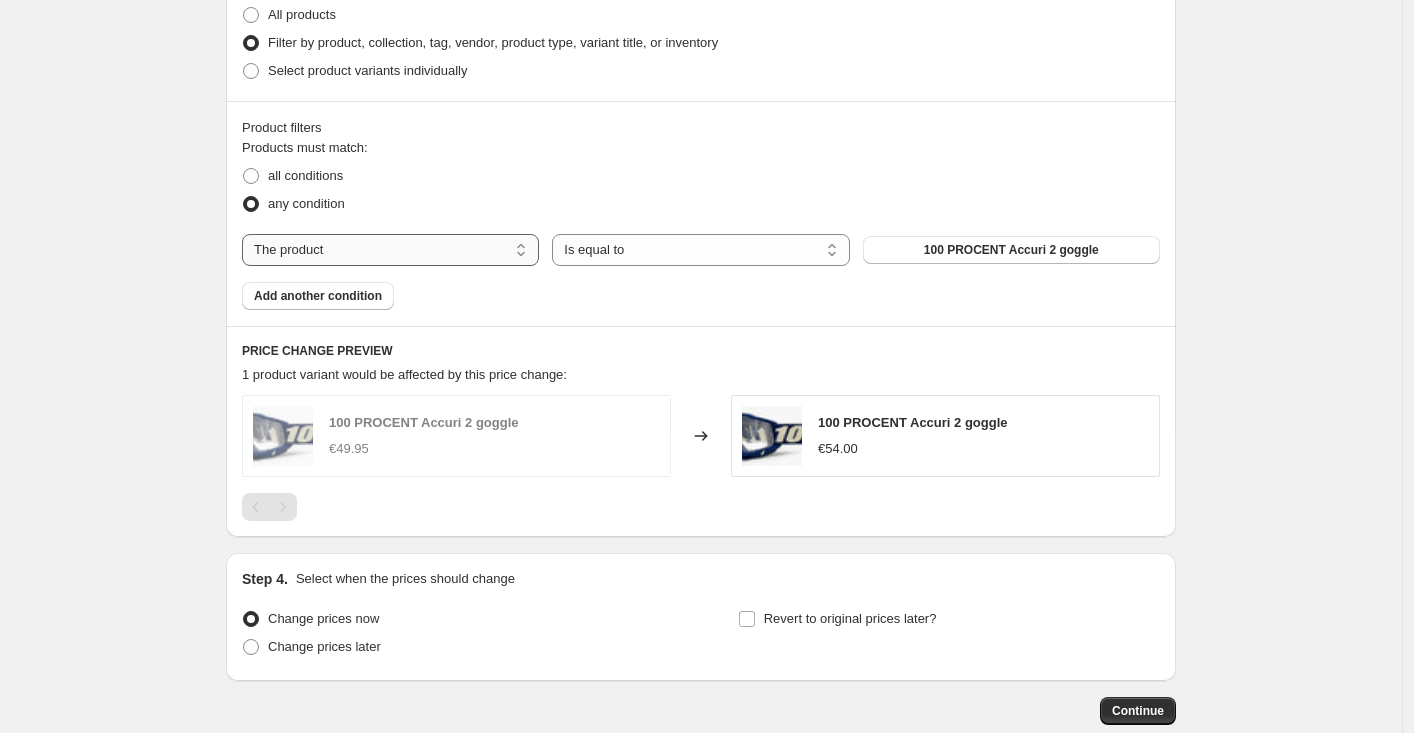 click on "The product The product's collection The product's tag The product's vendor The product's type The product's status The variant's title Inventory quantity" at bounding box center [390, 250] 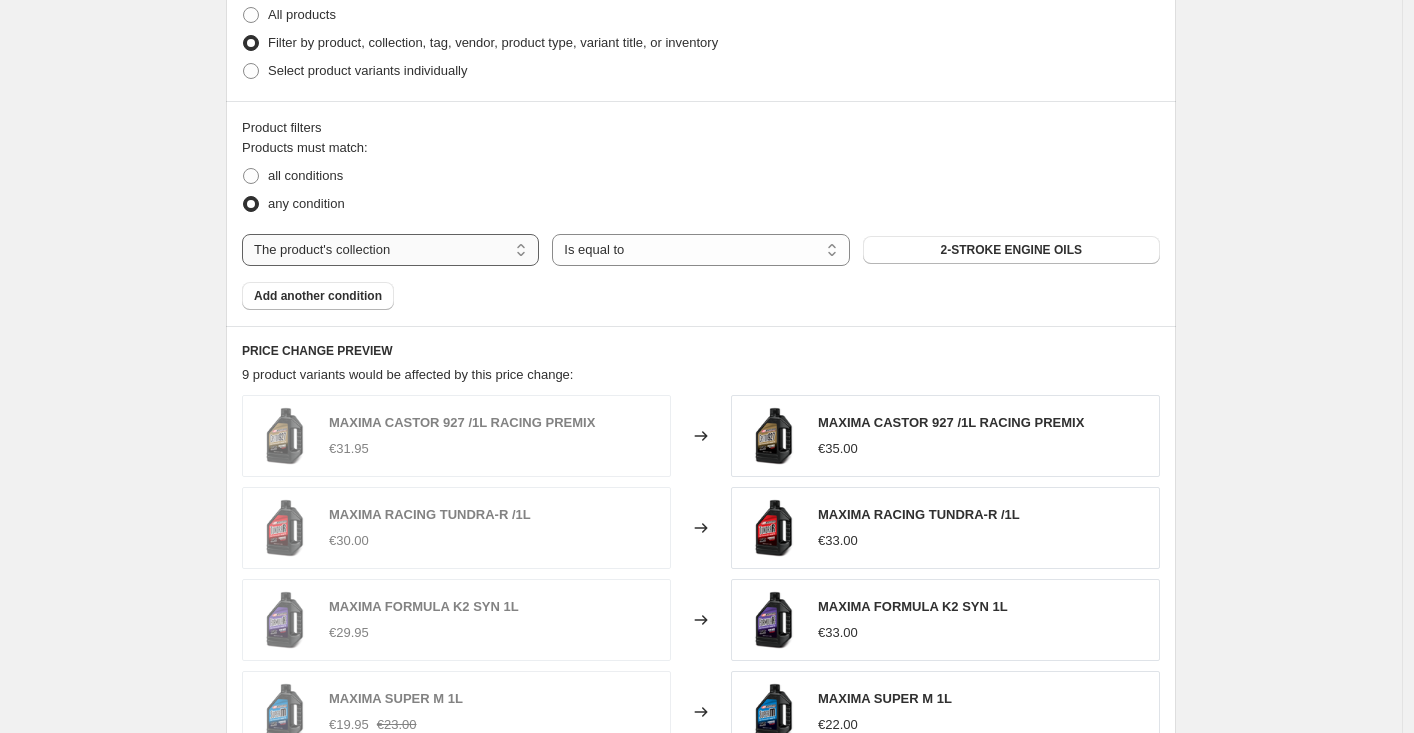 click on "The product The product's collection The product's tag The product's vendor The product's type The product's status The variant's title Inventory quantity" at bounding box center [390, 250] 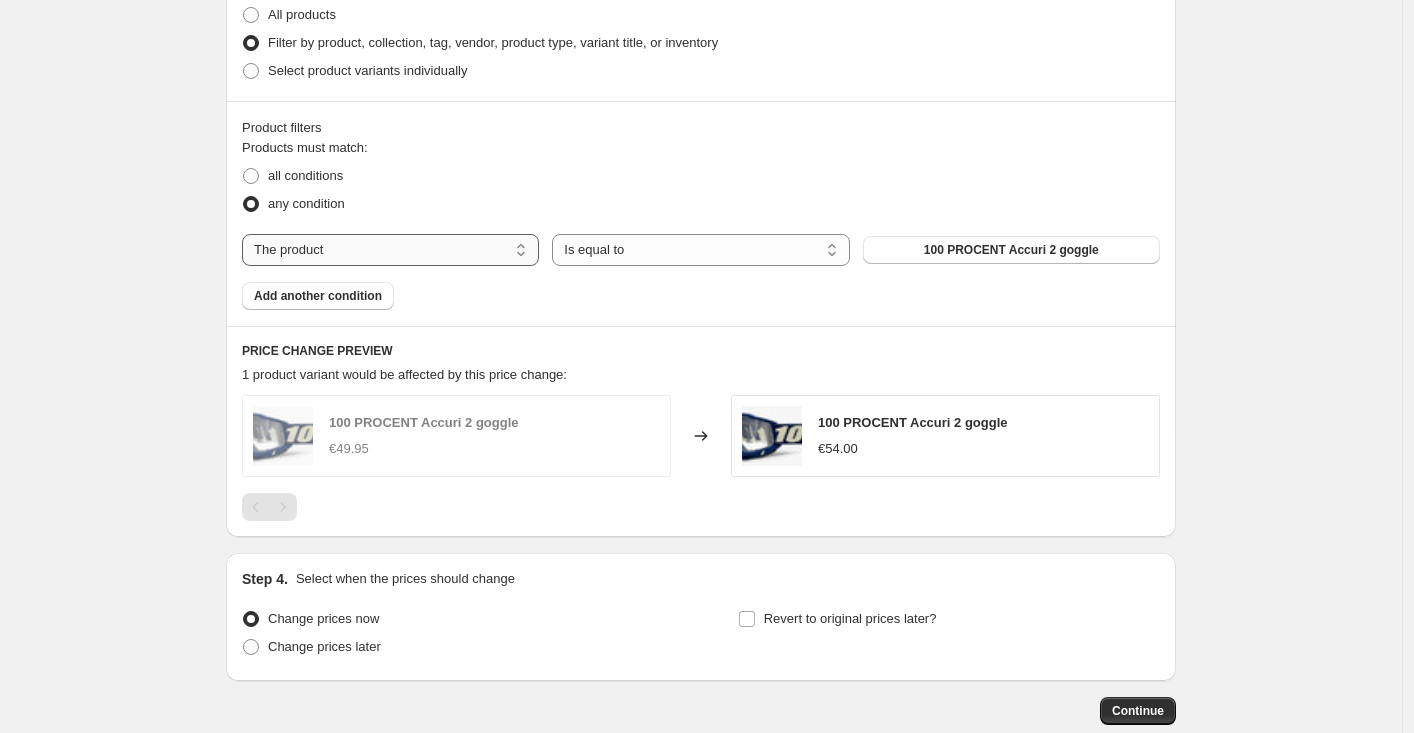 click on "The product The product's collection The product's tag The product's vendor The product's type The product's status The variant's title Inventory quantity" at bounding box center (390, 250) 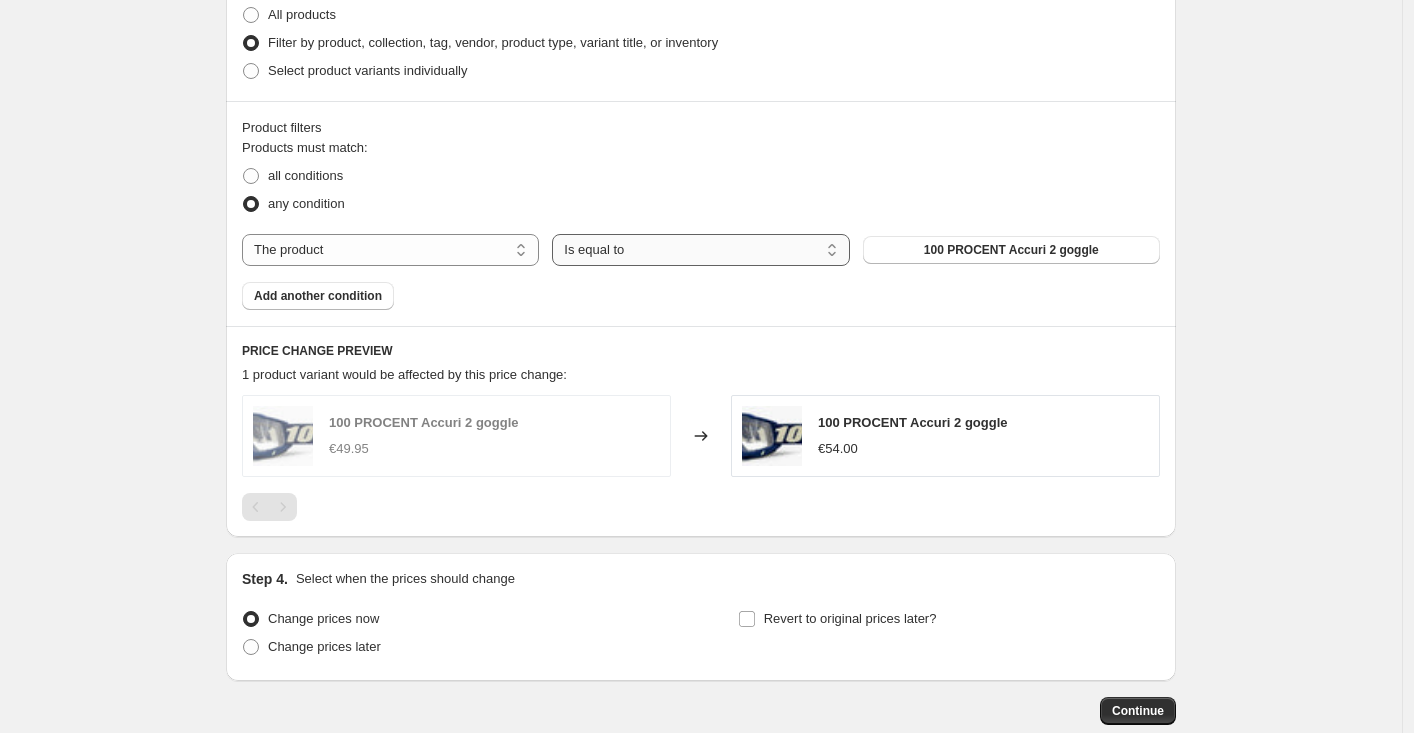 click on "Is equal to Is not equal to" at bounding box center [700, 250] 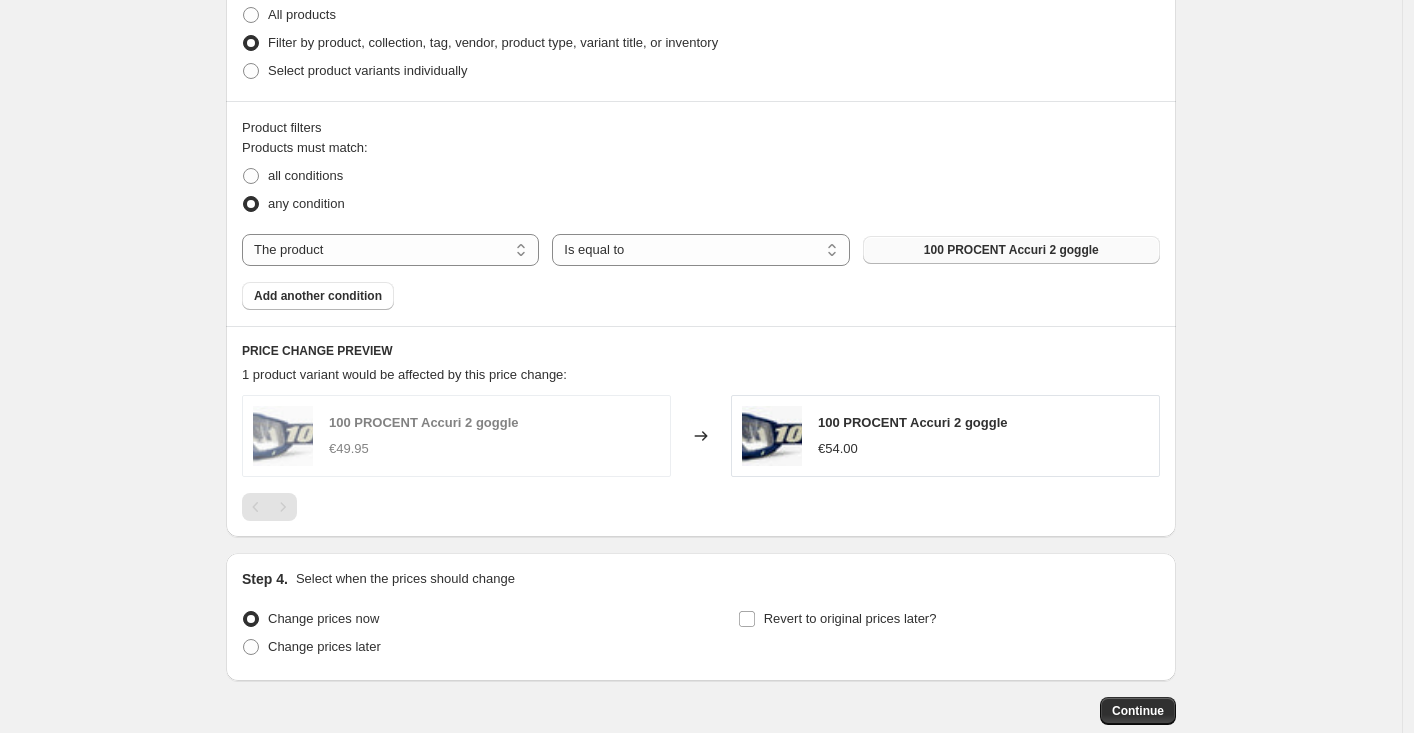 click on "100 PROCENT Accuri 2 goggle" at bounding box center [1011, 250] 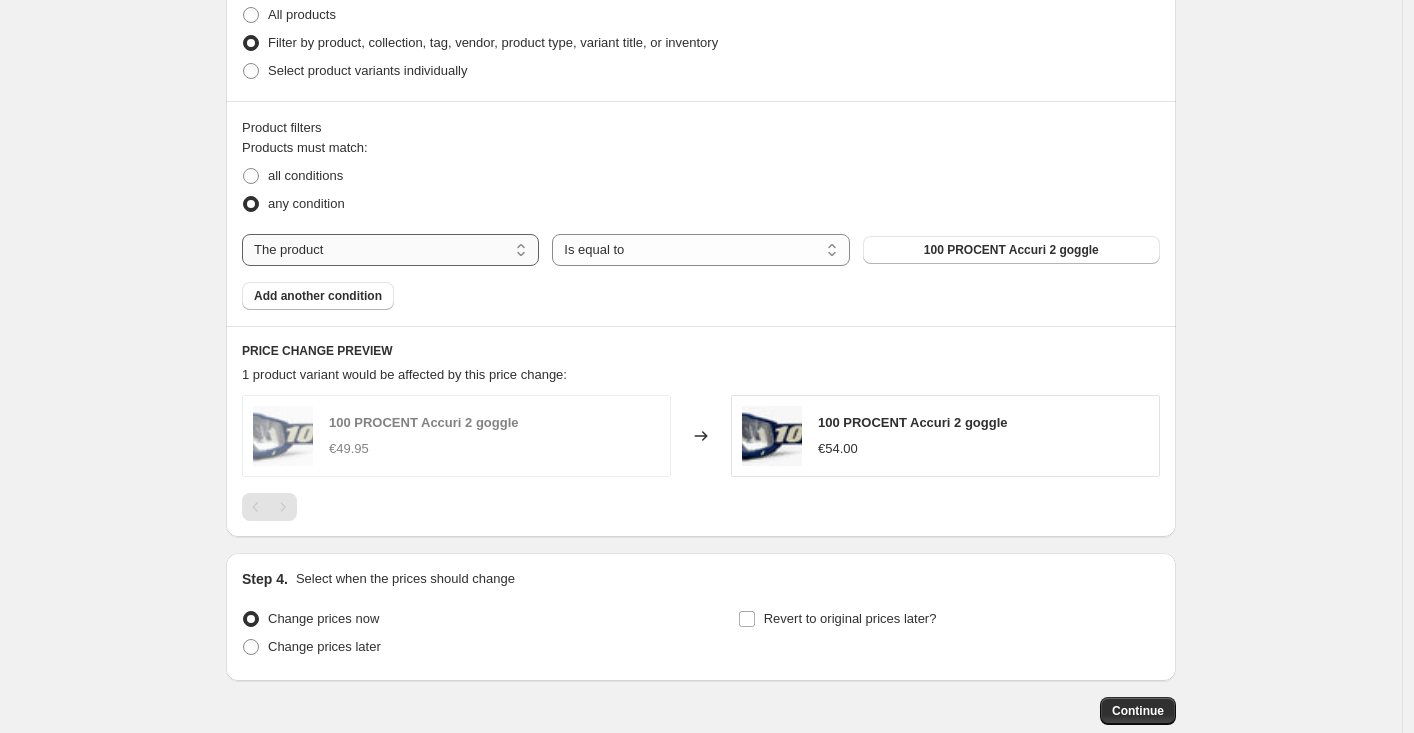 click on "The product The product's collection The product's tag The product's vendor The product's type The product's status The variant's title Inventory quantity" at bounding box center (390, 250) 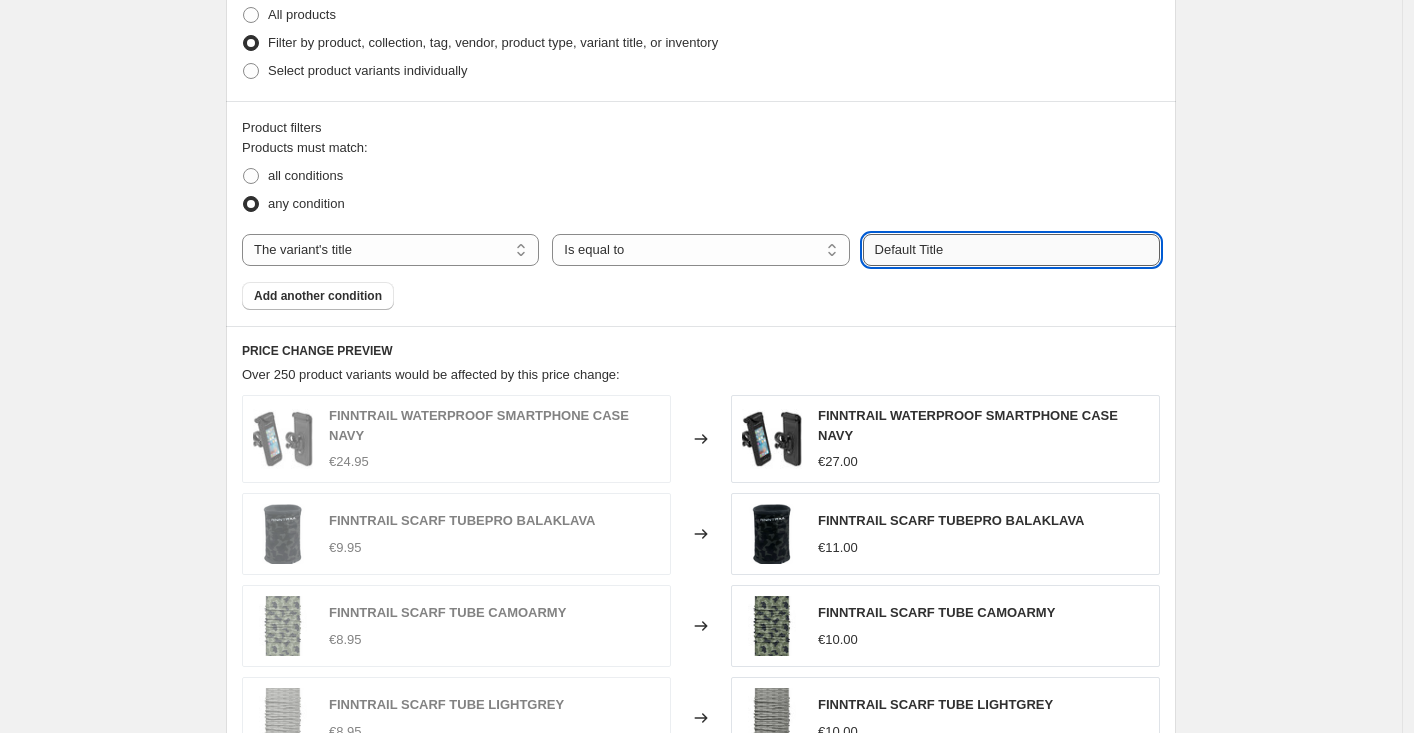 click on "Default Title" at bounding box center (1011, 250) 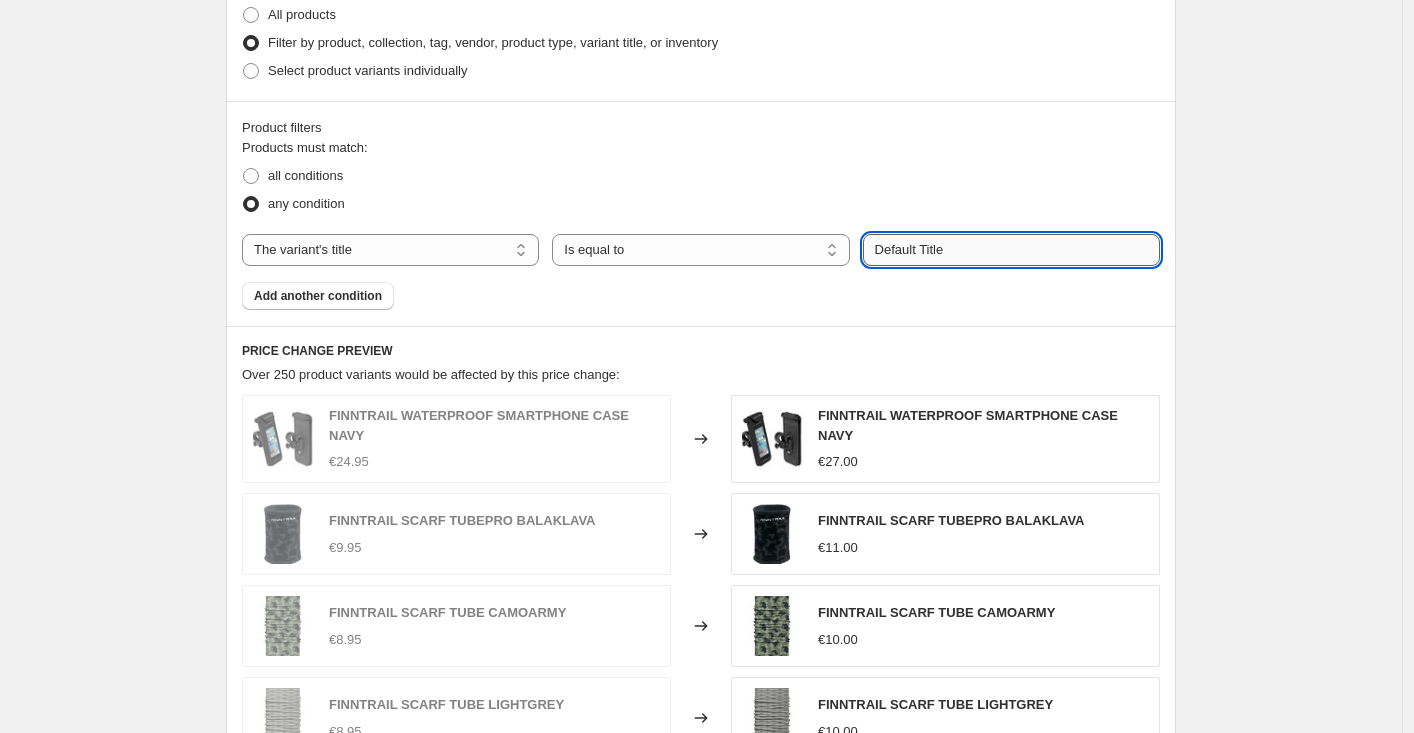 click on "Default Title" at bounding box center (1011, 250) 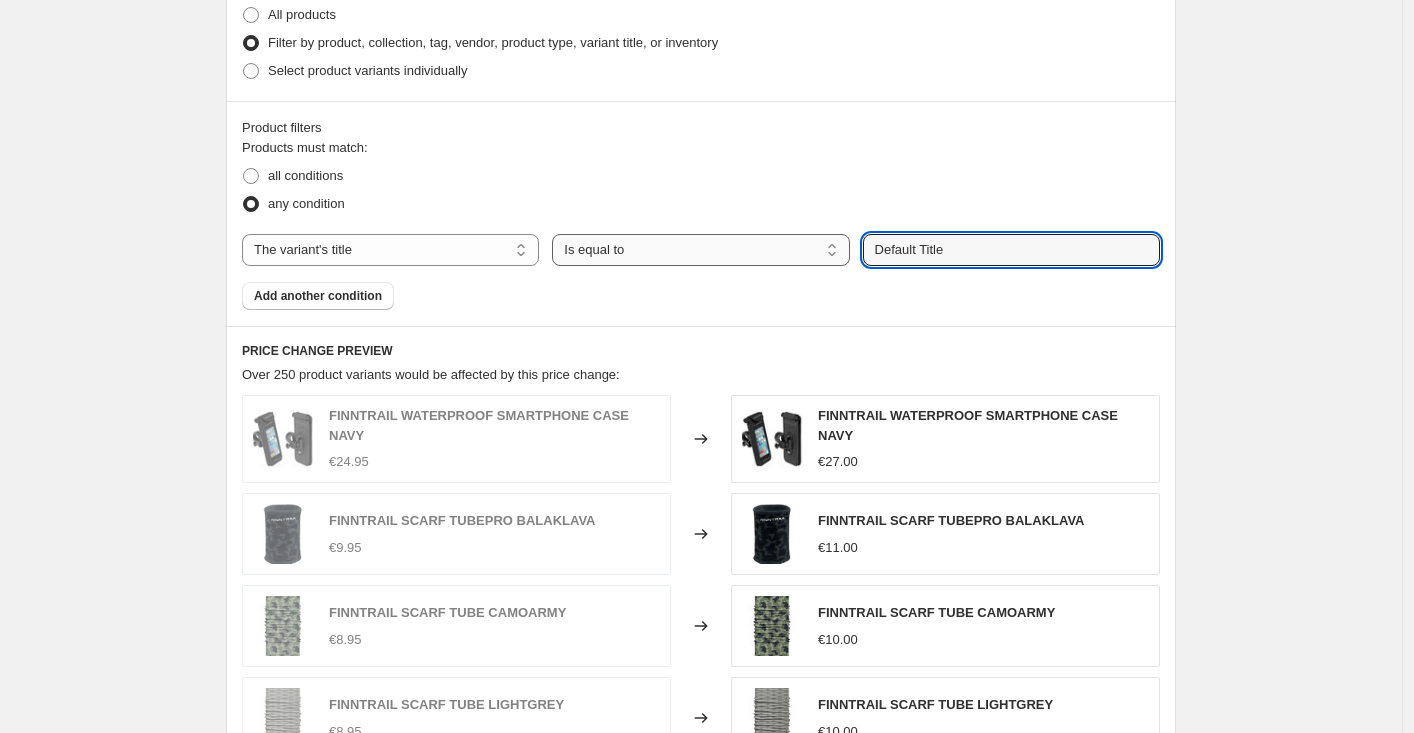 click on "Is equal to Is not equal to Contains" at bounding box center (700, 250) 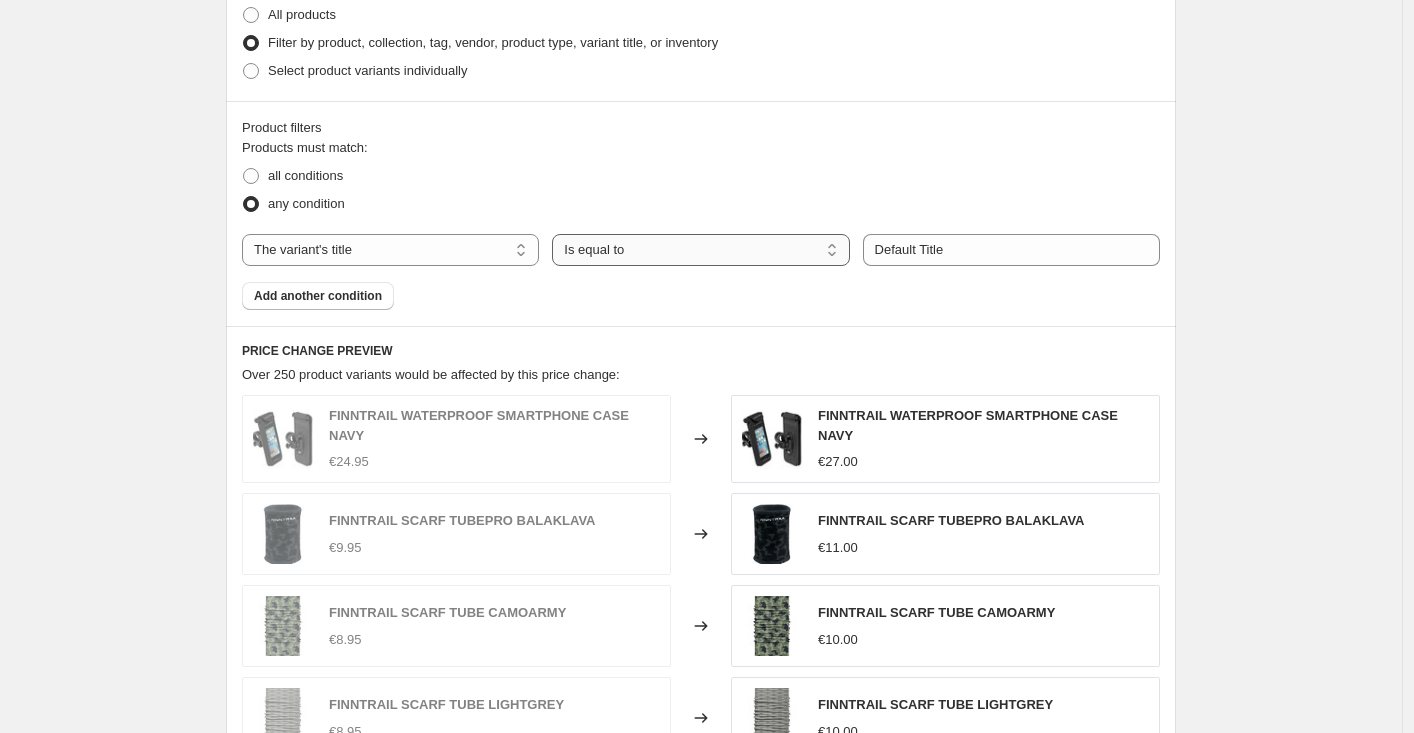 select on "contains" 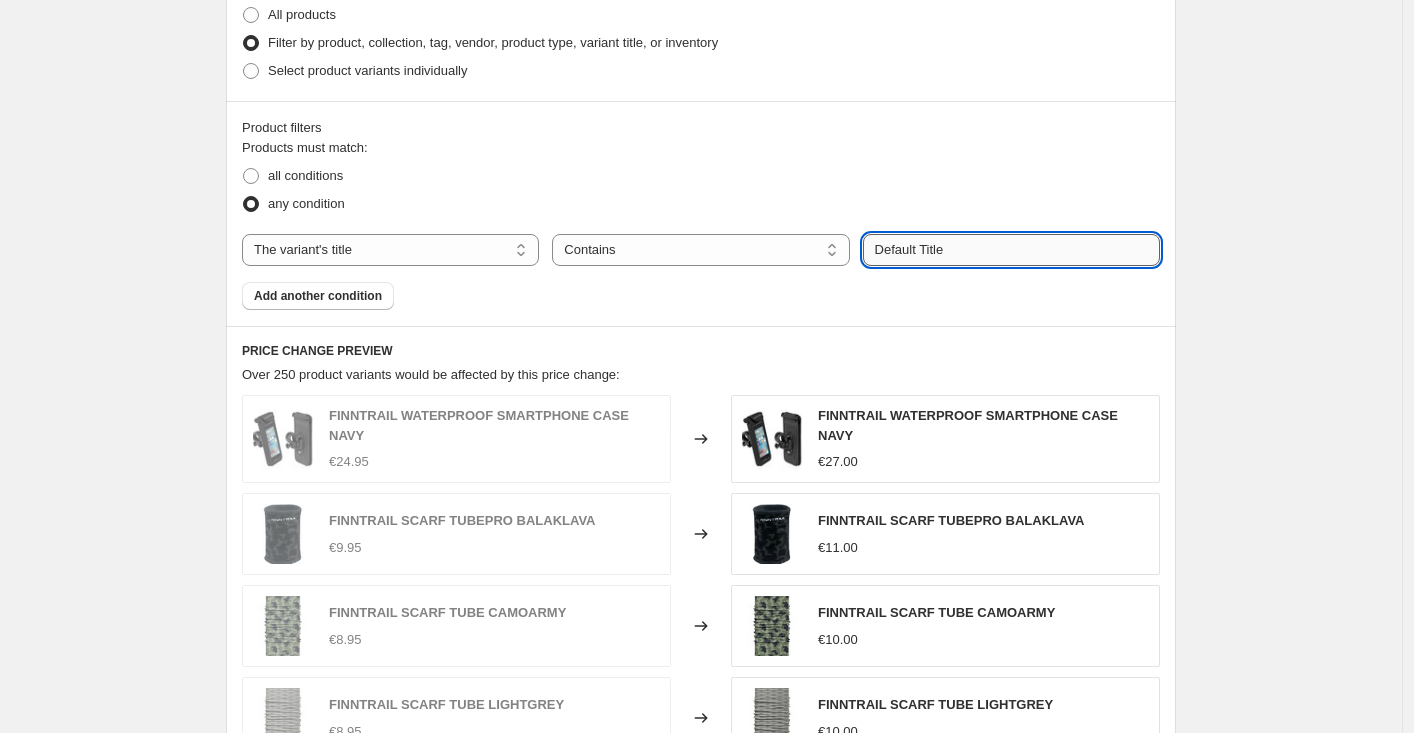 click on "Default Title" at bounding box center (1011, 250) 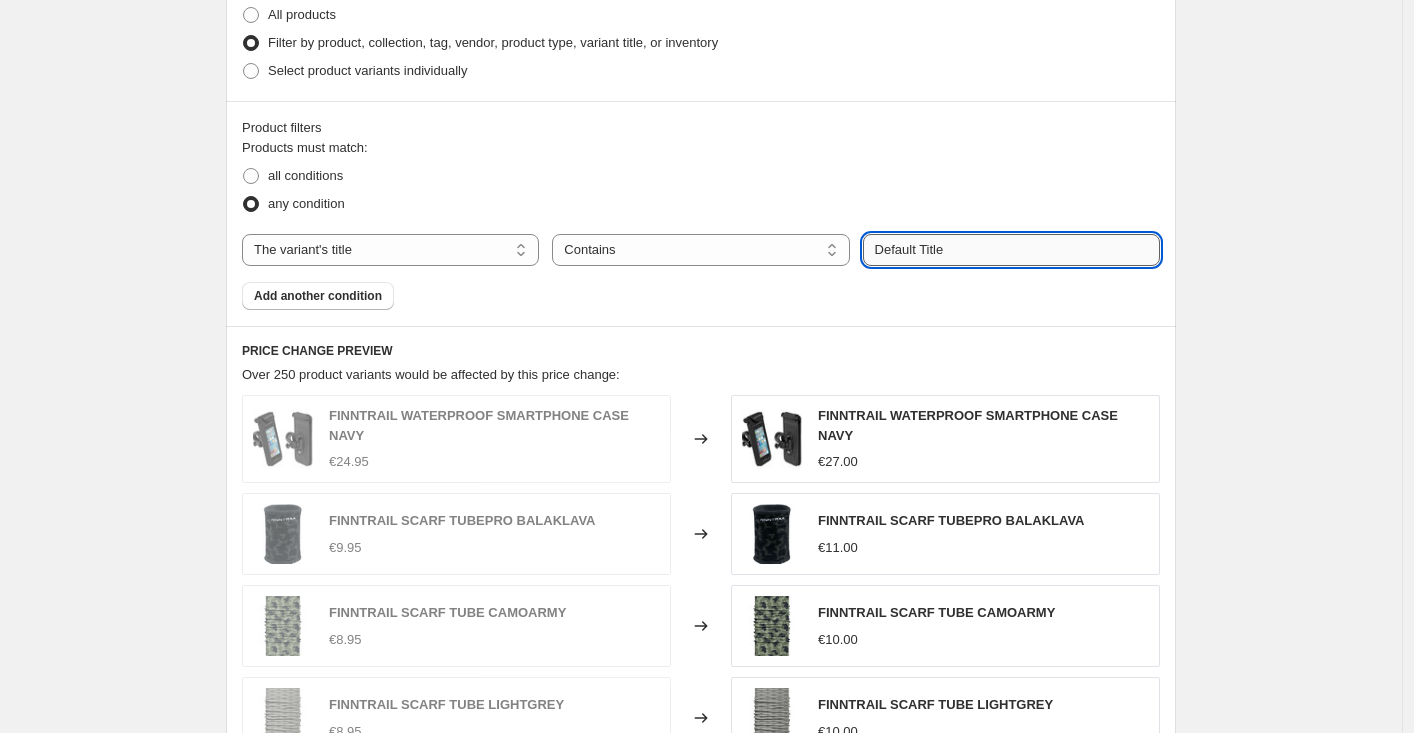 click on "Default Title" at bounding box center (1011, 250) 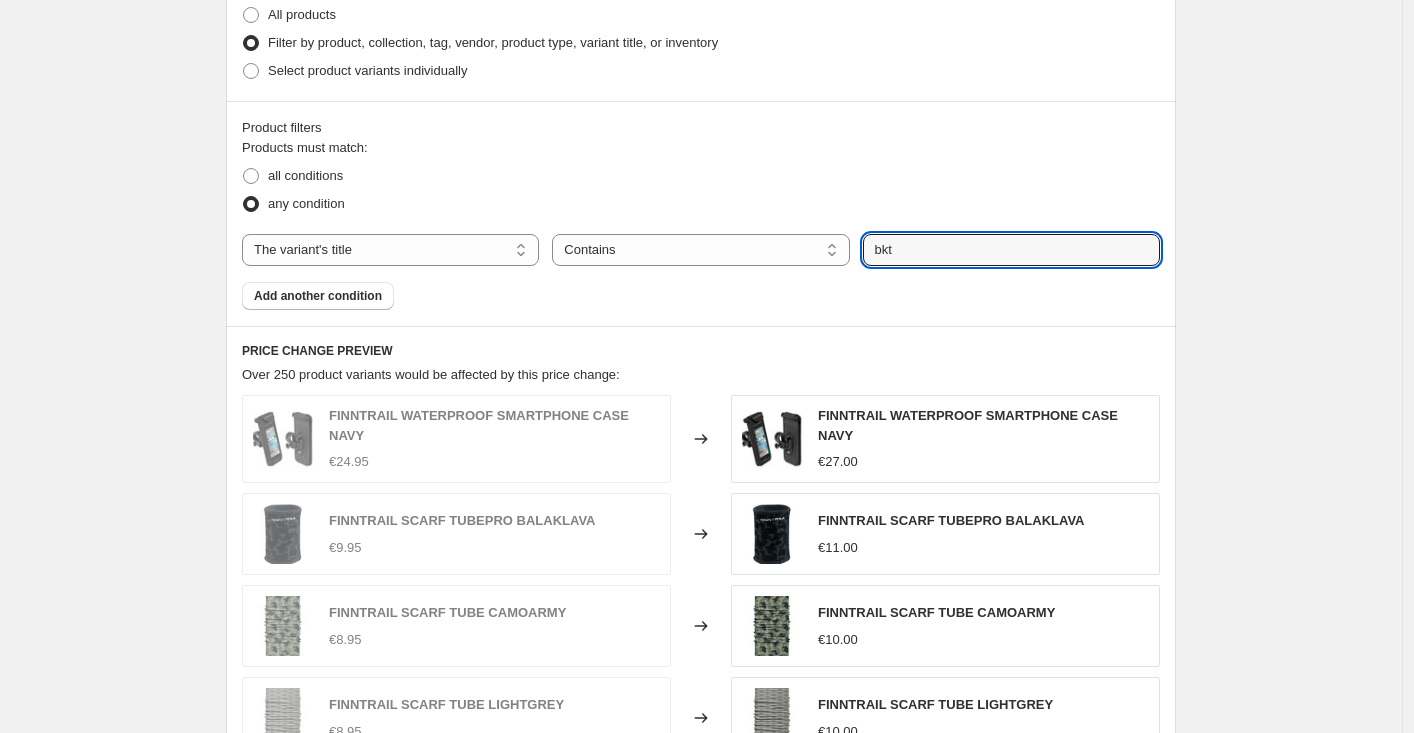 type on "bkt" 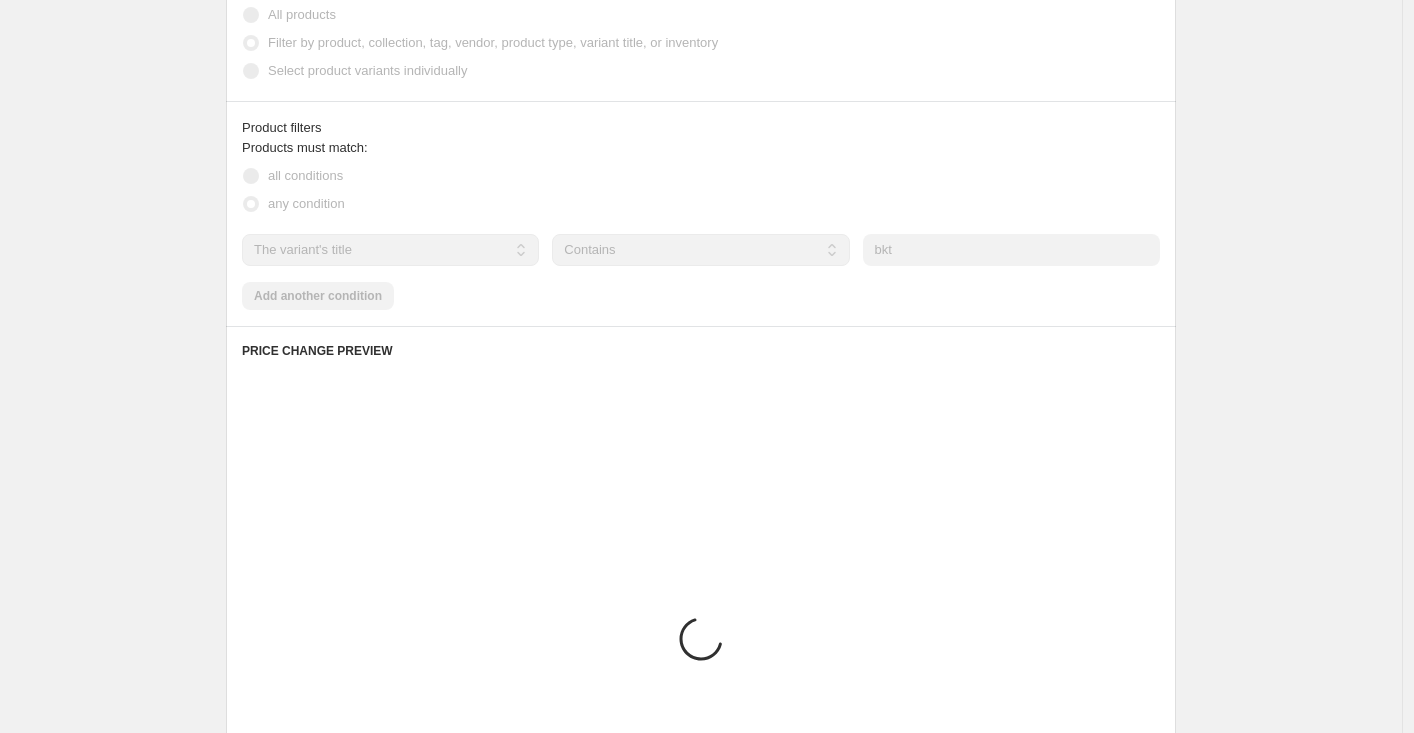 click on "Products must match: all conditions any condition The product The product's collection The product's tag The product's vendor The product's type The product's status The variant's title Inventory quantity The variant's title Is equal to Is not equal to Contains Contains Submit bkt Add another condition" at bounding box center (701, 224) 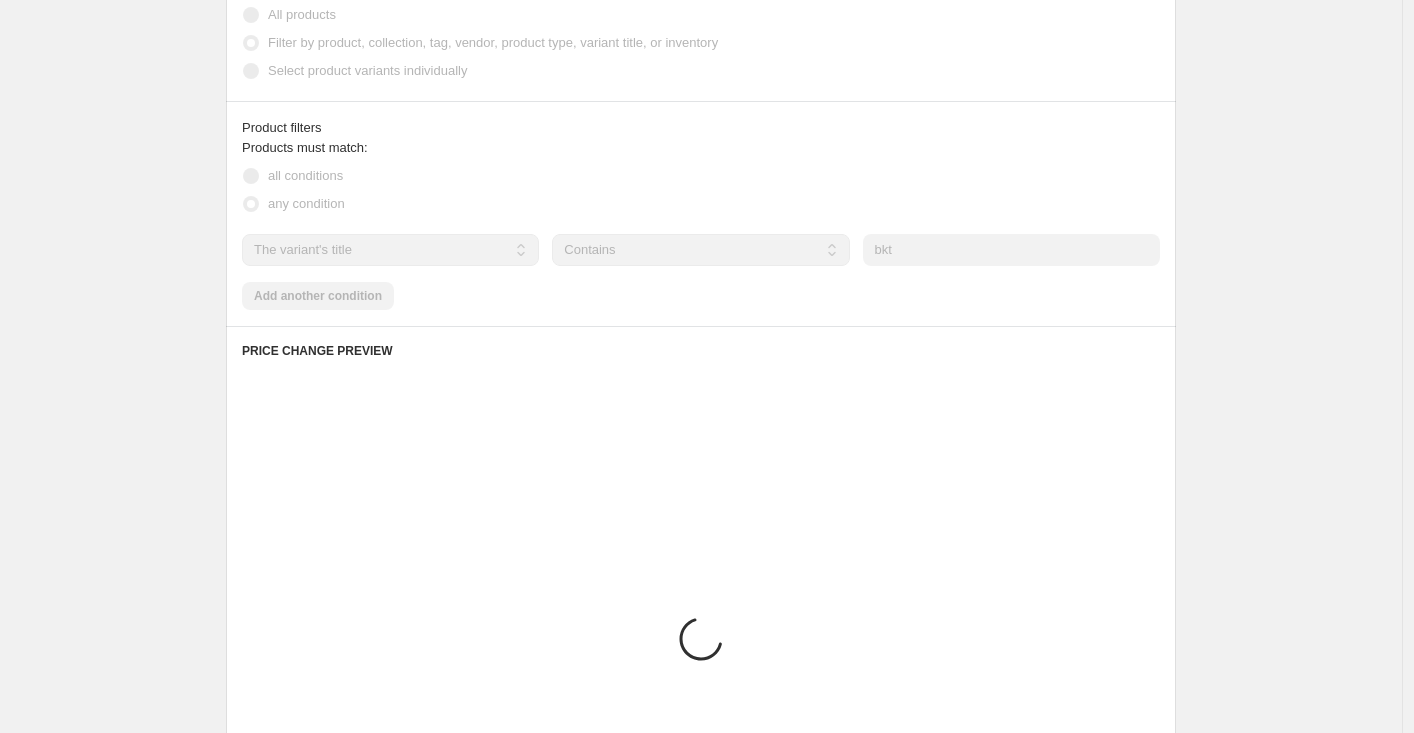 scroll, scrollTop: 1103, scrollLeft: 0, axis: vertical 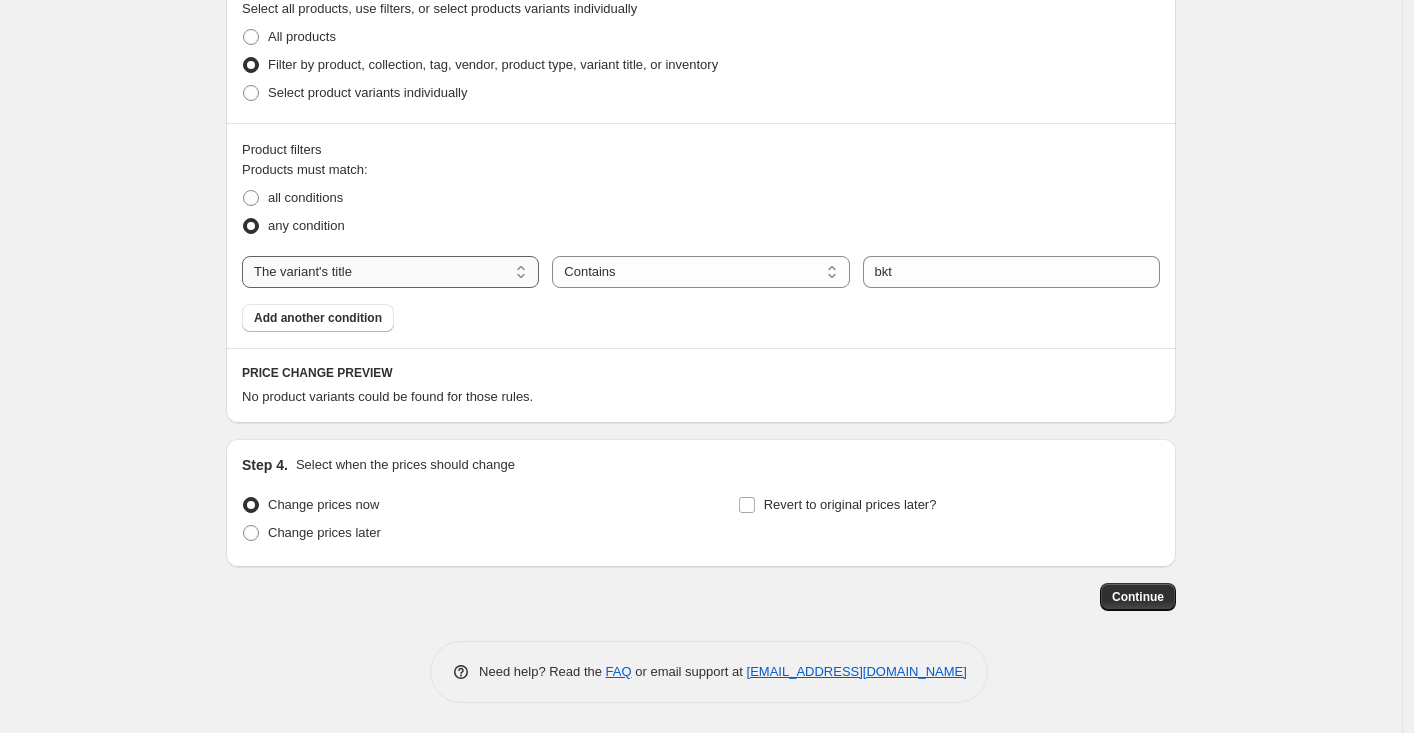click on "The product The product's collection The product's tag The product's vendor The product's type The product's status The variant's title Inventory quantity" at bounding box center [390, 272] 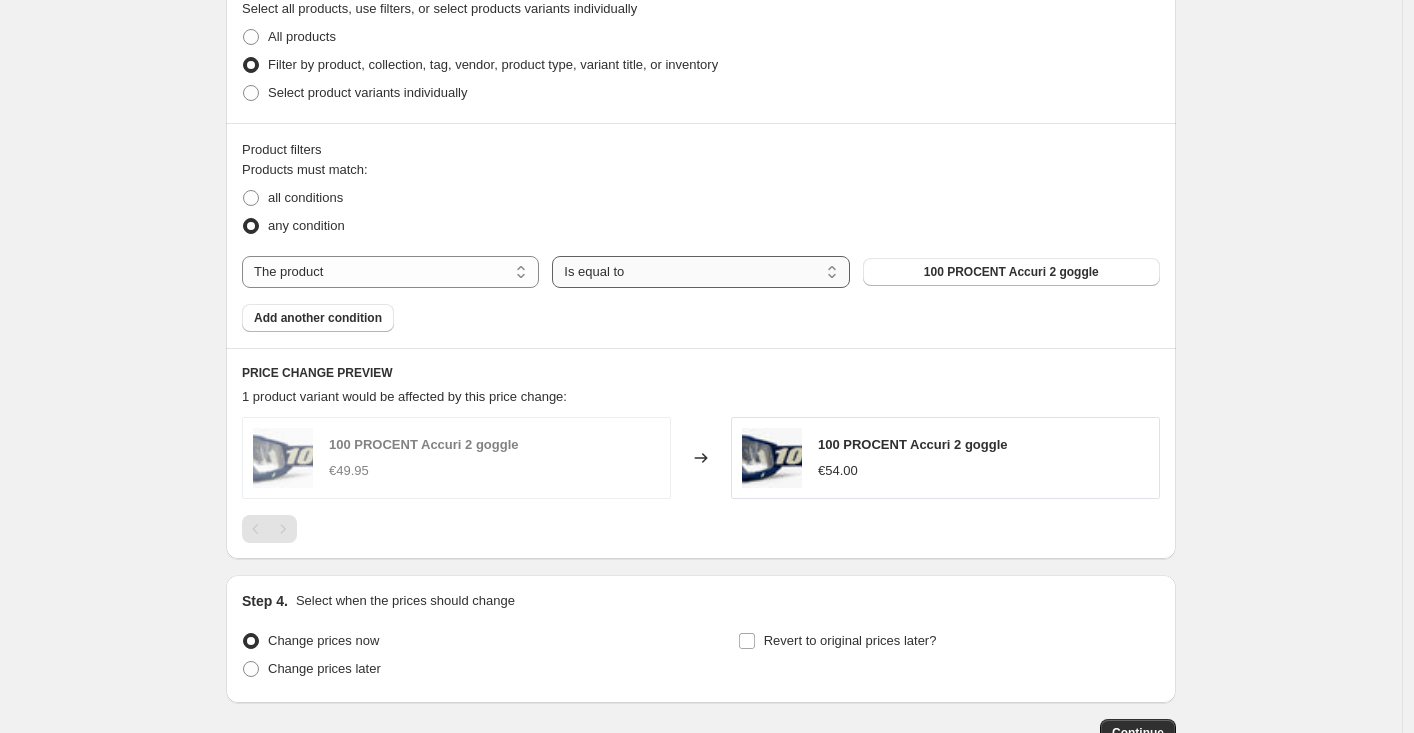 click on "Is equal to Is not equal to" at bounding box center [700, 272] 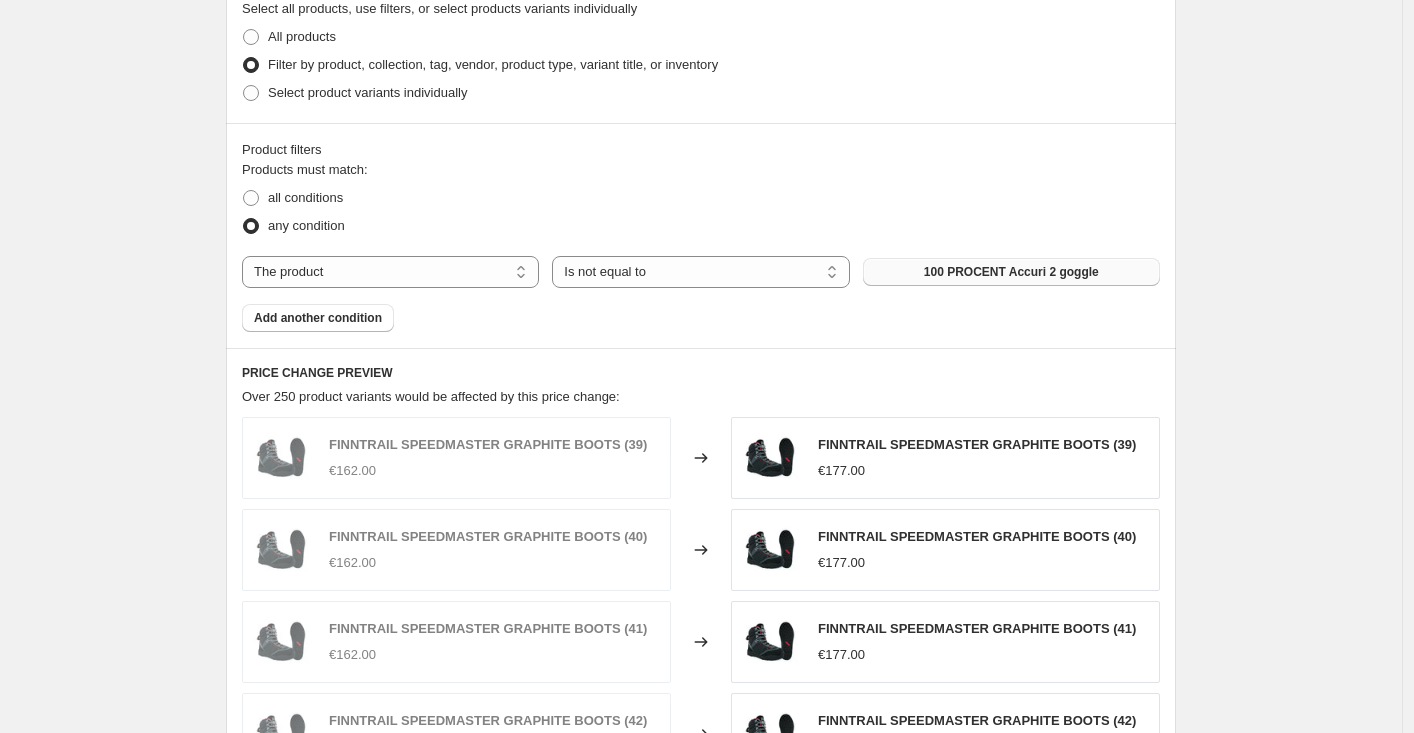 click on "100 PROCENT Accuri 2 goggle" at bounding box center [1011, 272] 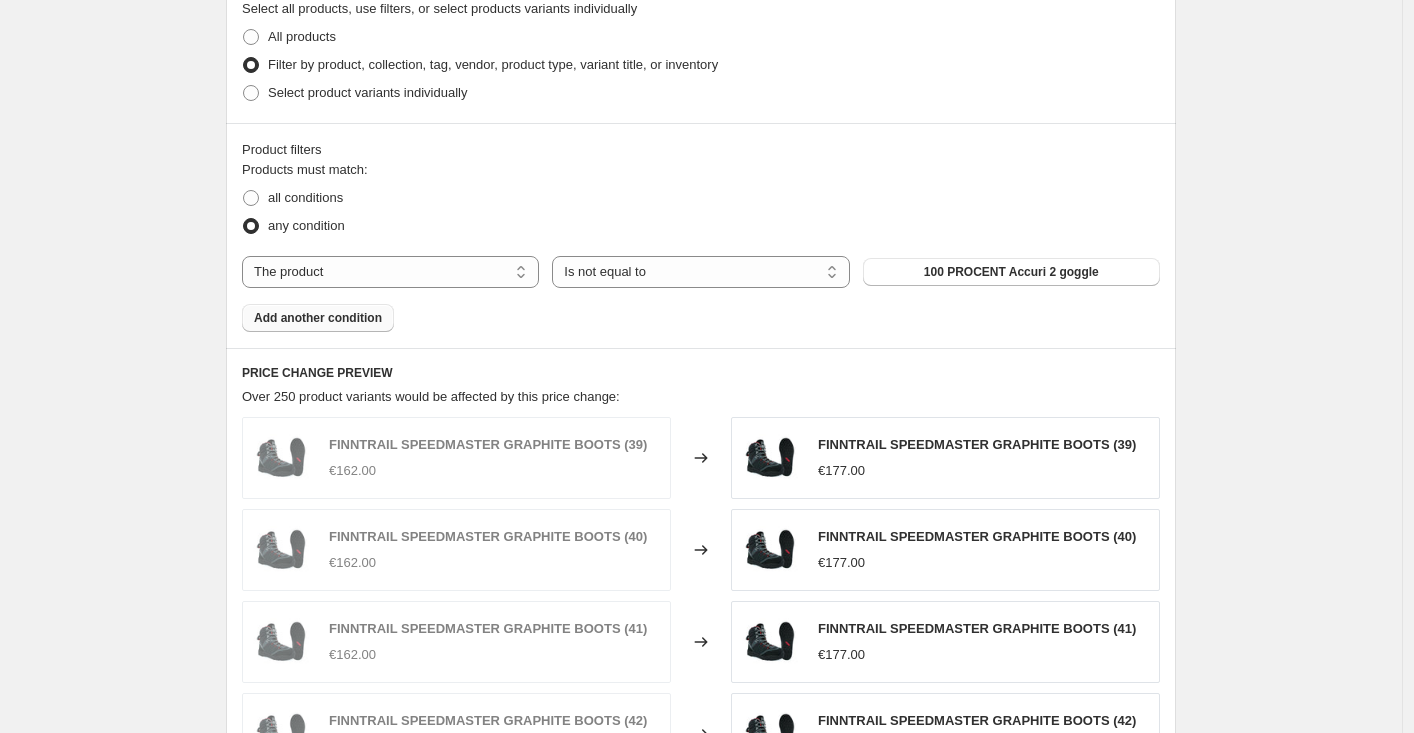 click on "Add another condition" at bounding box center (318, 318) 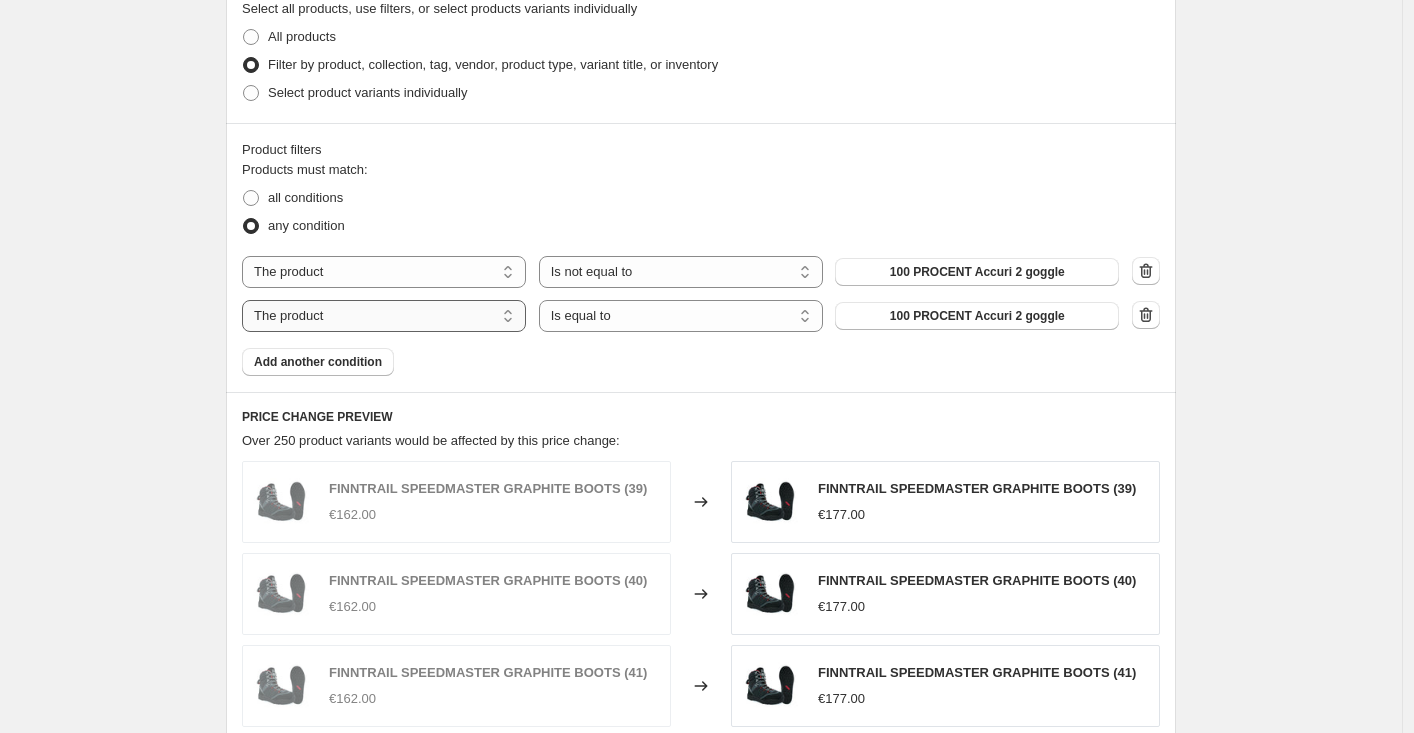 click on "The product The product's collection The product's tag The product's vendor The product's type The product's status The variant's title Inventory quantity" at bounding box center (384, 316) 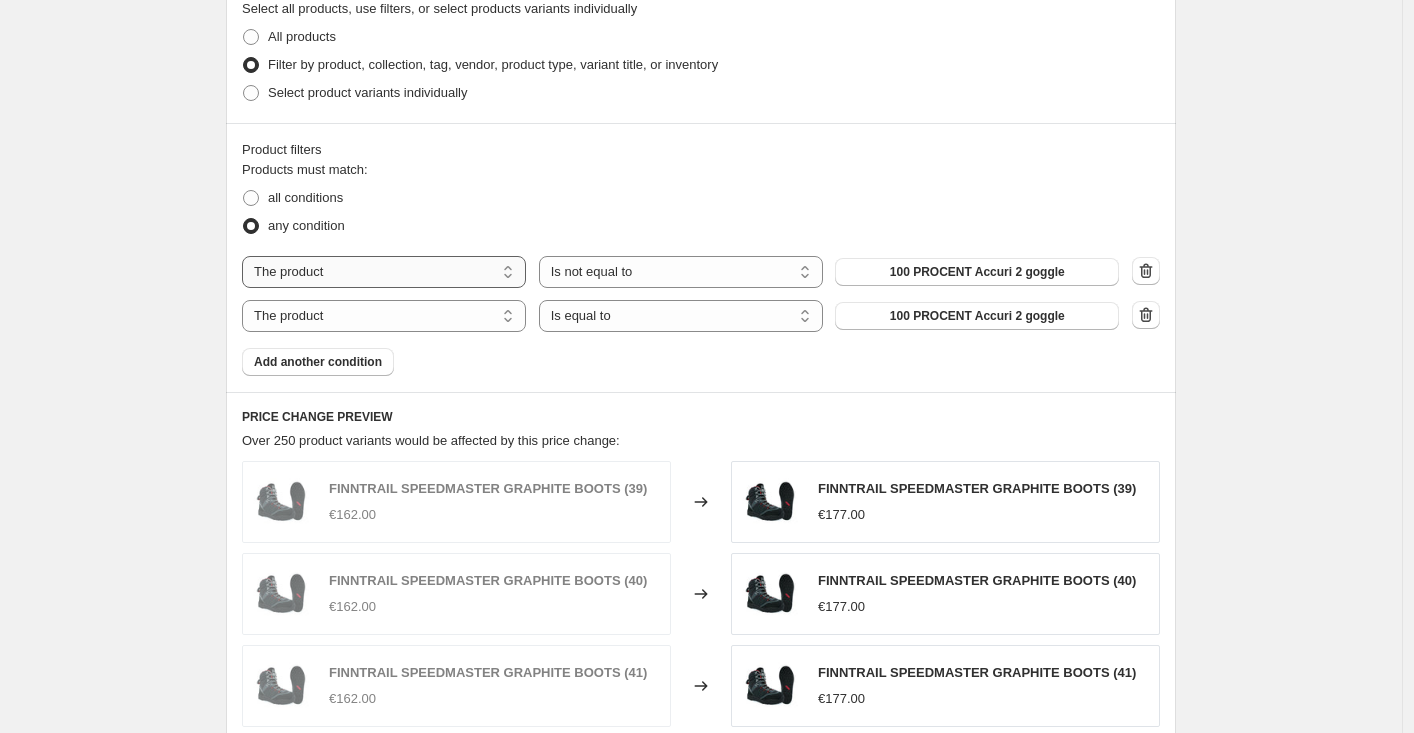 click on "The product The product's collection The product's tag The product's vendor The product's type The product's status The variant's title Inventory quantity" at bounding box center (384, 272) 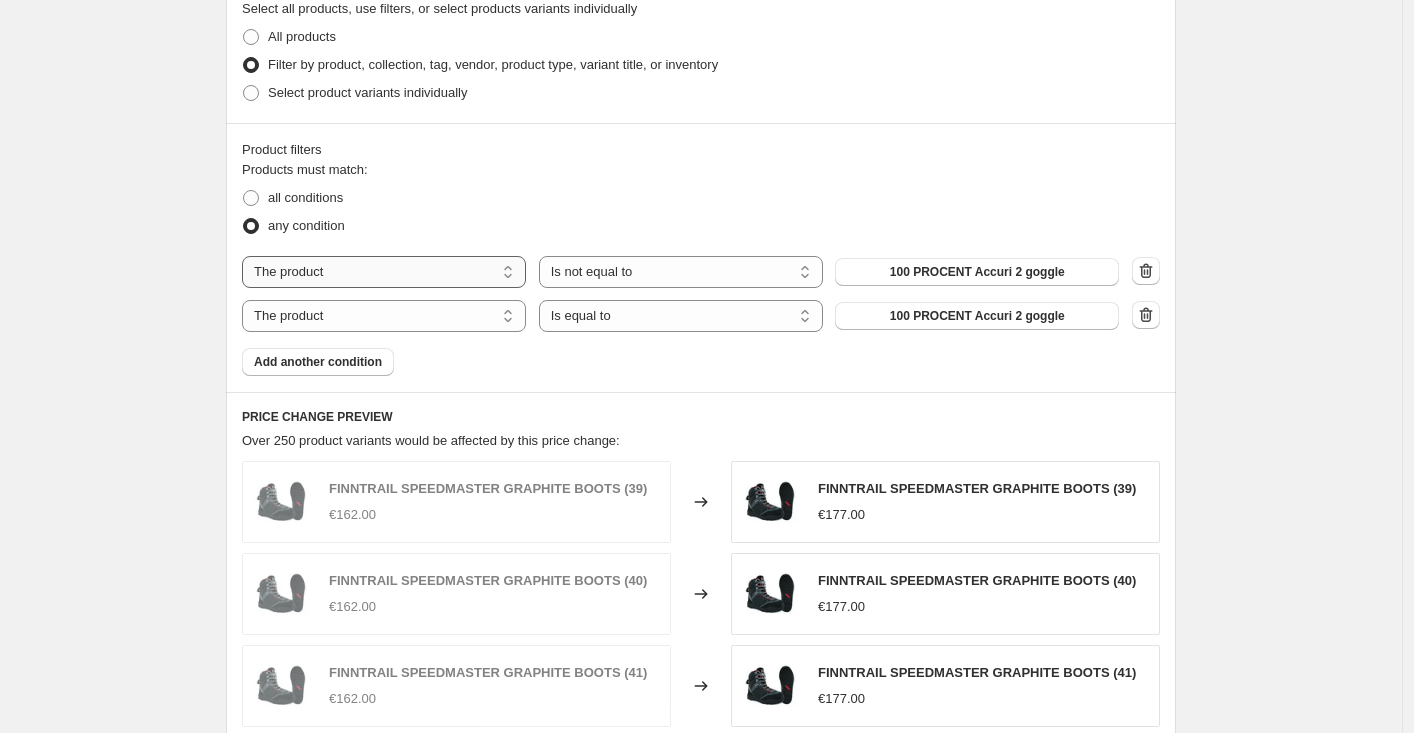 select on "collection" 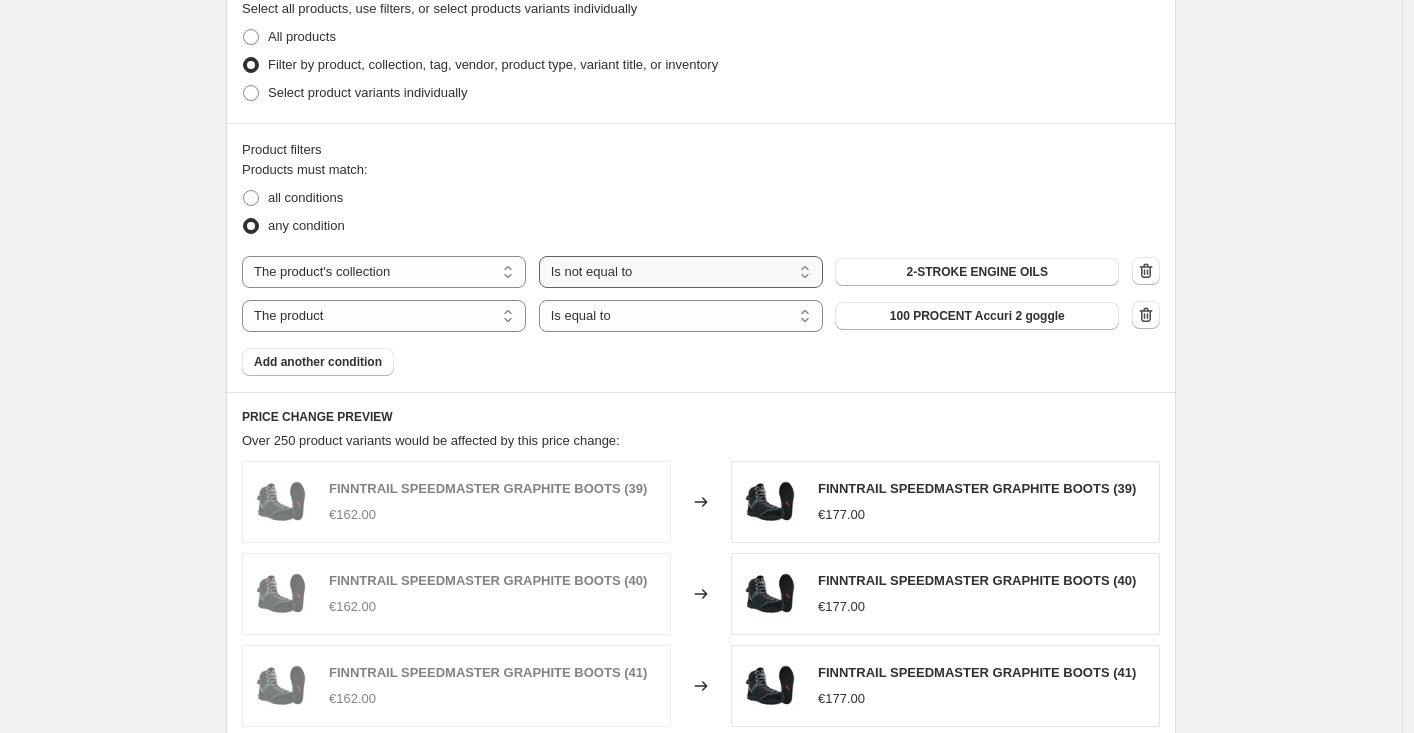 click on "Is equal to Is not equal to" at bounding box center [681, 272] 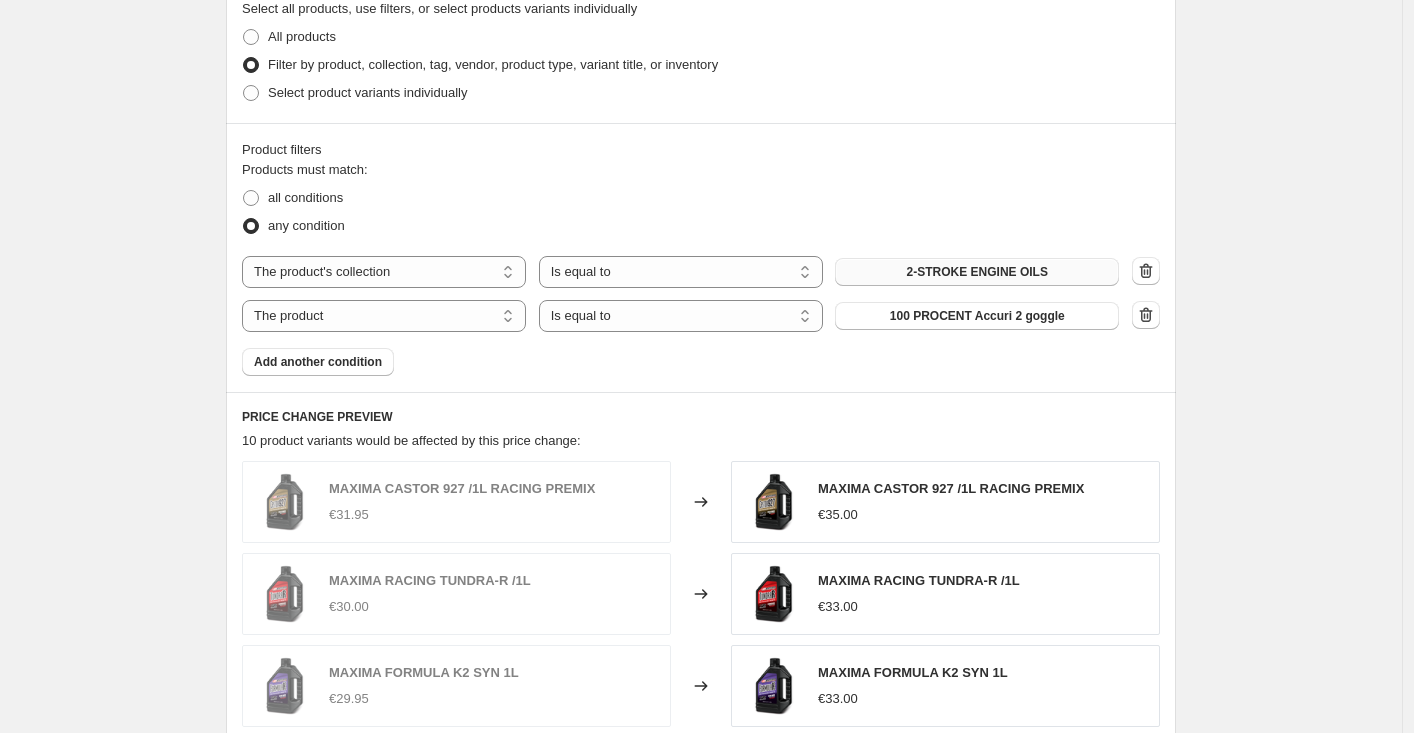 click on "2-STROKE ENGINE OILS" at bounding box center [977, 272] 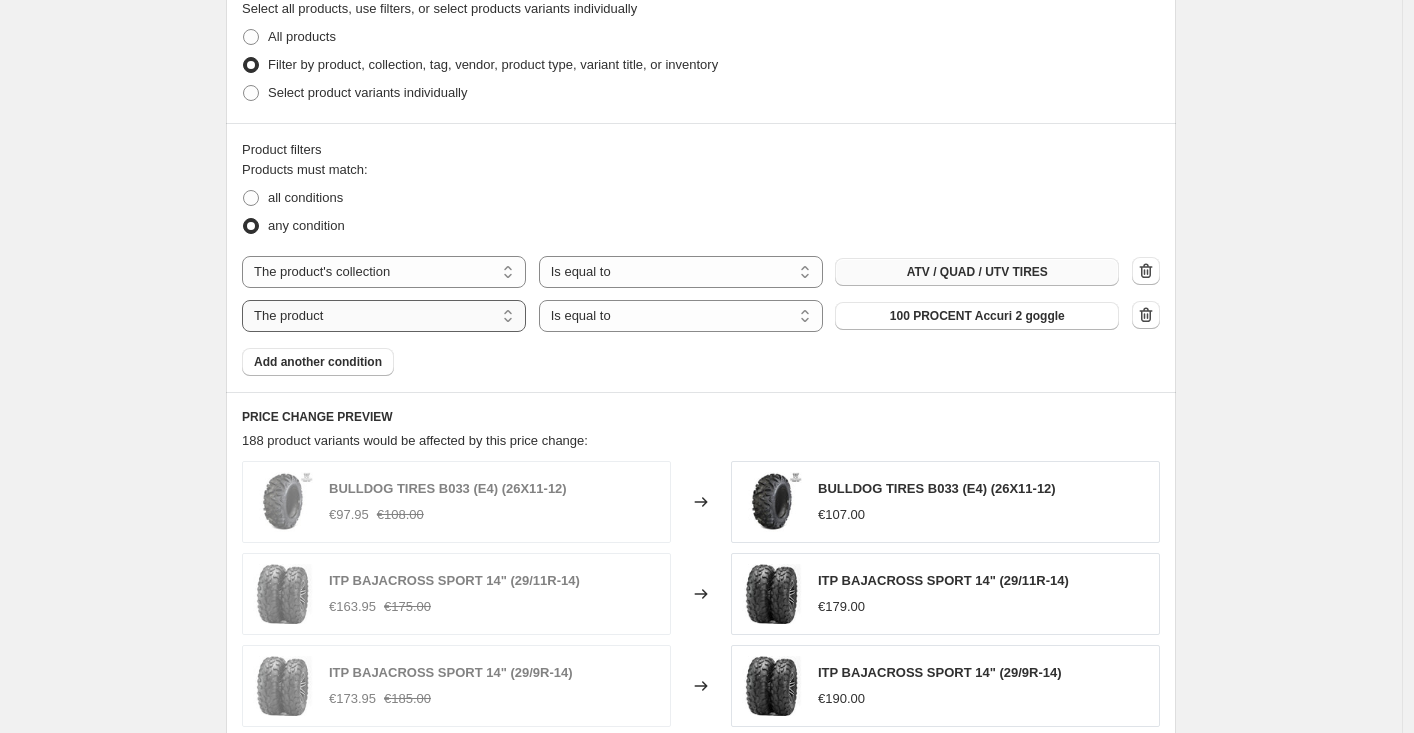 click on "The product The product's collection The product's tag The product's vendor The product's type The product's status The variant's title Inventory quantity" at bounding box center (384, 316) 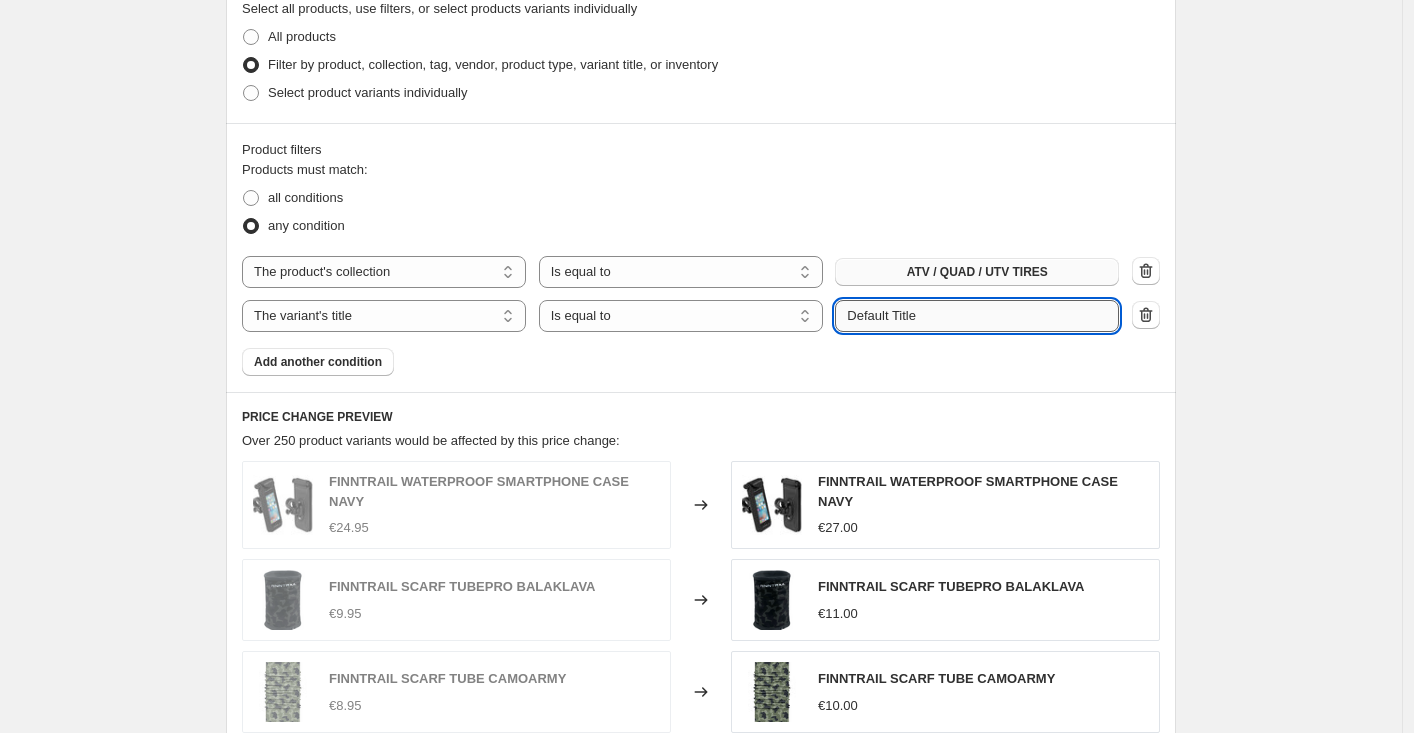 click on "Default Title" at bounding box center (977, 316) 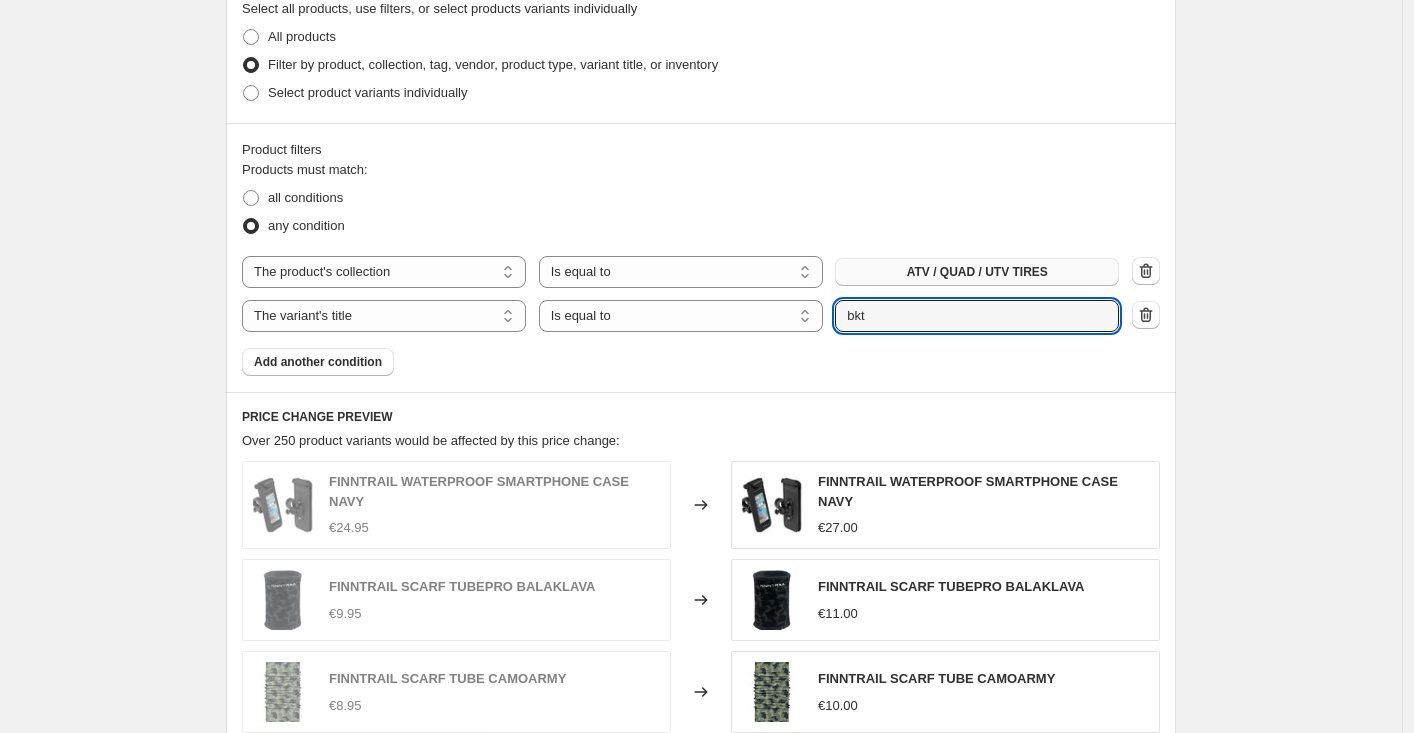 click on "Product filters Products must match: all conditions any condition The product The product's collection The product's tag The product's vendor The product's type The product's status The variant's title Inventory quantity The product's collection Is equal to Is not equal to Is equal to ATV  / QUAD / UTV TIRES The product The product's collection The product's tag The product's vendor The product's type The product's status The variant's title Inventory quantity The variant's title Is equal to Is not equal to Contains Is equal to Submit bkt Add another condition" at bounding box center [701, 257] 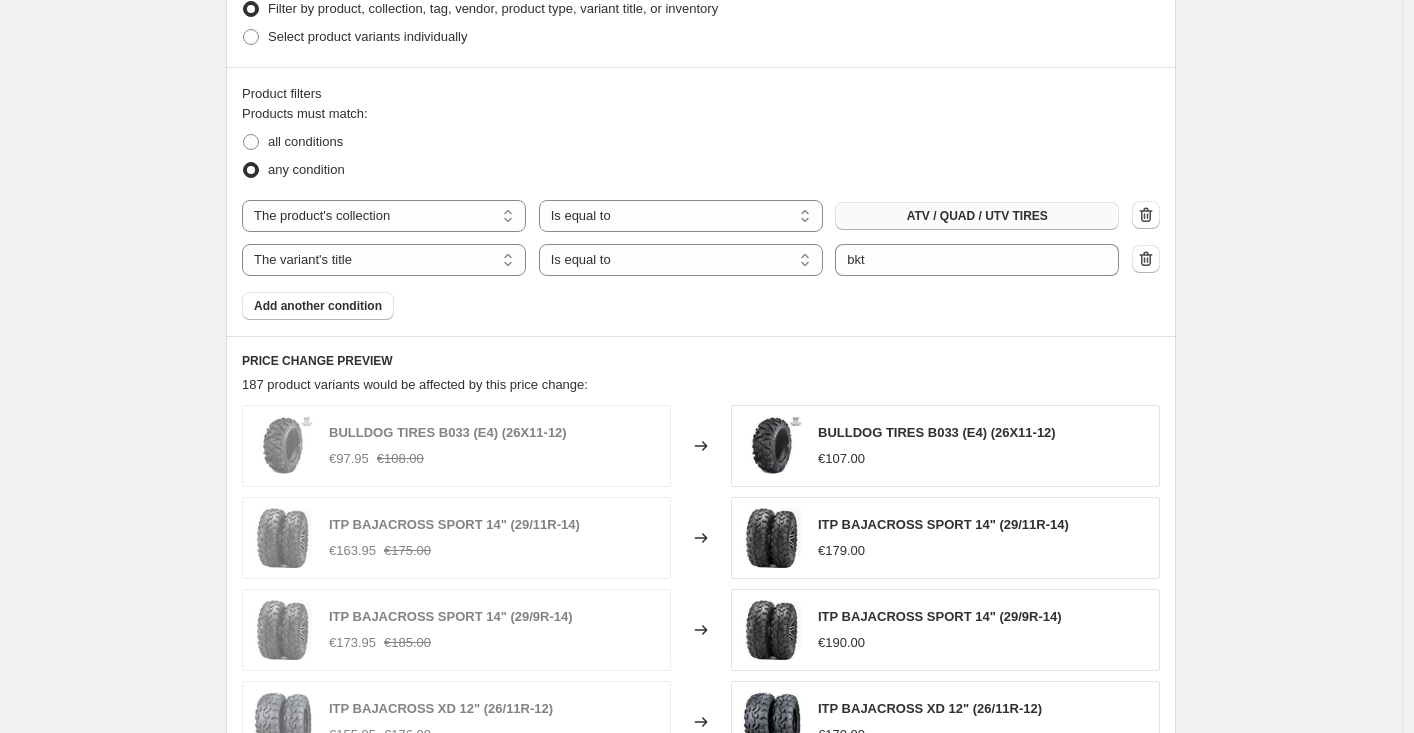 scroll, scrollTop: 1142, scrollLeft: 0, axis: vertical 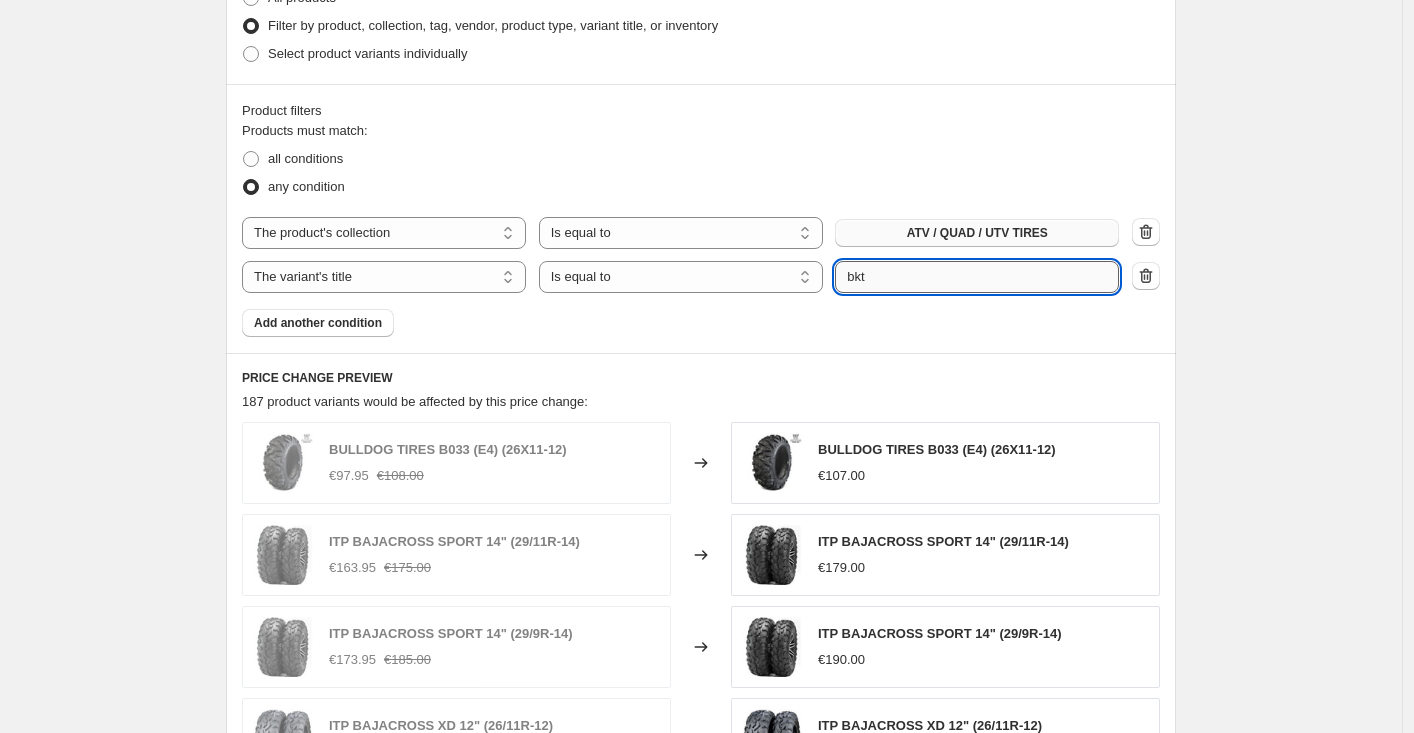 click on "bkt" at bounding box center (977, 277) 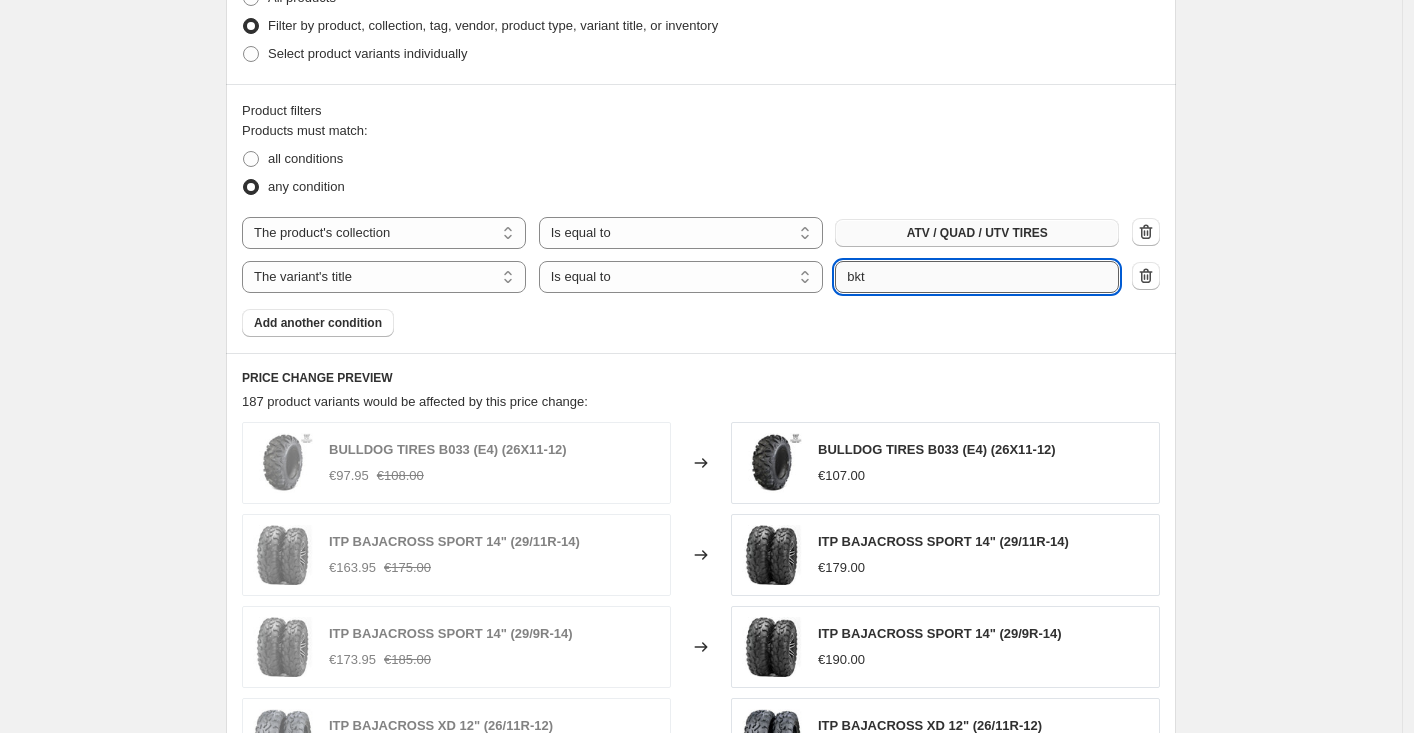 click on "bkt" at bounding box center [977, 277] 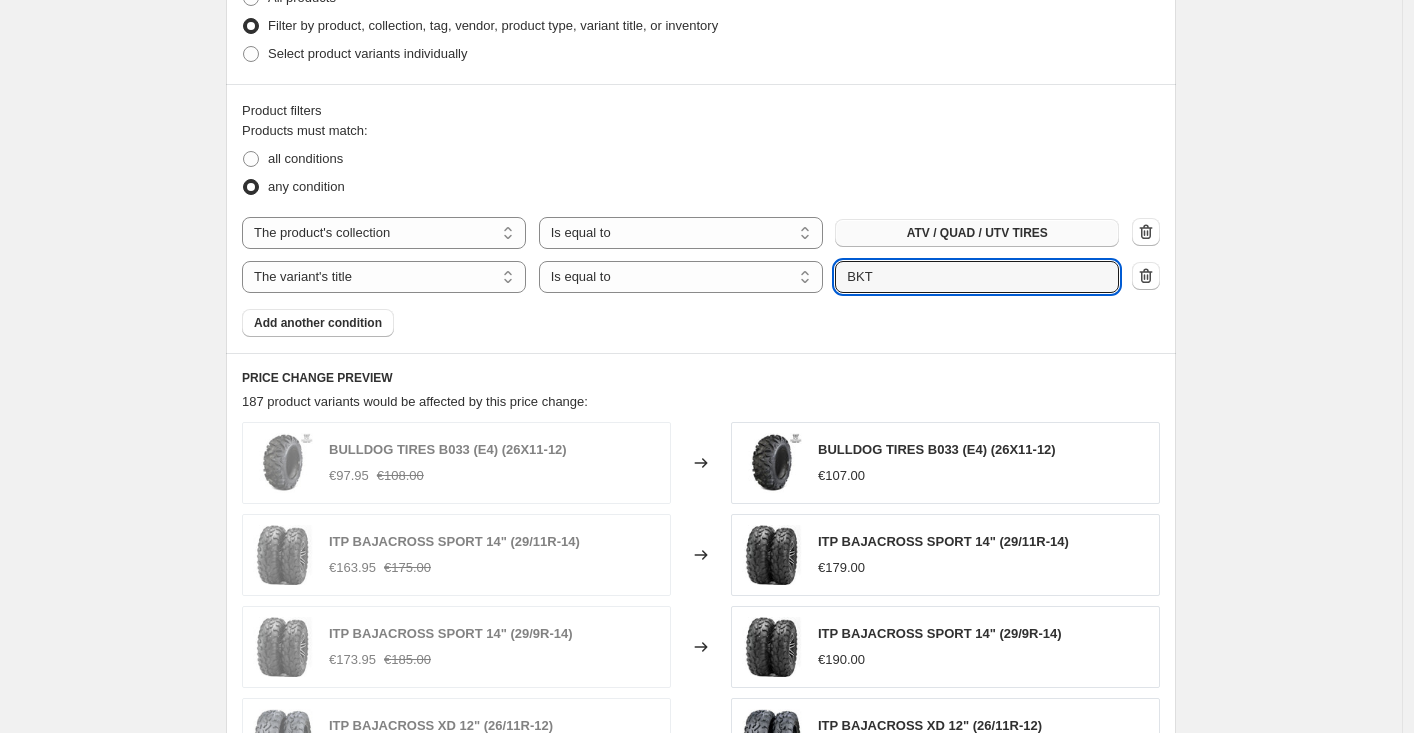 type on "BKT" 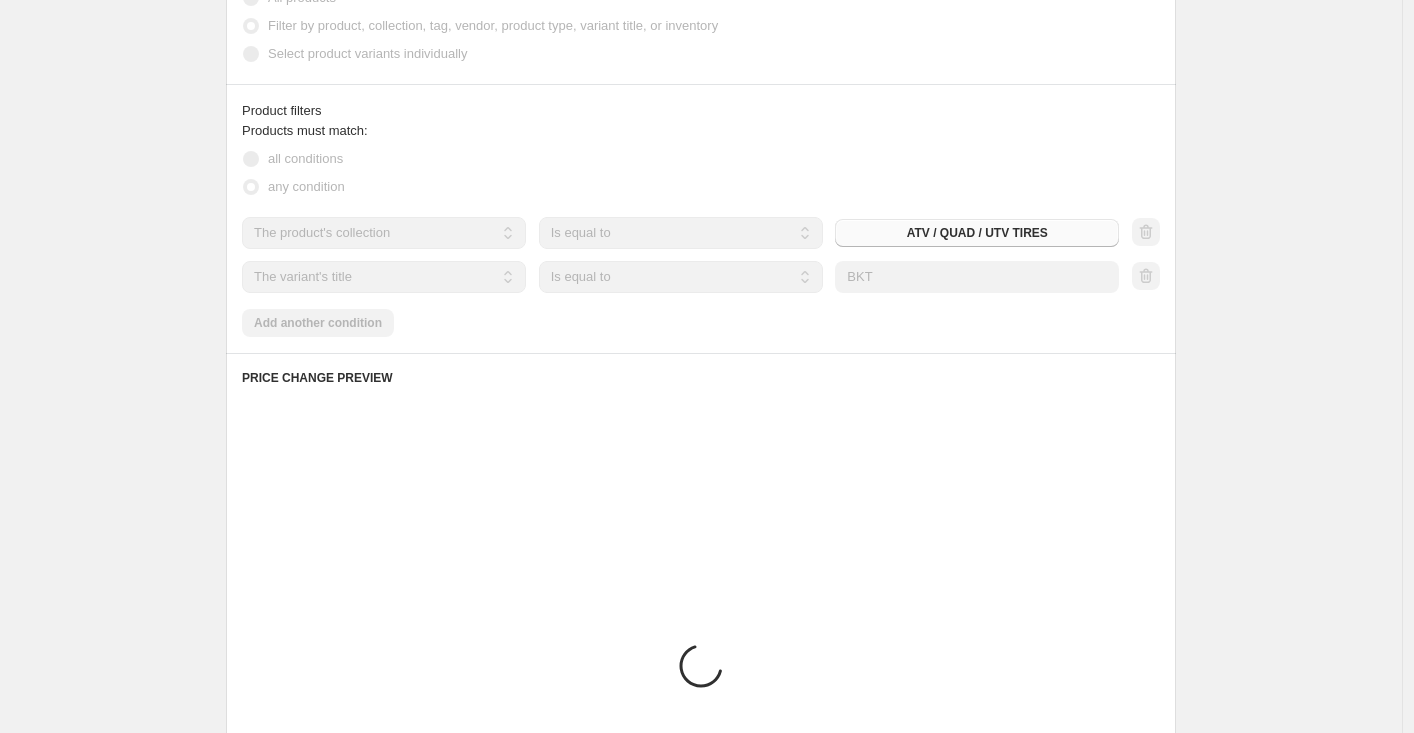 click on "Product filters Products must match: all conditions any condition The product The product's collection The product's tag The product's vendor The product's type The product's status The variant's title Inventory quantity The product's collection Is equal to Is not equal to Is equal to ATV  / QUAD / UTV TIRES The product The product's collection The product's tag The product's vendor The product's type The product's status The variant's title Inventory quantity The variant's title Is equal to Is not equal to Contains Is equal to Submit BKT Add another condition" at bounding box center [701, 218] 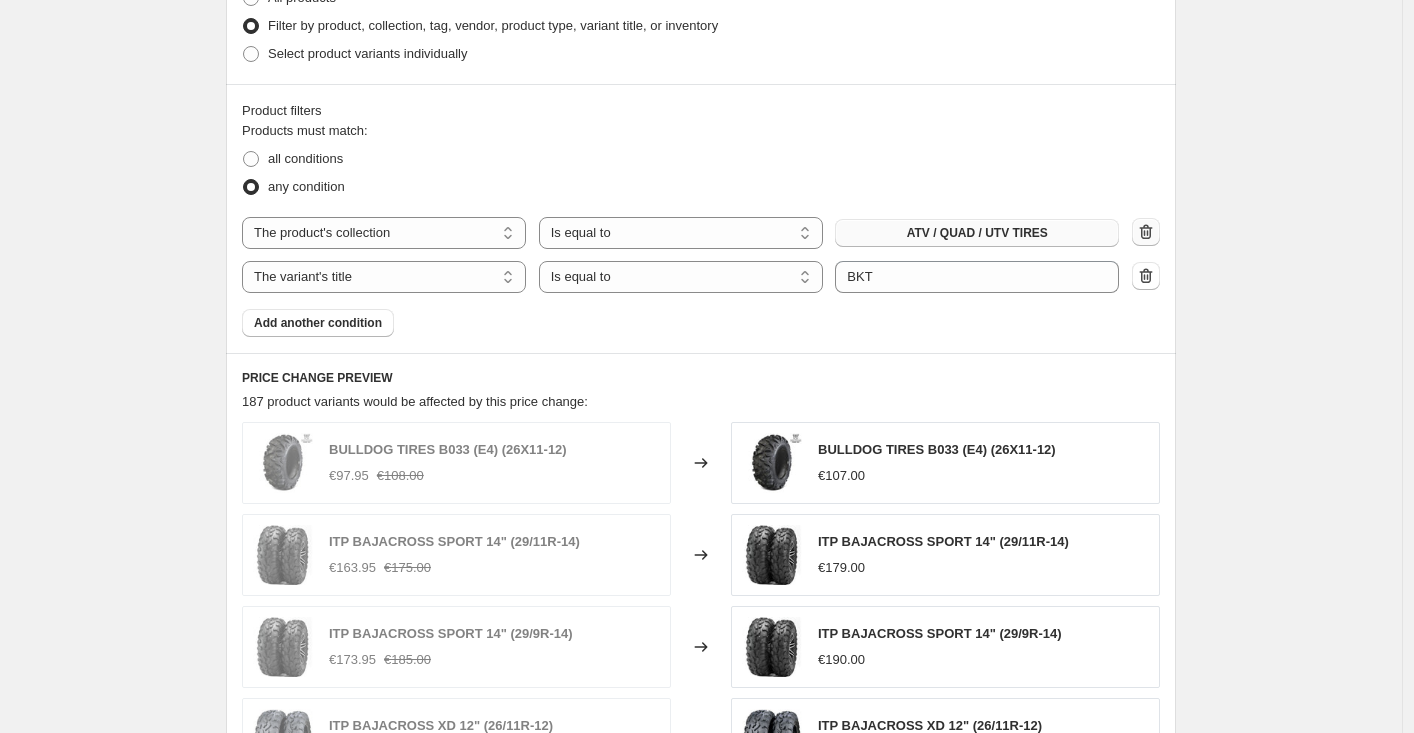 click 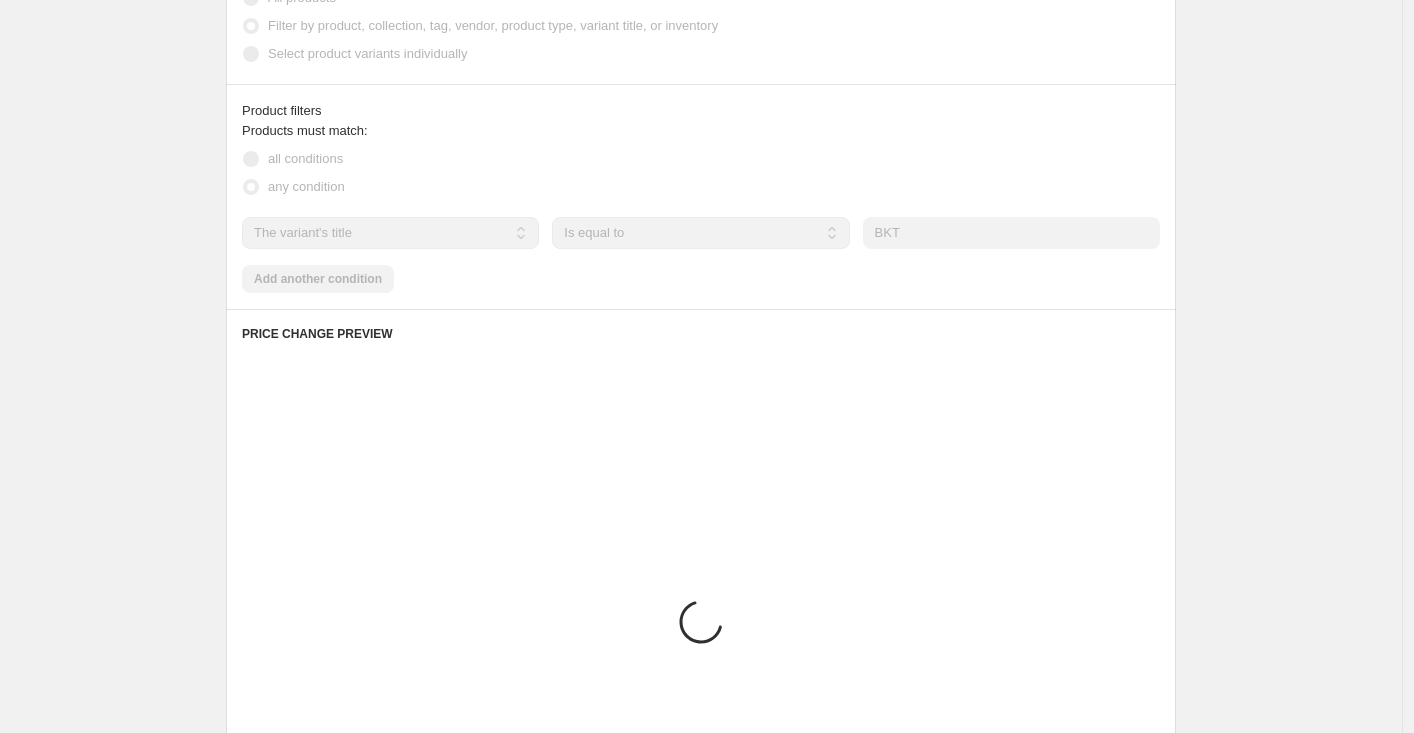 scroll, scrollTop: 1103, scrollLeft: 0, axis: vertical 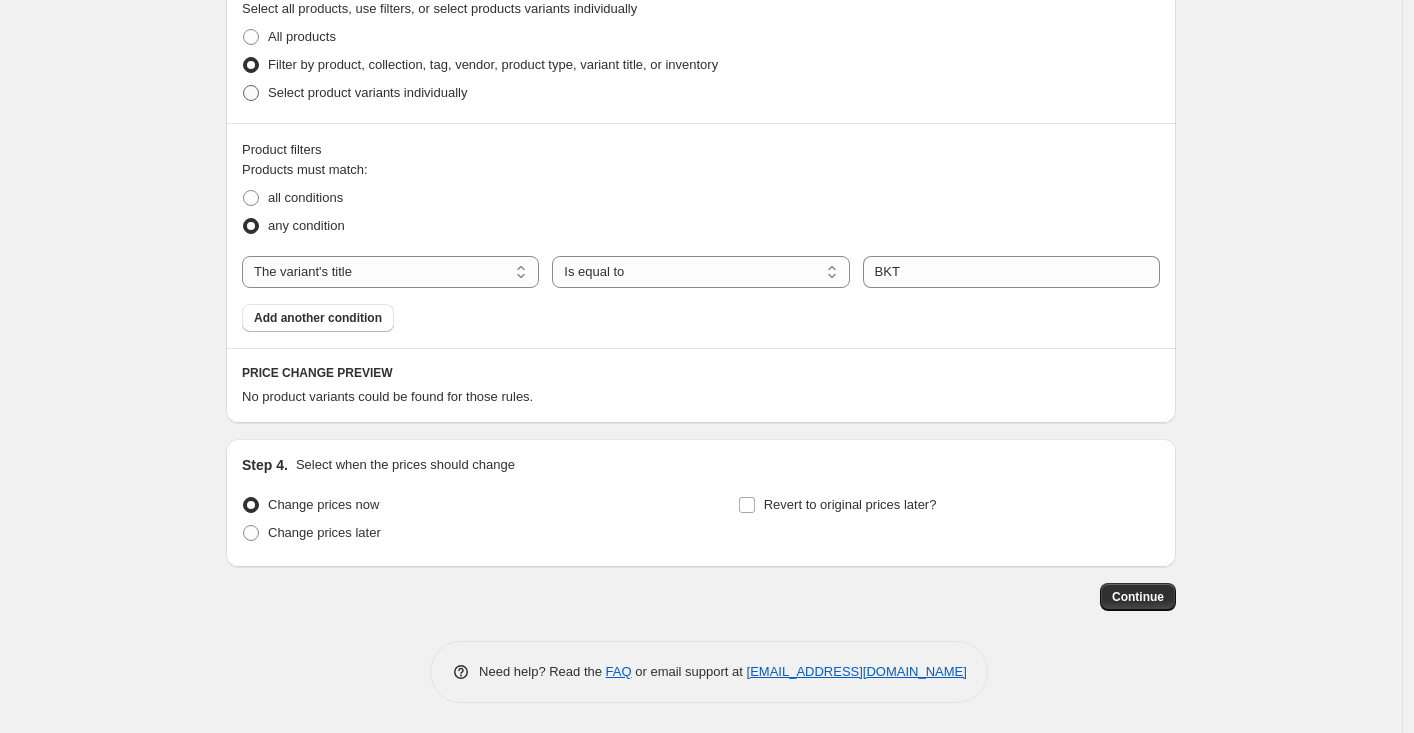 click on "Select product variants individually" at bounding box center (367, 92) 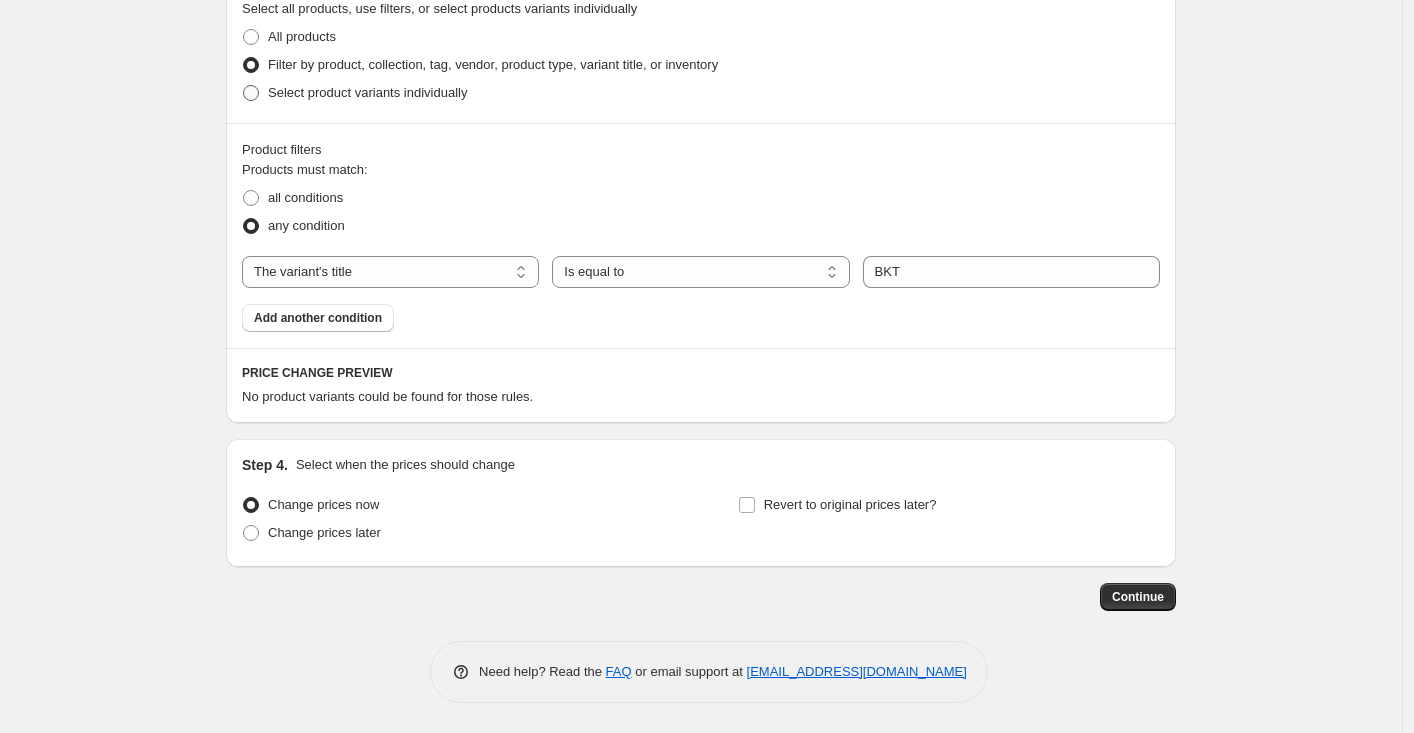 radio on "true" 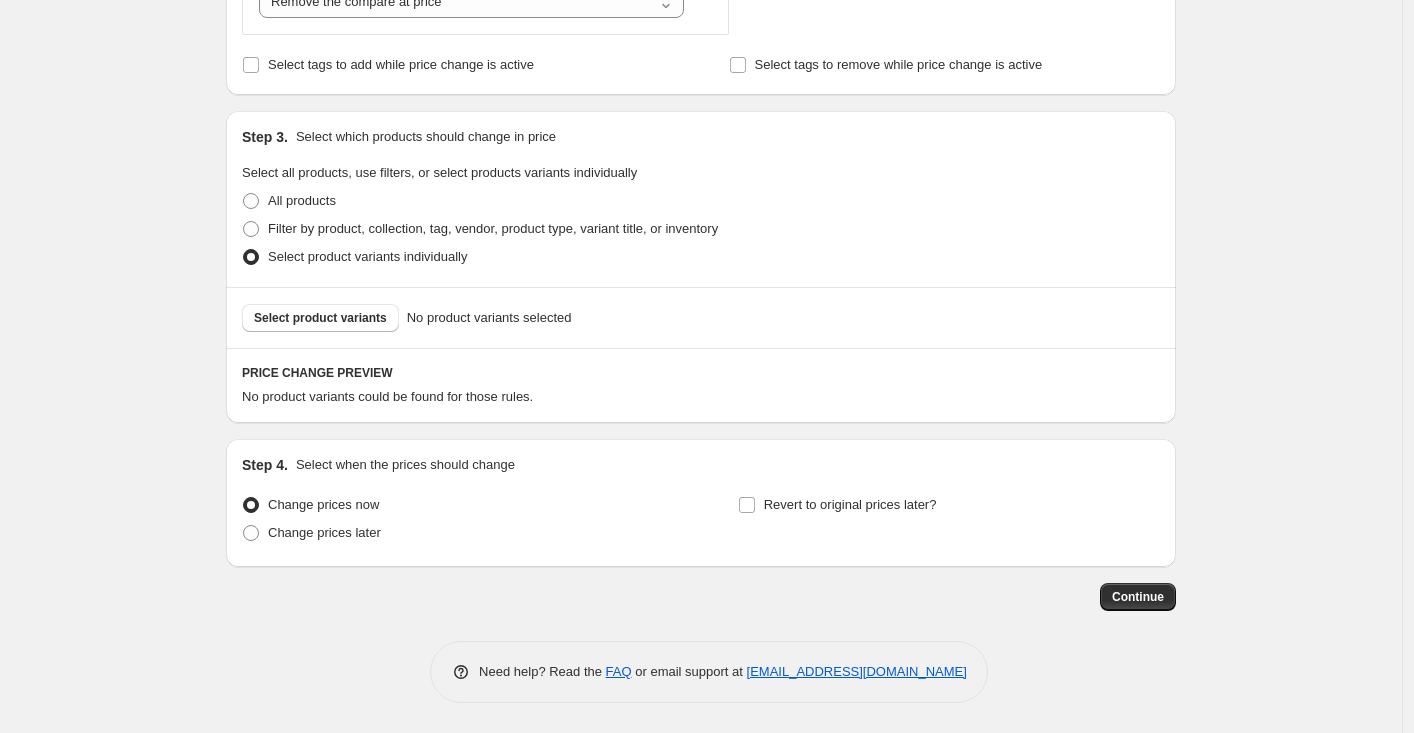 scroll, scrollTop: 939, scrollLeft: 0, axis: vertical 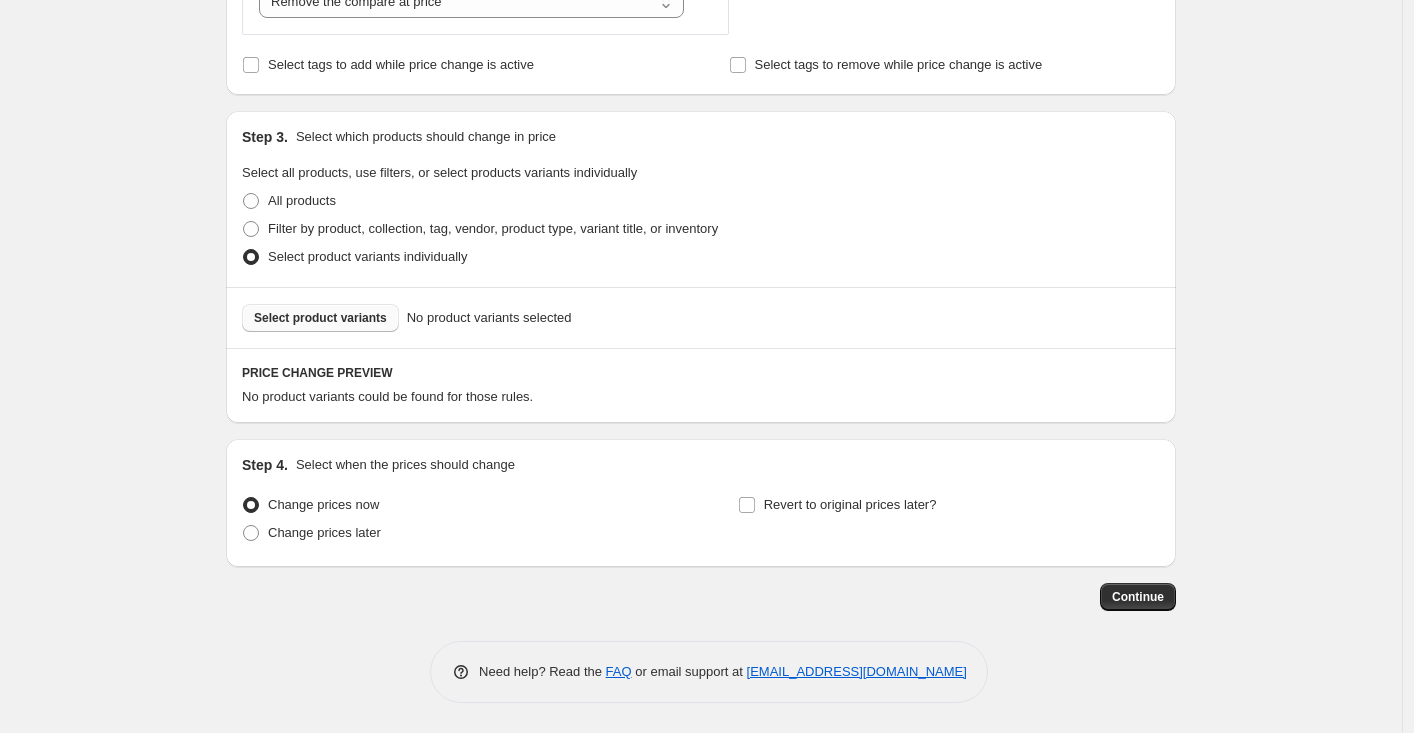 click on "Select product variants" at bounding box center (320, 318) 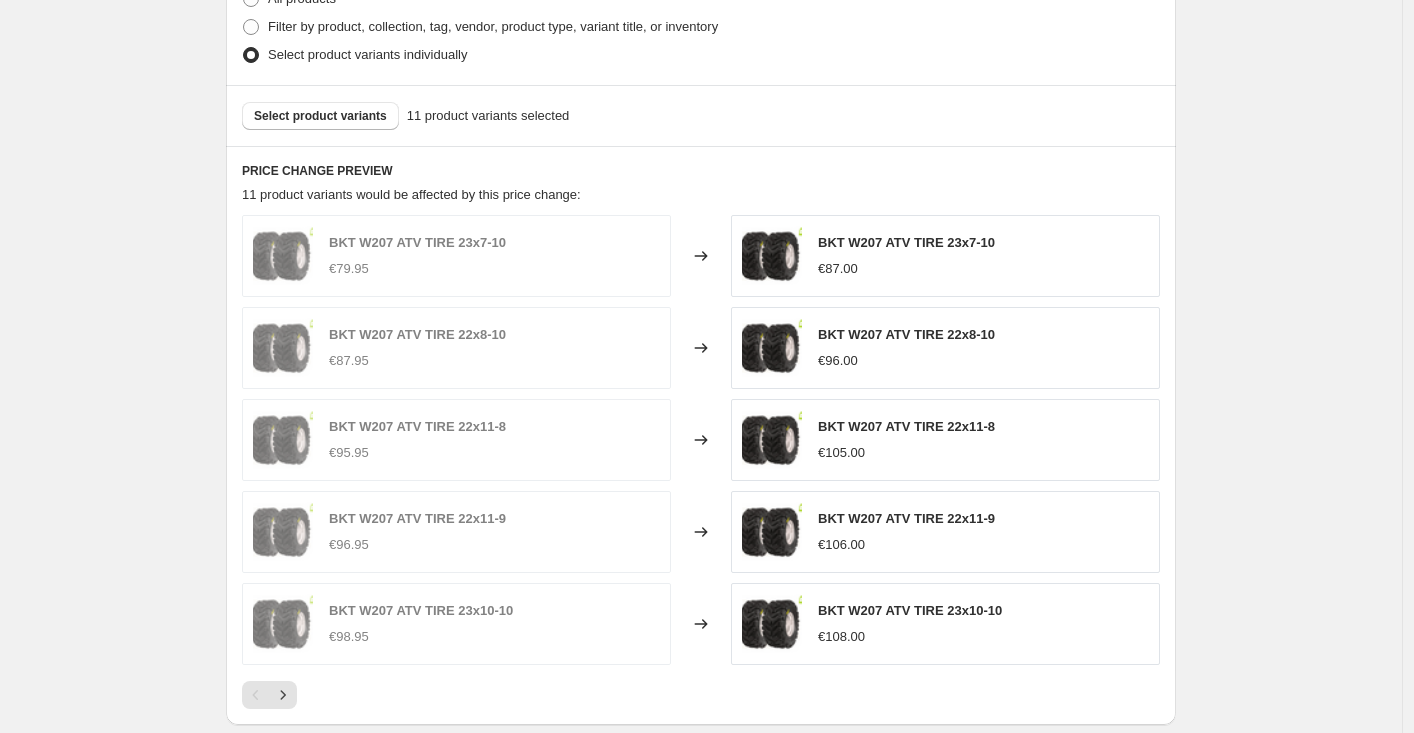 scroll, scrollTop: 1443, scrollLeft: 0, axis: vertical 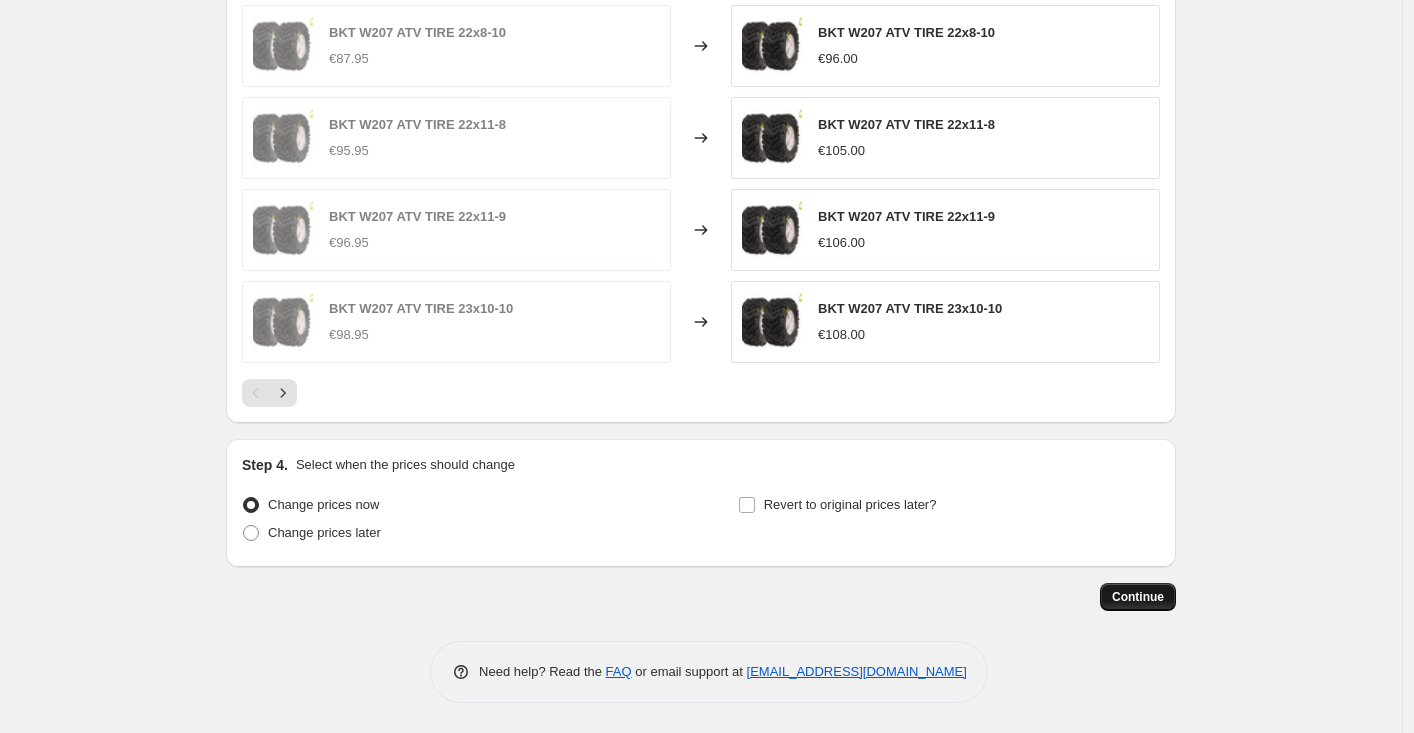 click on "Continue" at bounding box center [1138, 597] 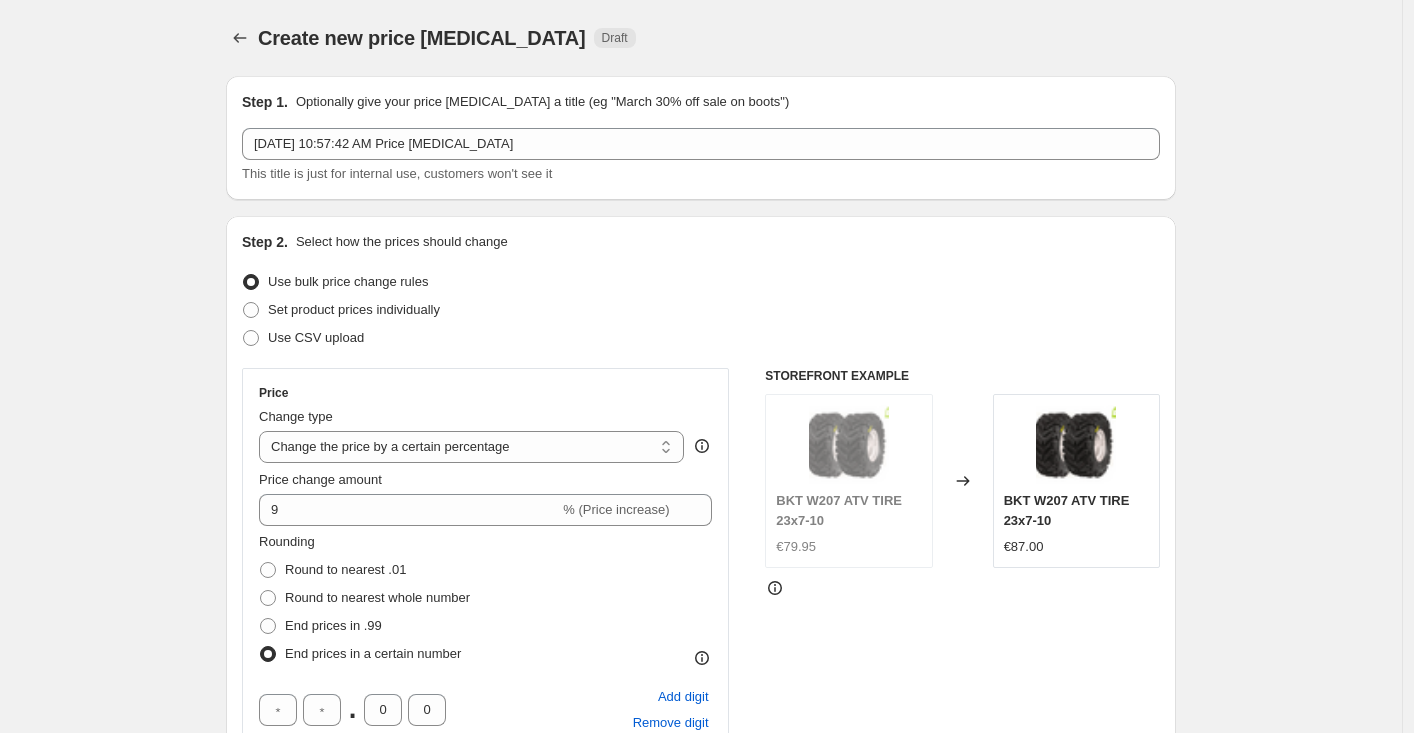scroll, scrollTop: 1443, scrollLeft: 0, axis: vertical 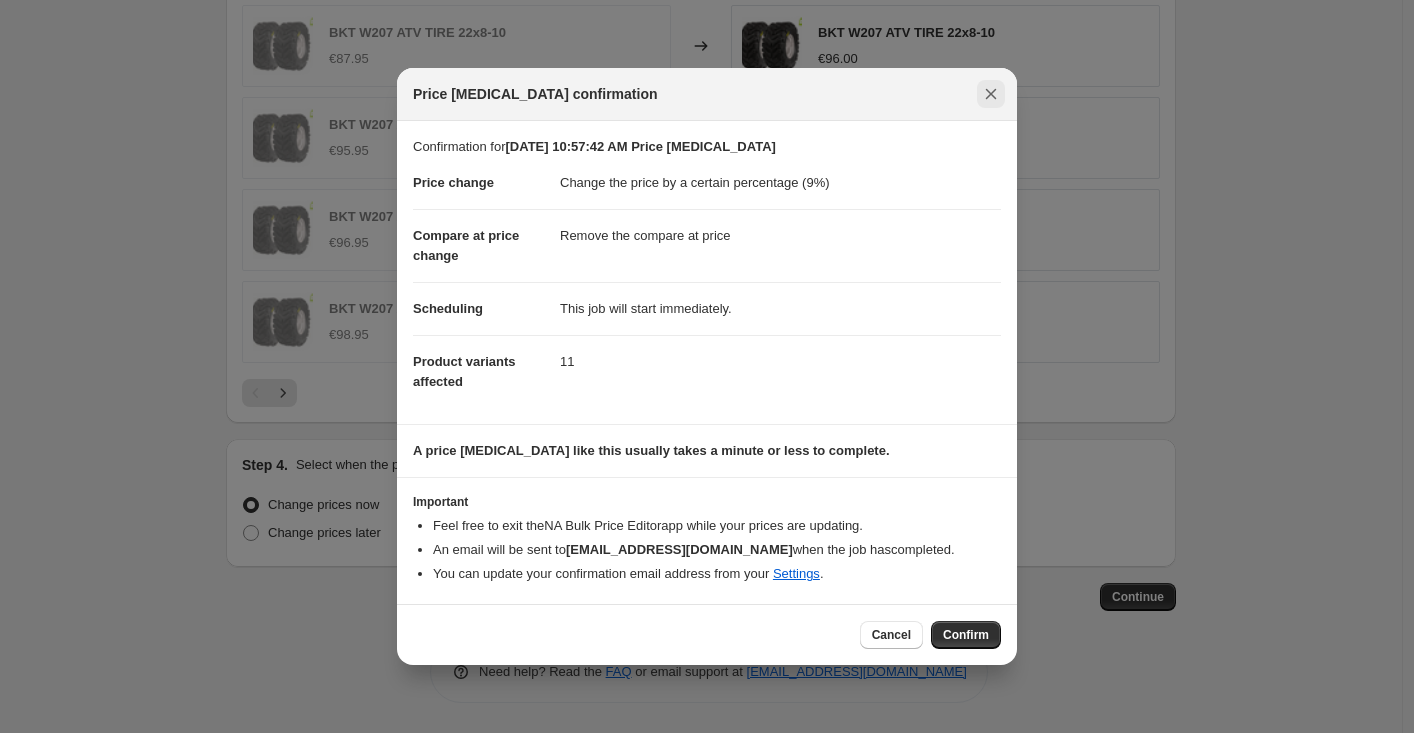 click 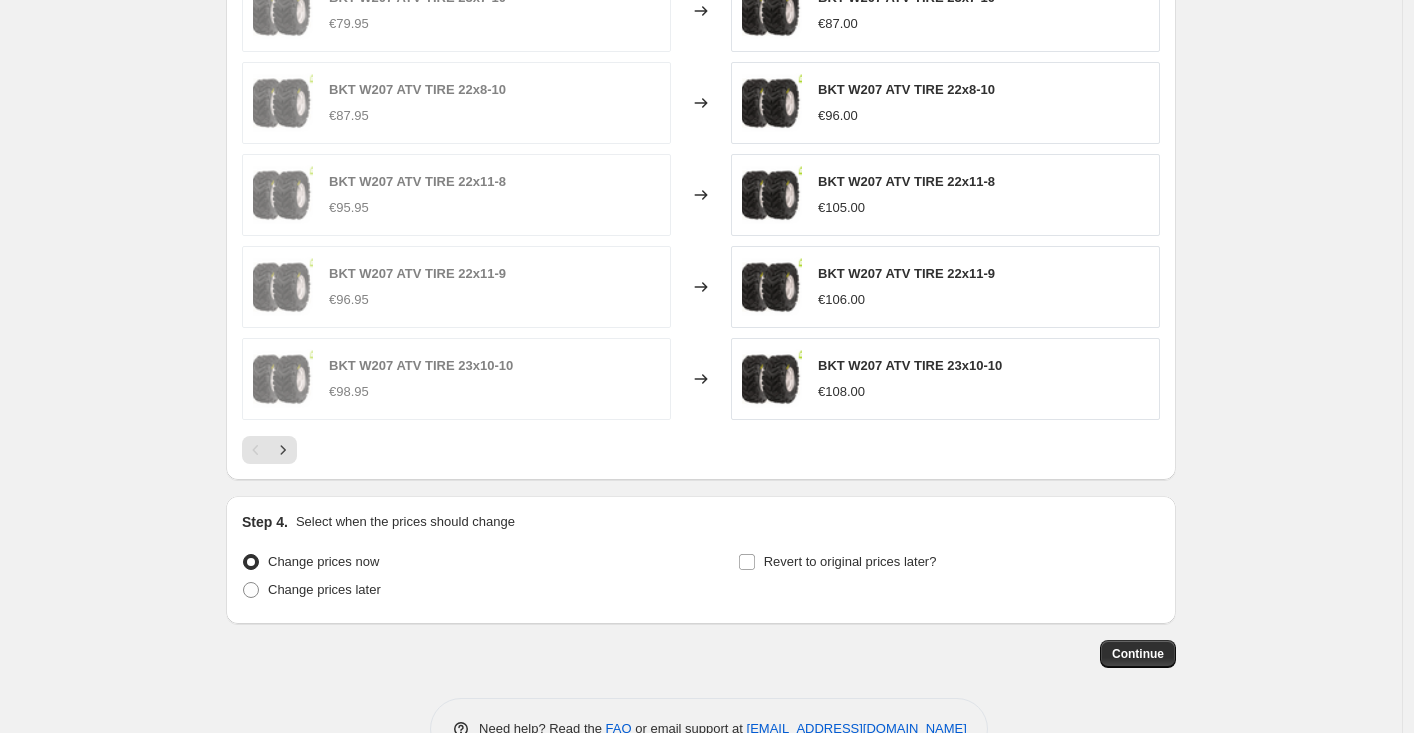 scroll, scrollTop: 1443, scrollLeft: 0, axis: vertical 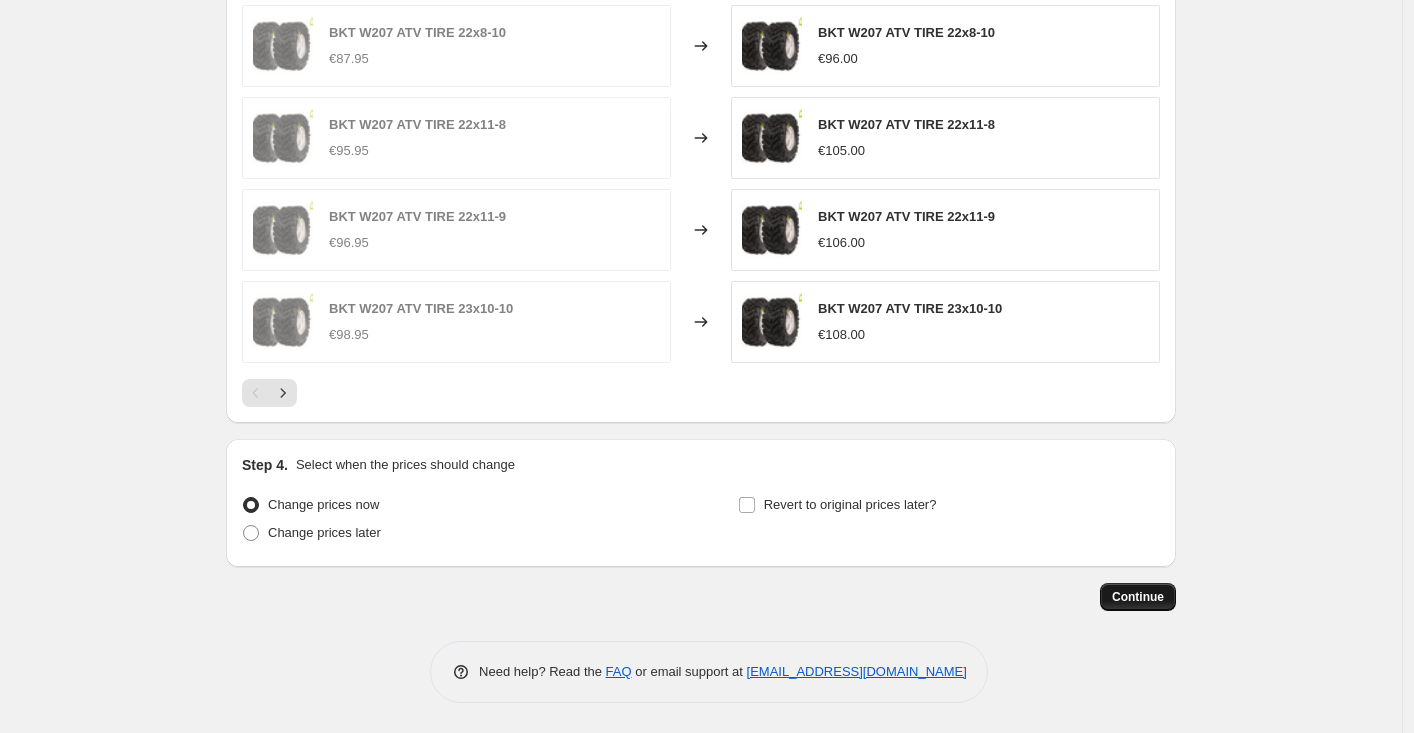 click on "Continue" at bounding box center (1138, 597) 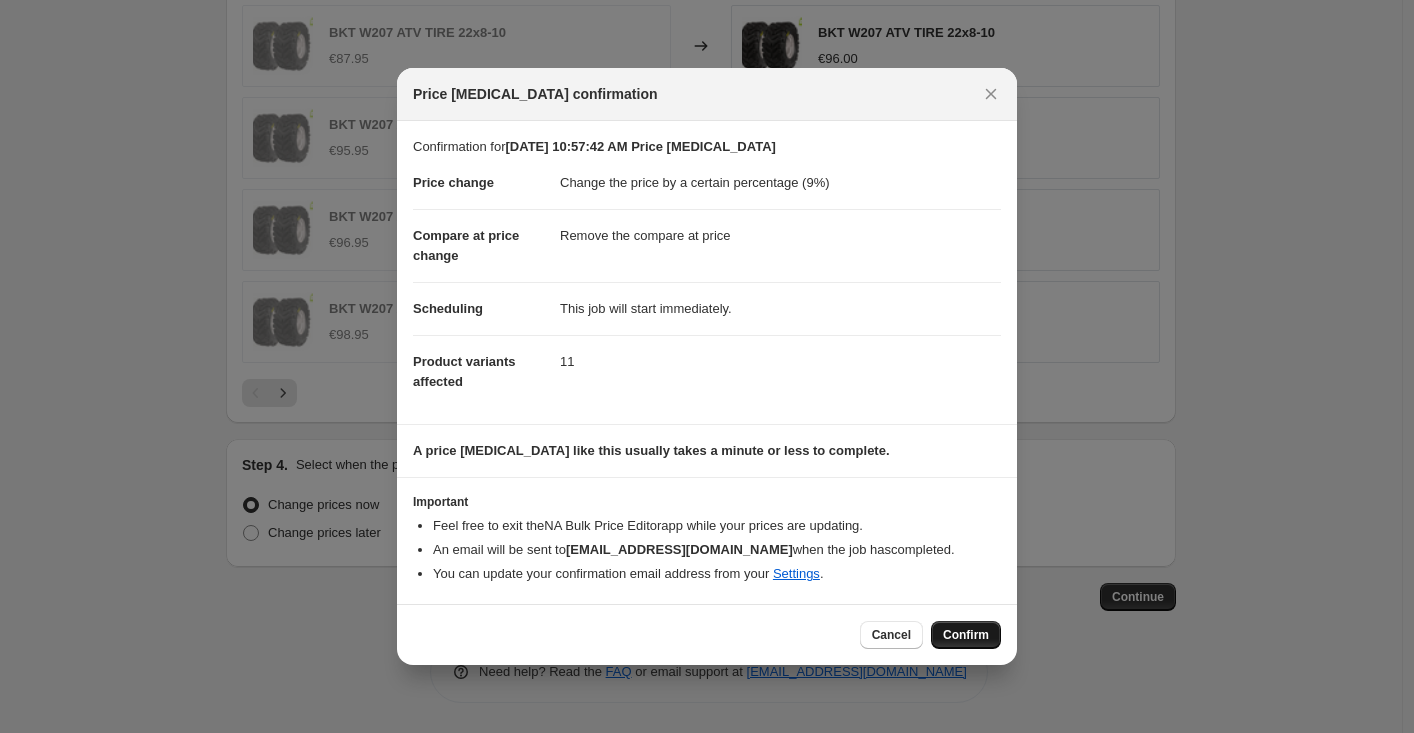 click on "Confirm" at bounding box center (966, 635) 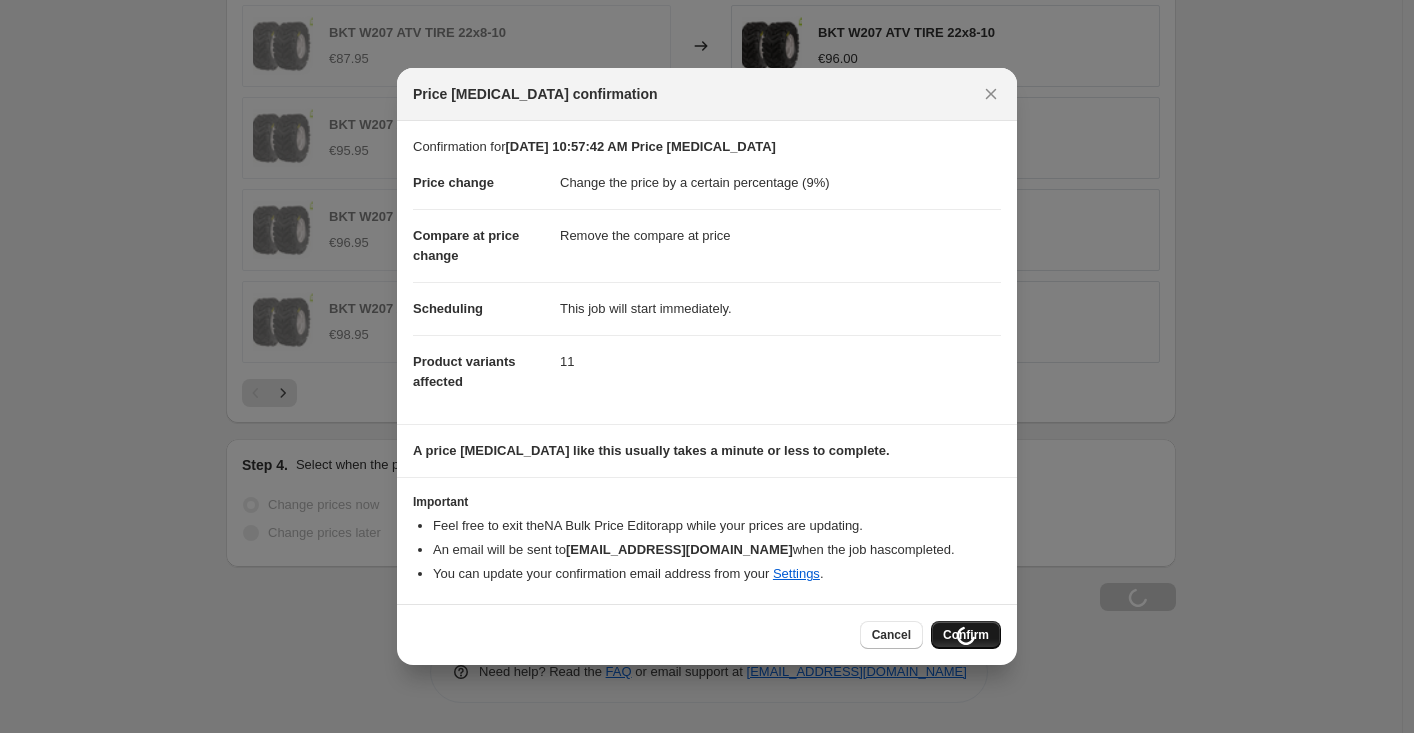 scroll, scrollTop: 1511, scrollLeft: 0, axis: vertical 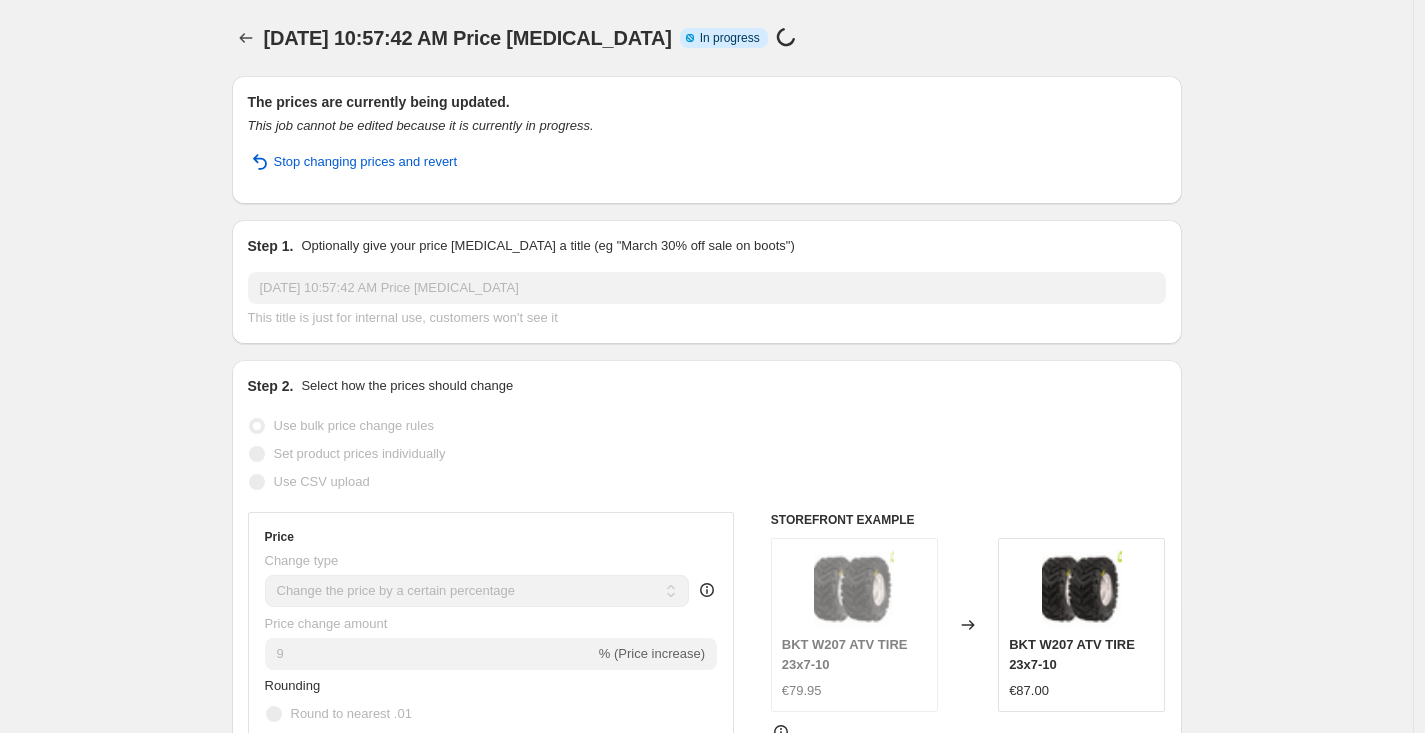 select on "percentage" 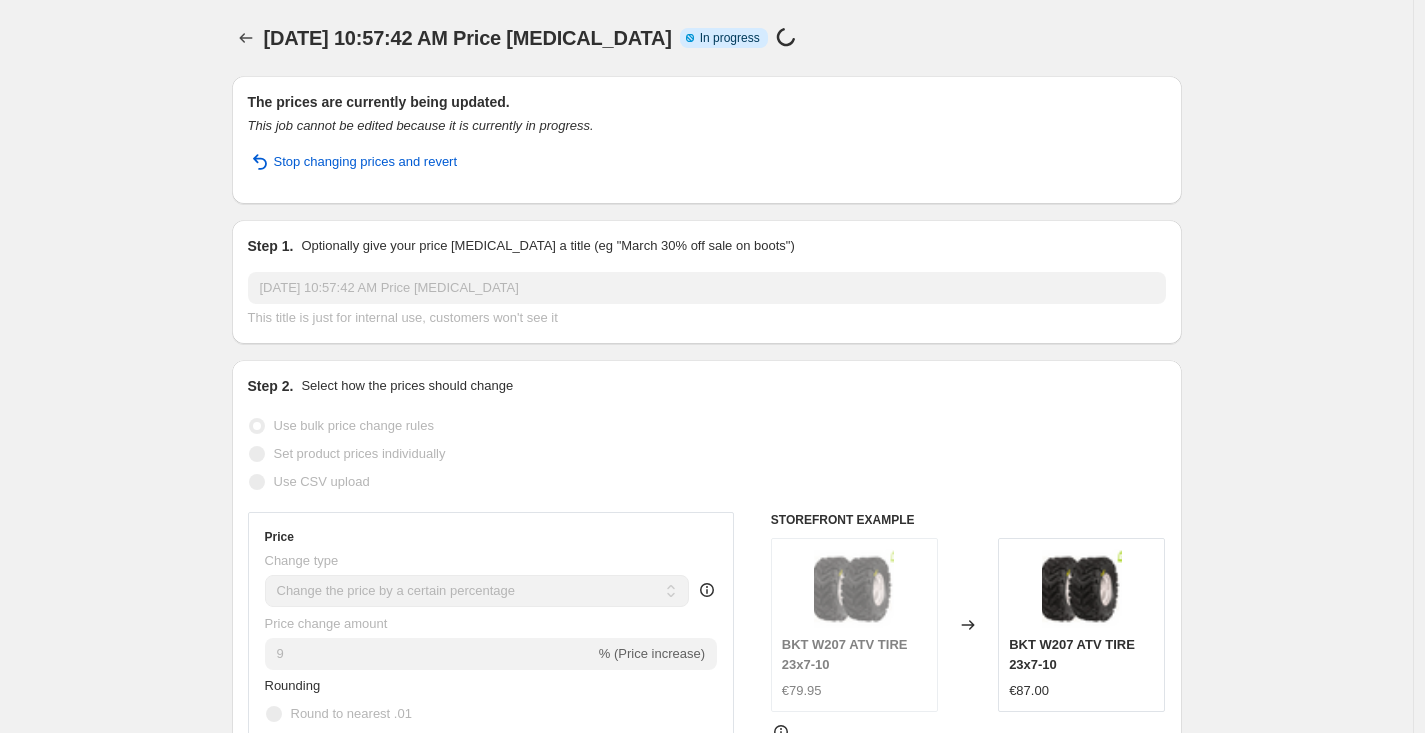 select on "remove" 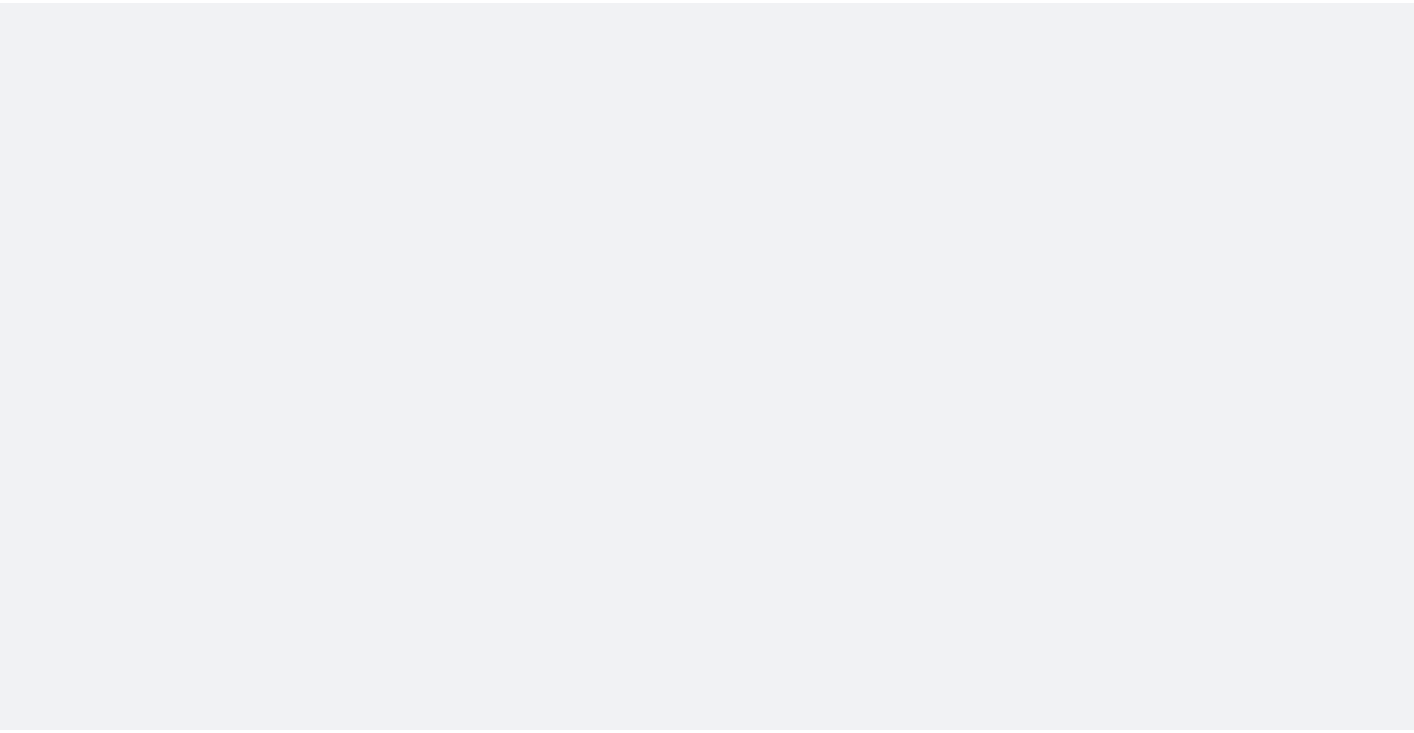 scroll, scrollTop: 0, scrollLeft: 0, axis: both 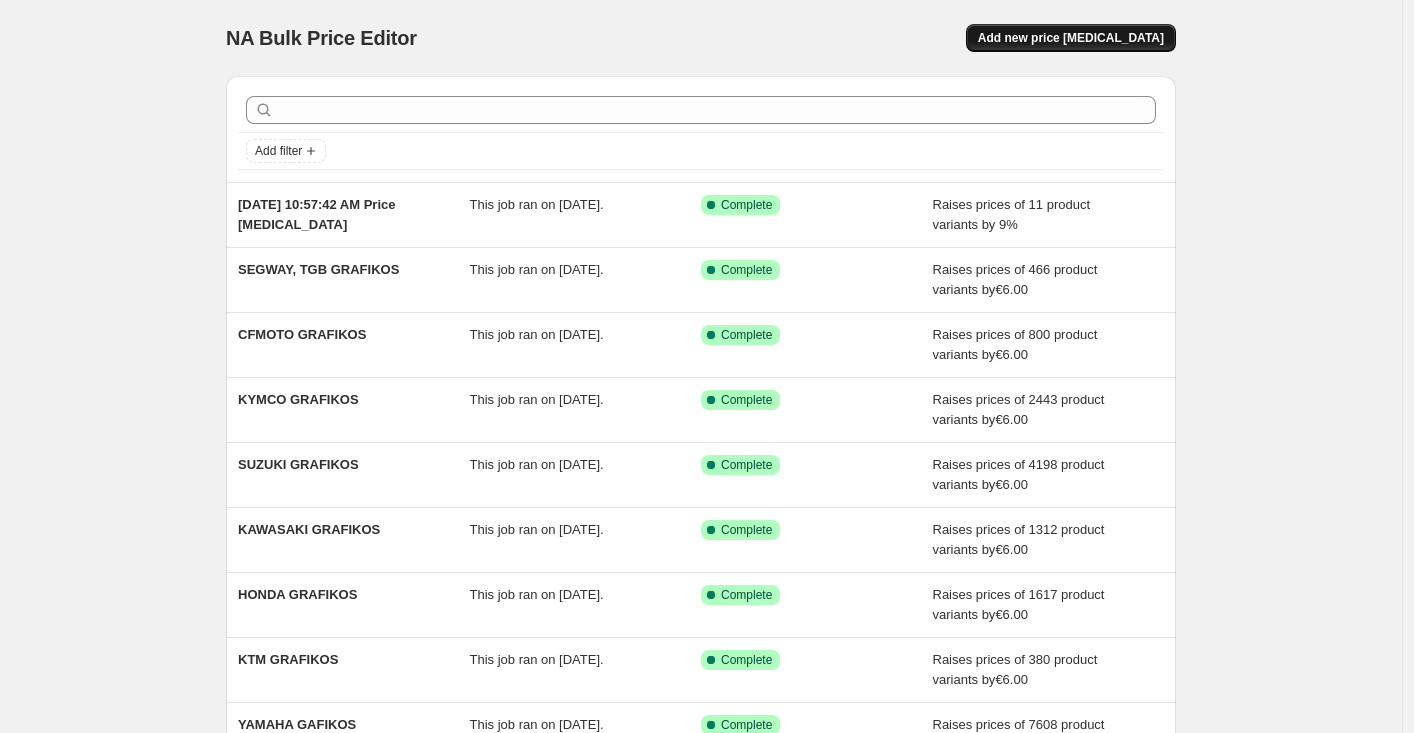 click on "Add new price [MEDICAL_DATA]" at bounding box center (1071, 38) 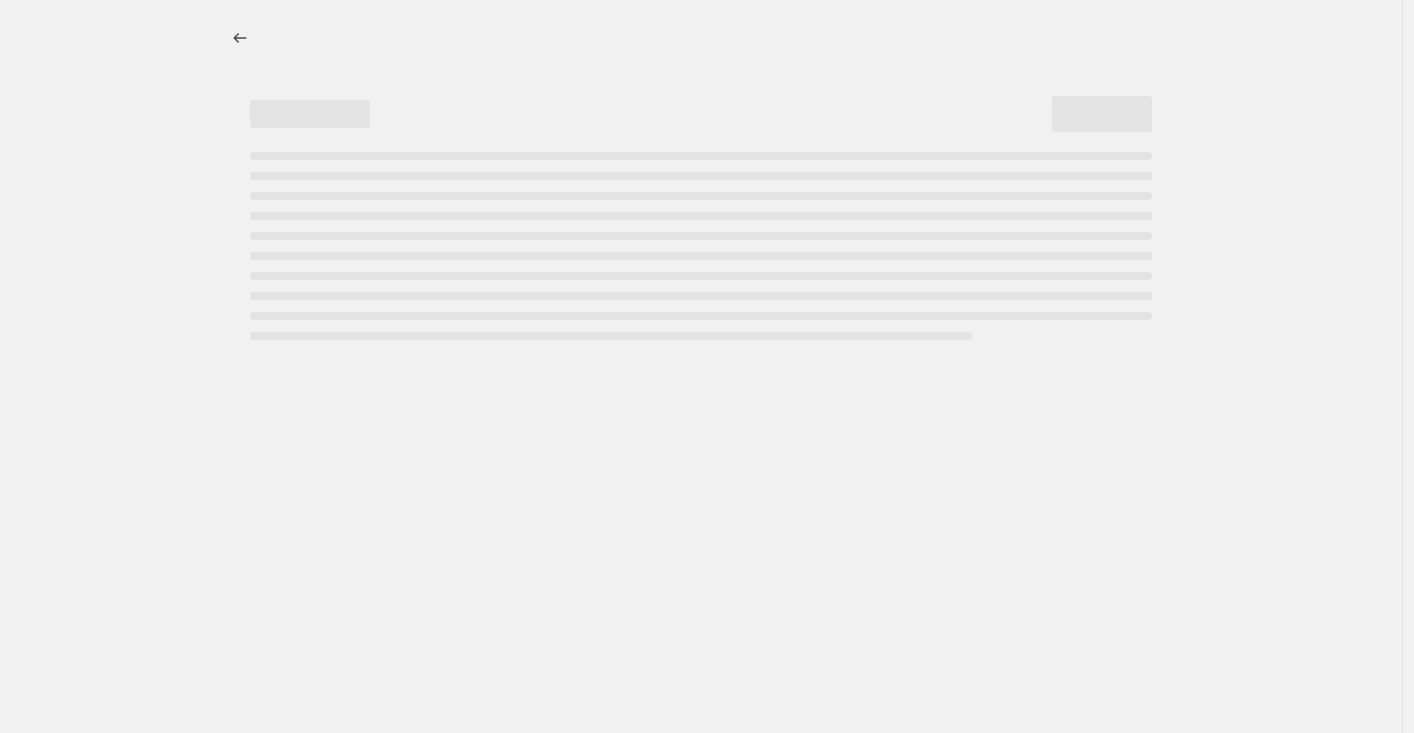select on "percentage" 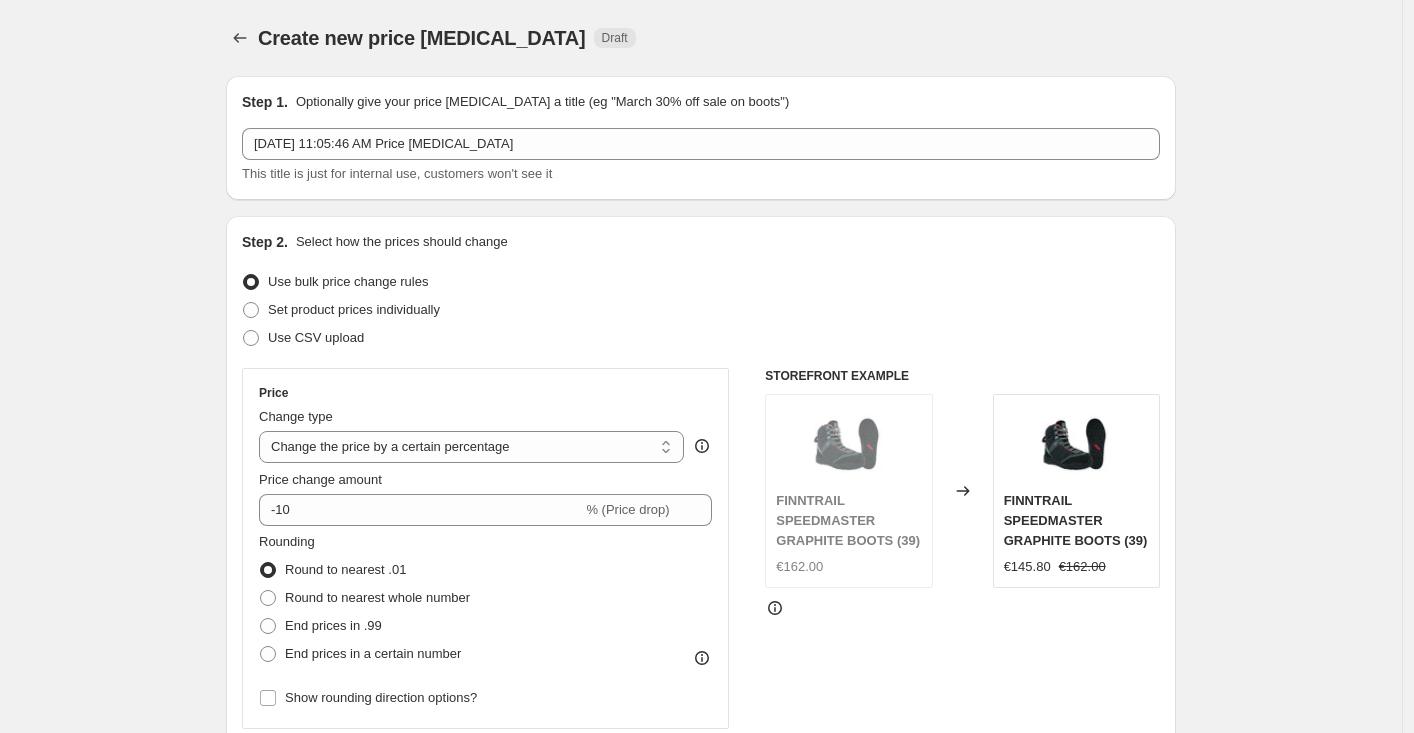 scroll, scrollTop: 1, scrollLeft: 0, axis: vertical 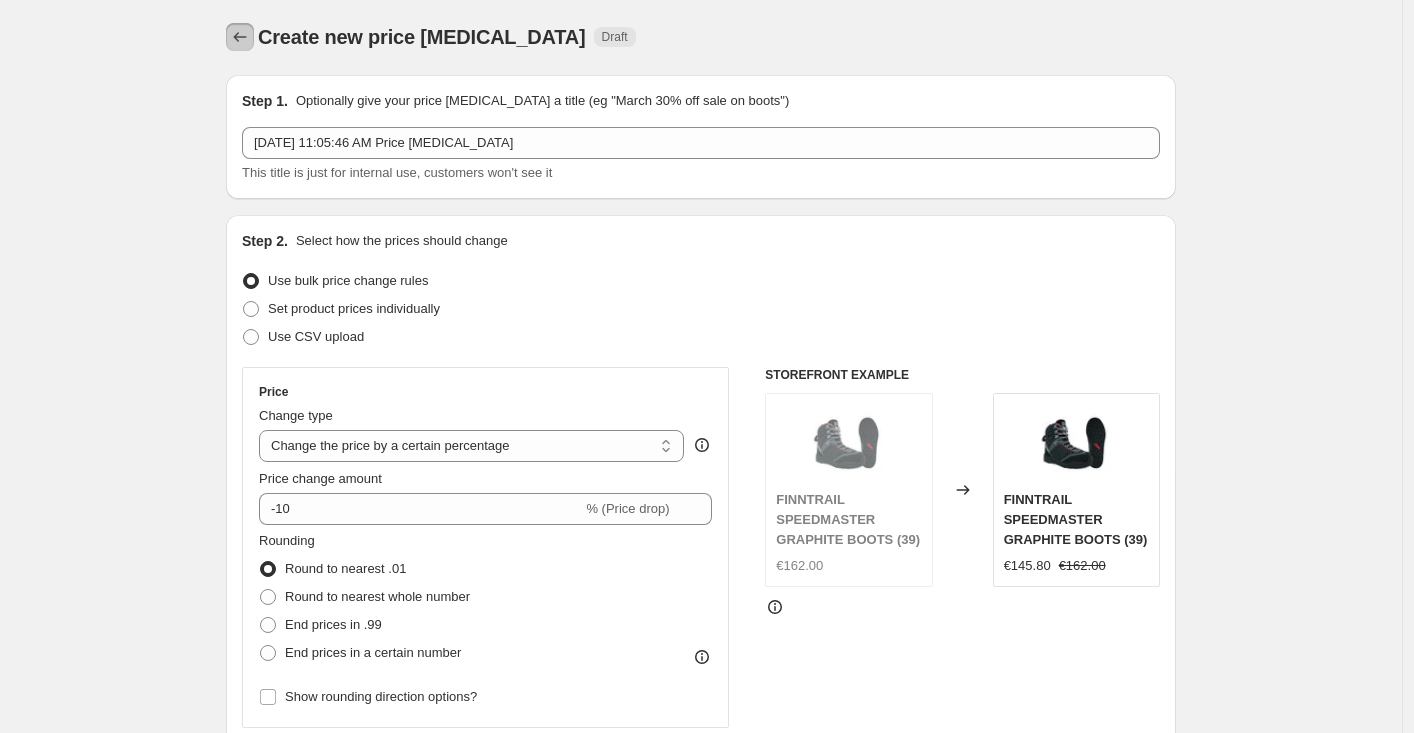 click 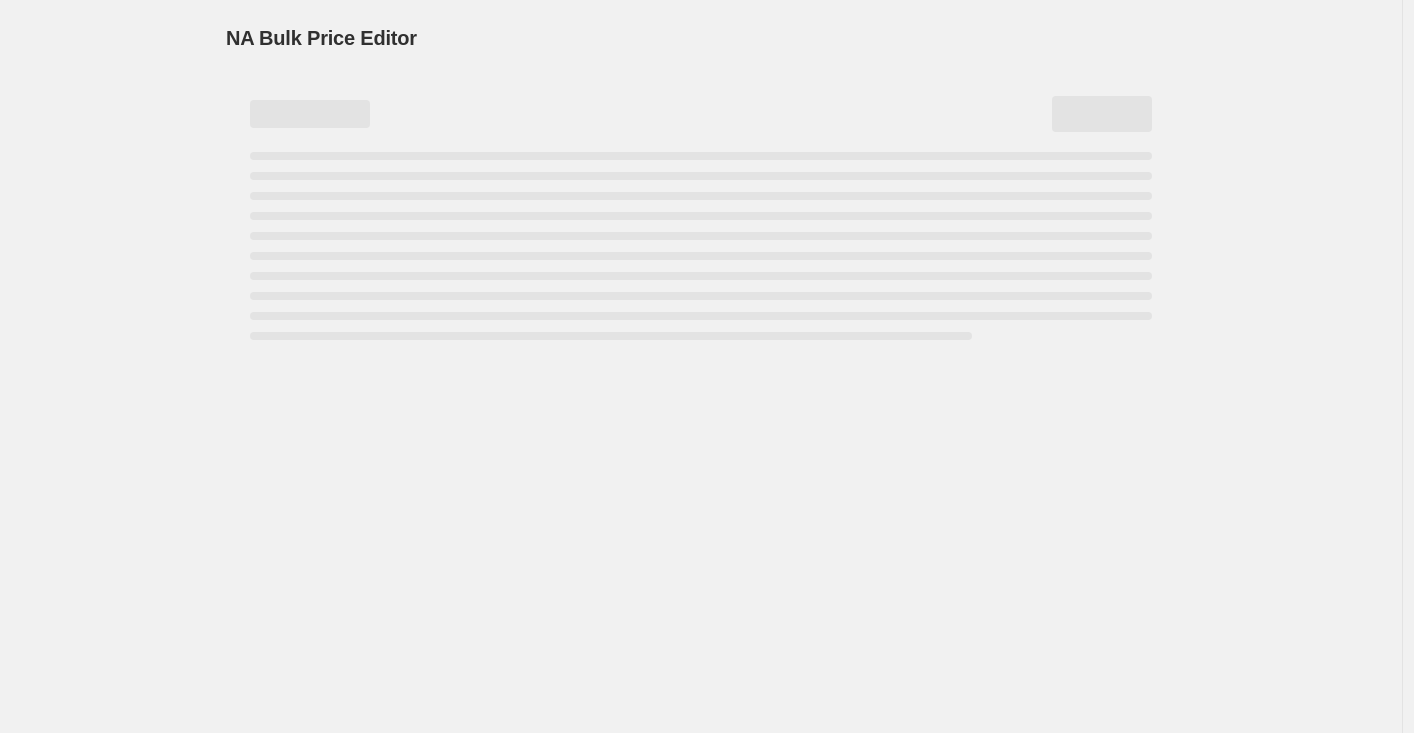 scroll, scrollTop: 0, scrollLeft: 0, axis: both 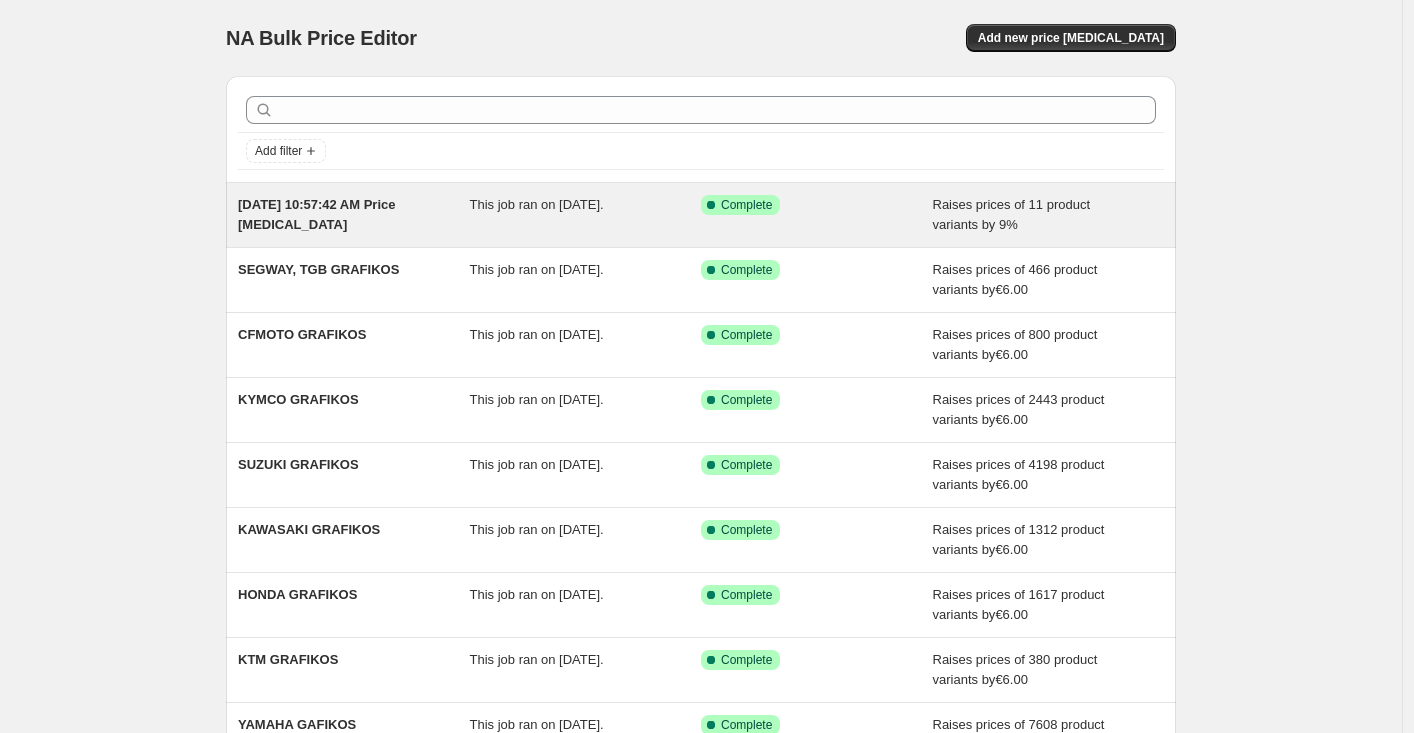 click on "[DATE] 10:57:42 AM Price [MEDICAL_DATA]" at bounding box center [317, 214] 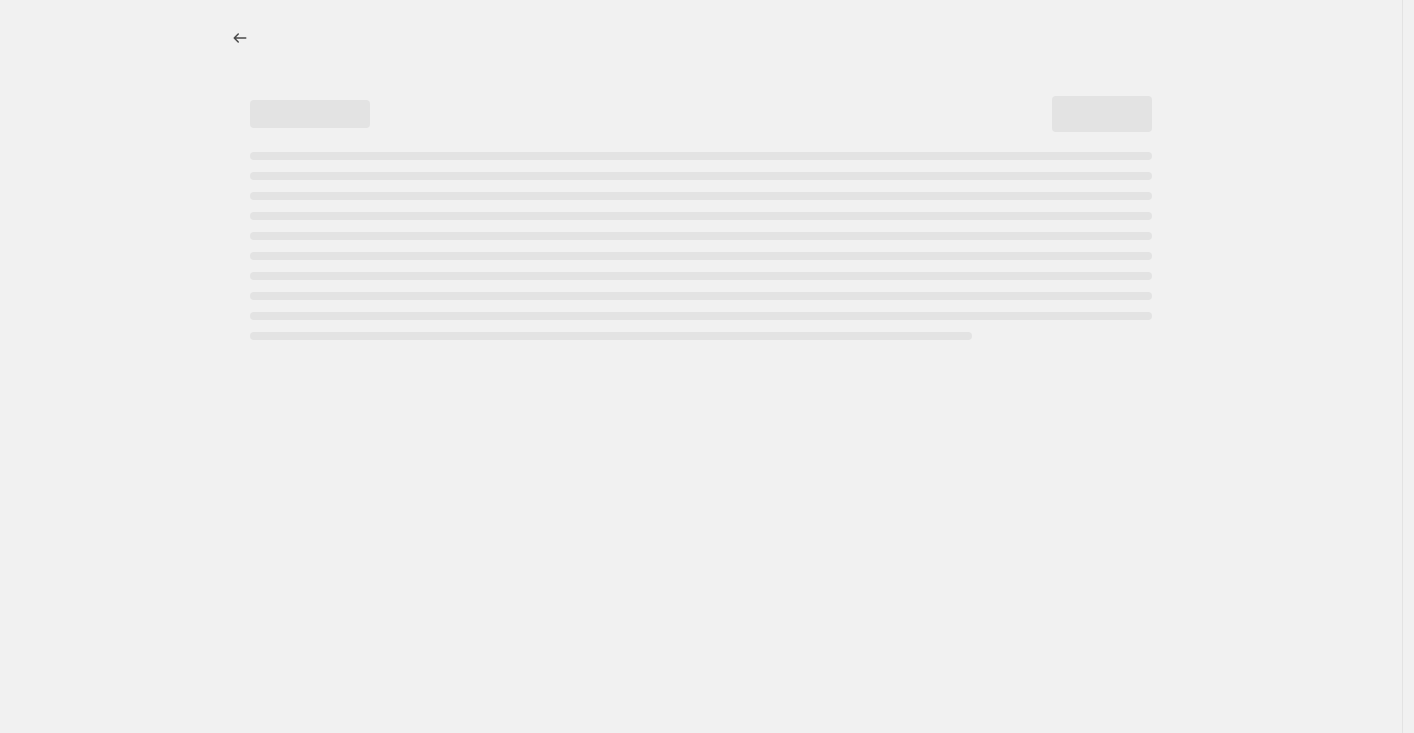 select on "percentage" 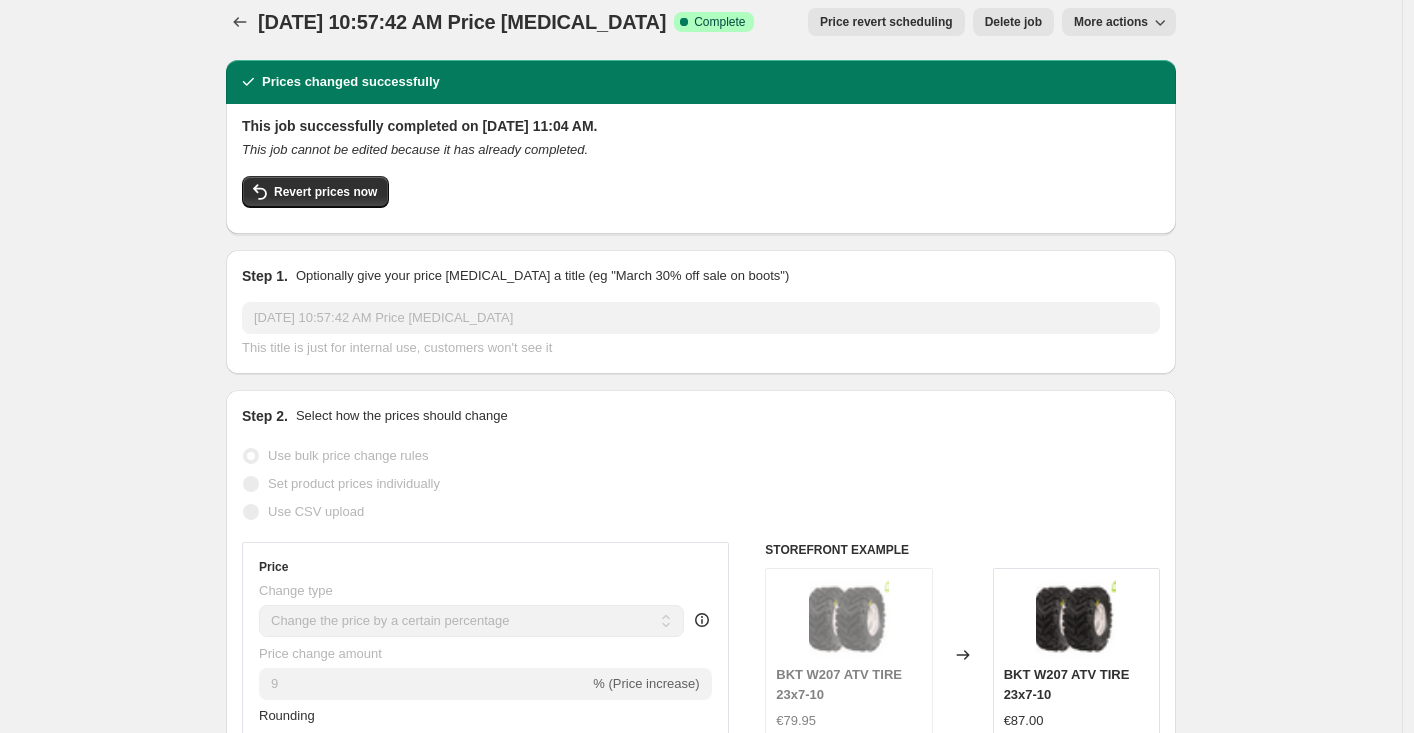 scroll, scrollTop: 28, scrollLeft: 0, axis: vertical 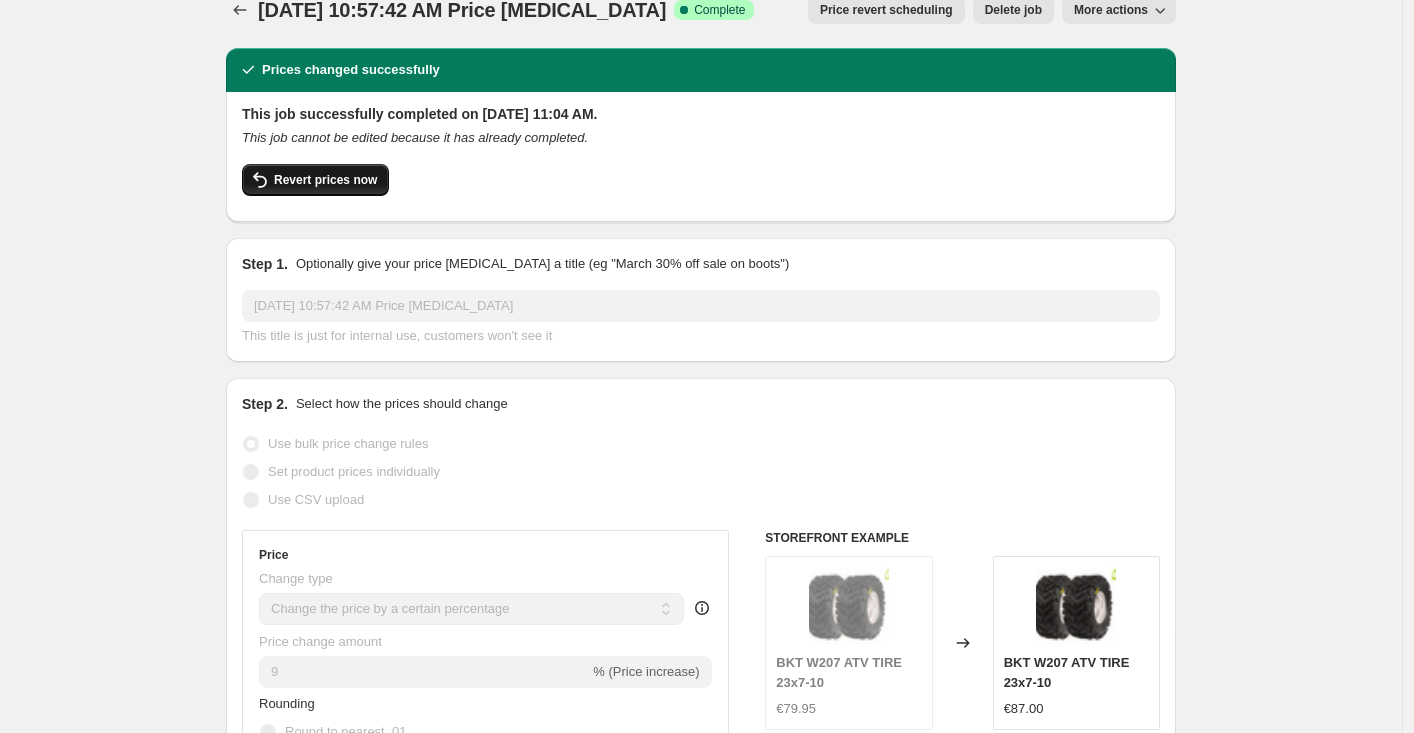 click on "Revert prices now" at bounding box center [315, 180] 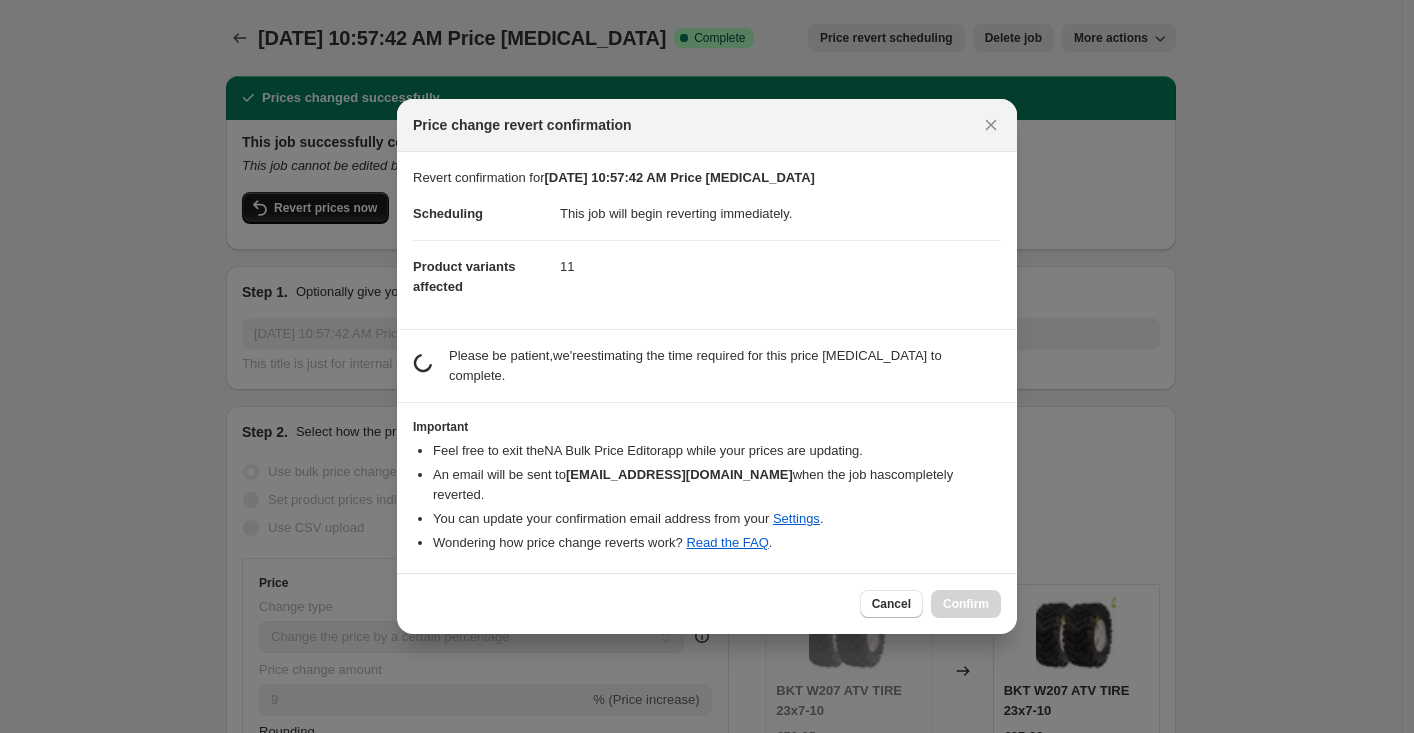 scroll, scrollTop: 28, scrollLeft: 0, axis: vertical 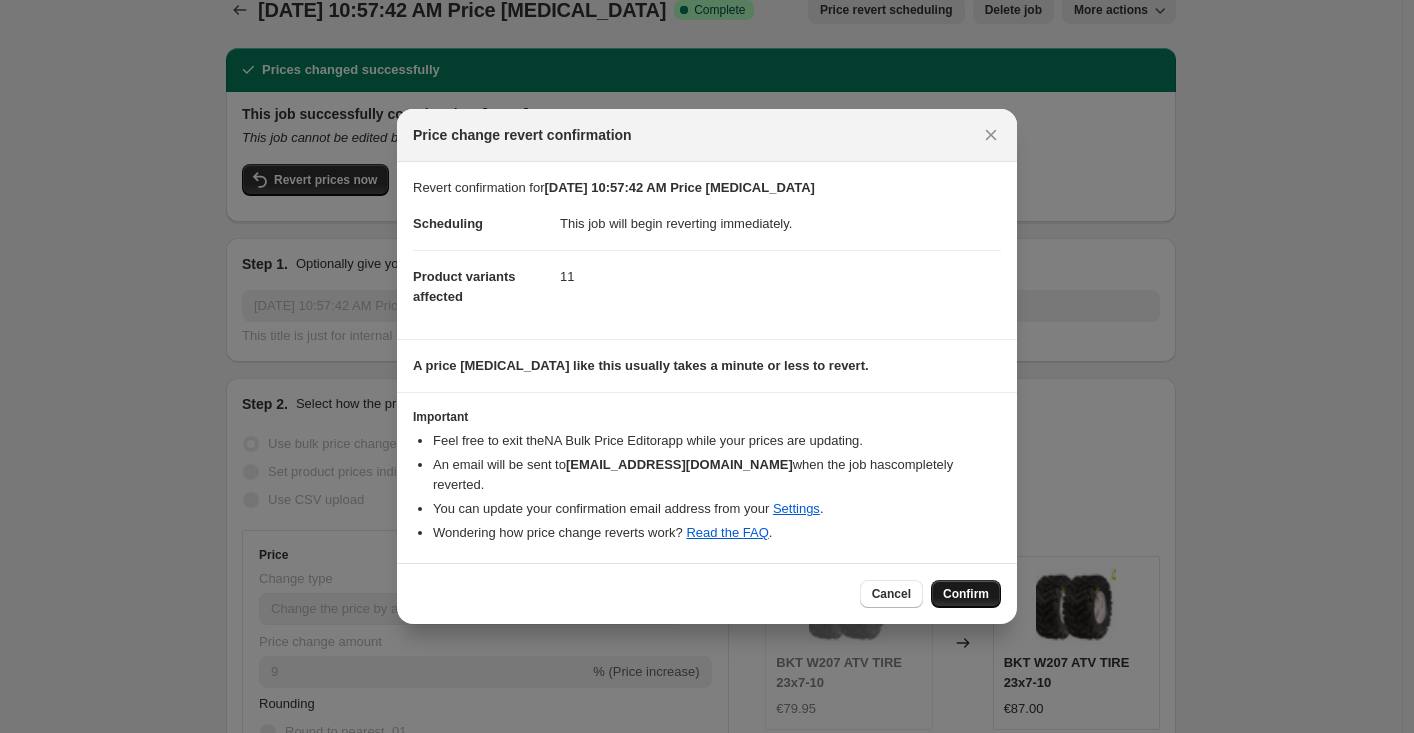 click on "Confirm" at bounding box center (966, 594) 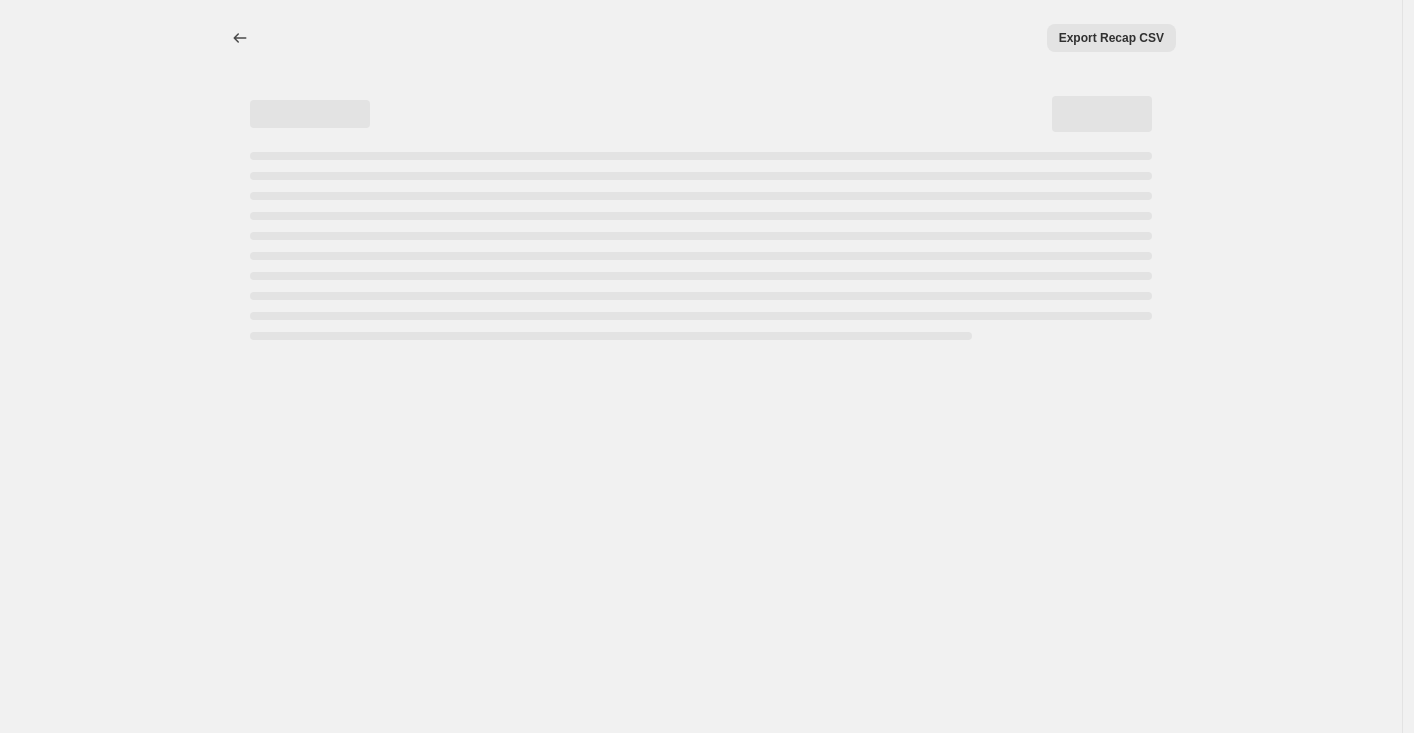 scroll, scrollTop: 0, scrollLeft: 0, axis: both 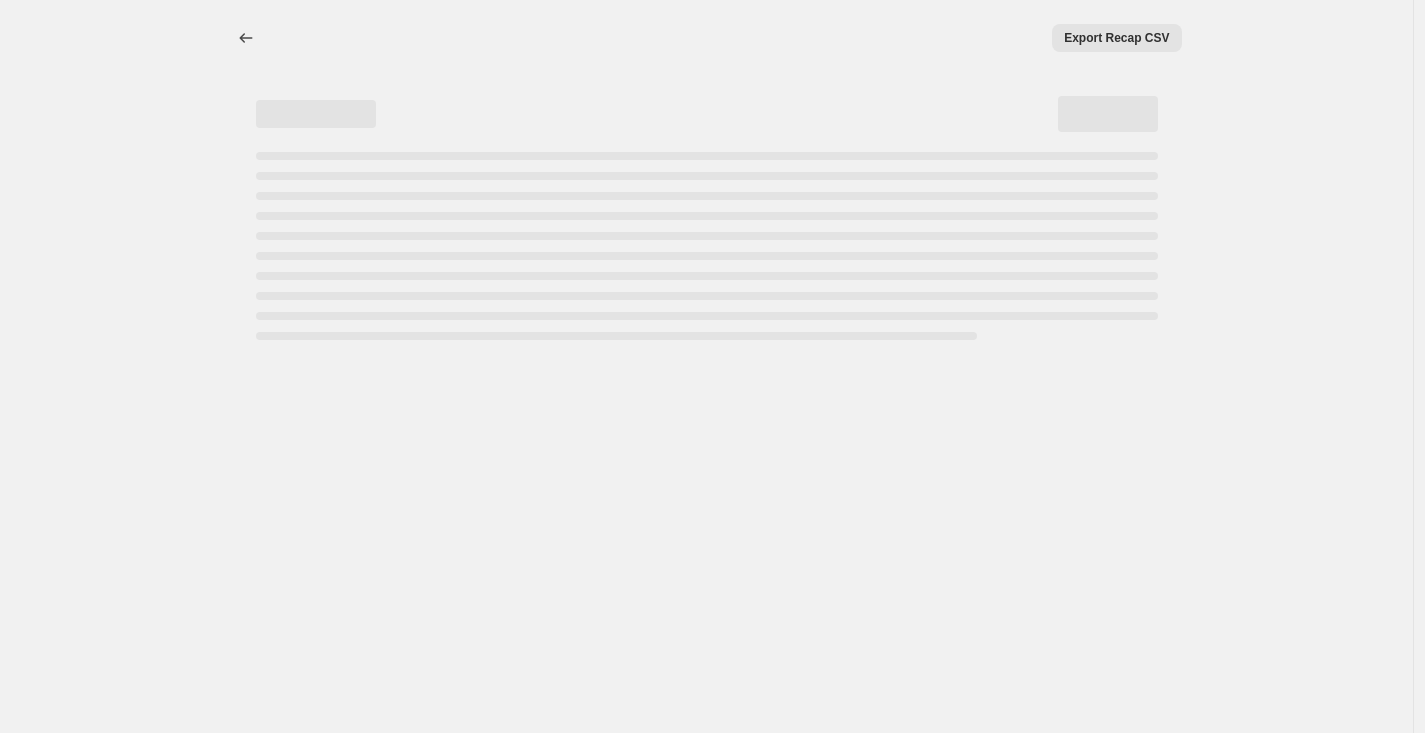 select on "percentage" 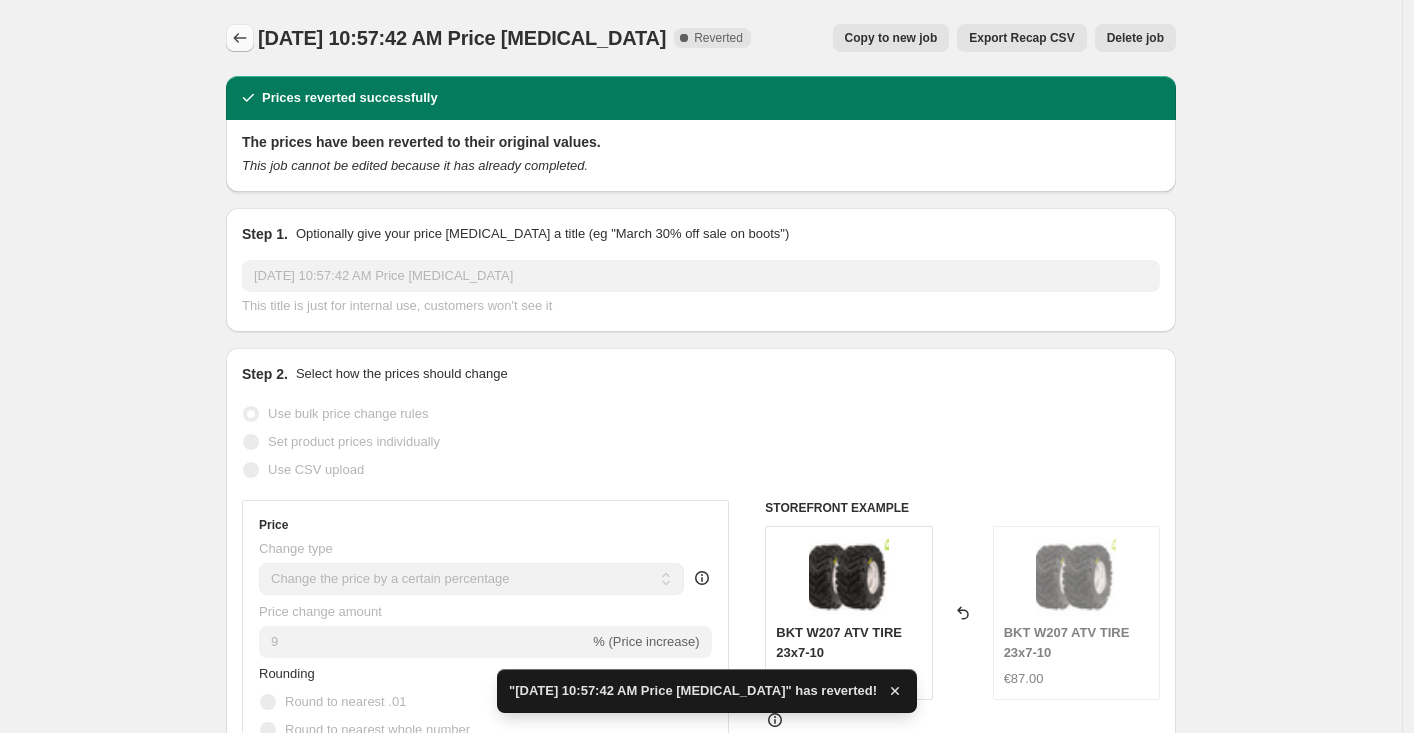 click 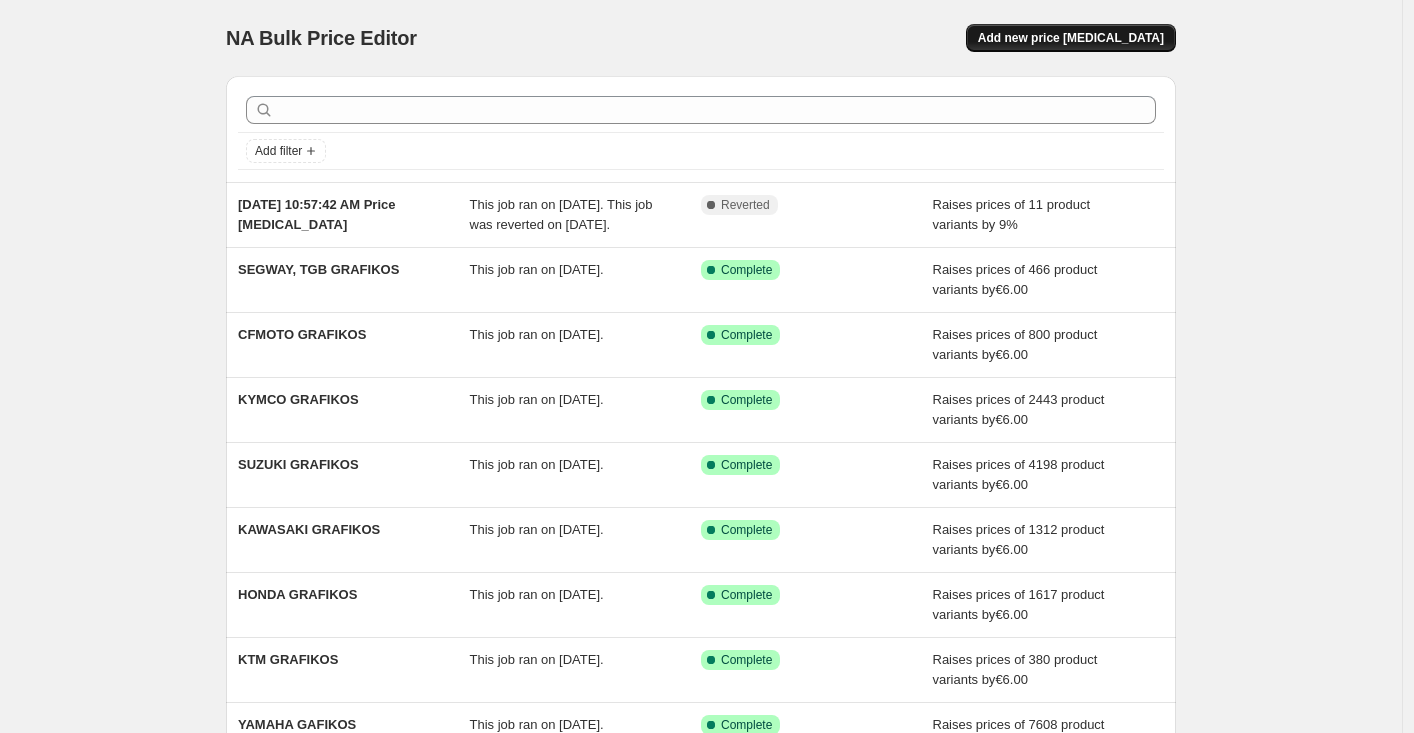 click on "Add new price [MEDICAL_DATA]" at bounding box center (1071, 38) 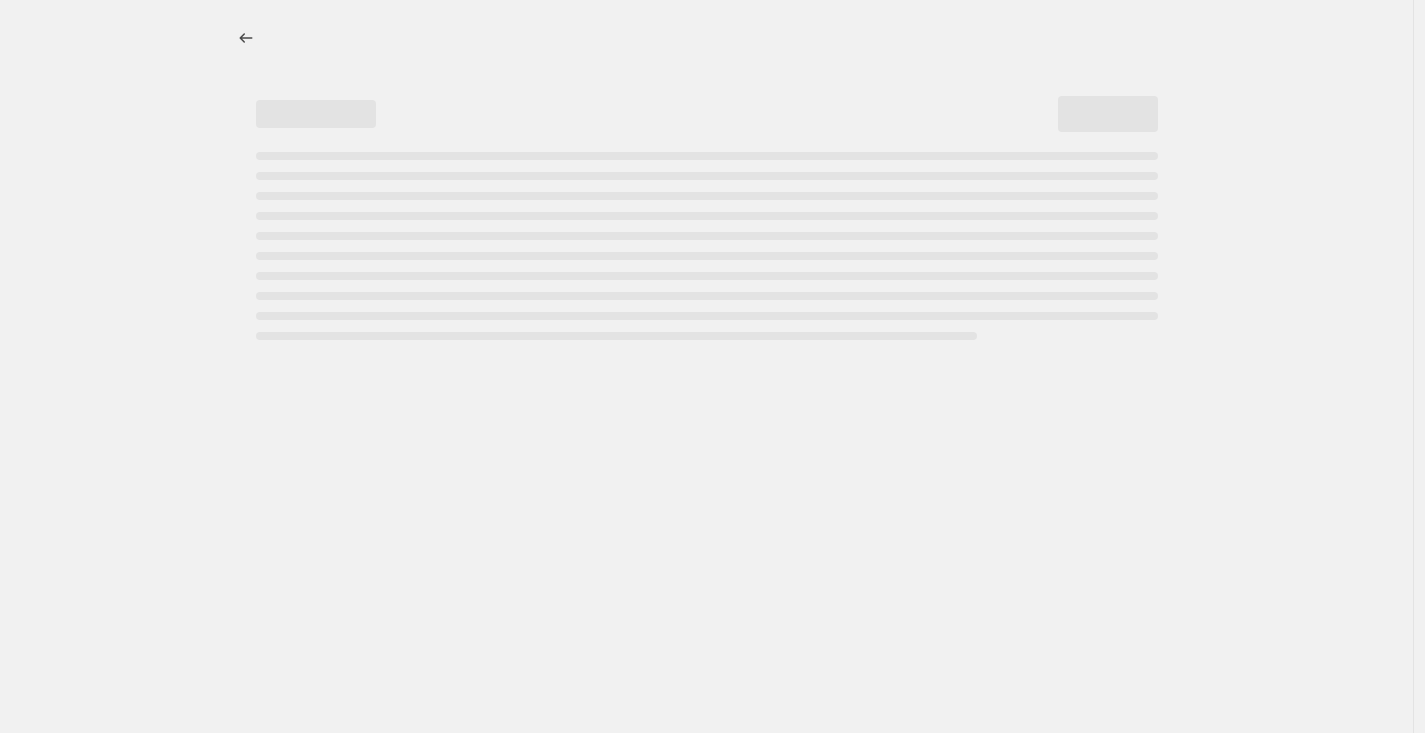 select on "percentage" 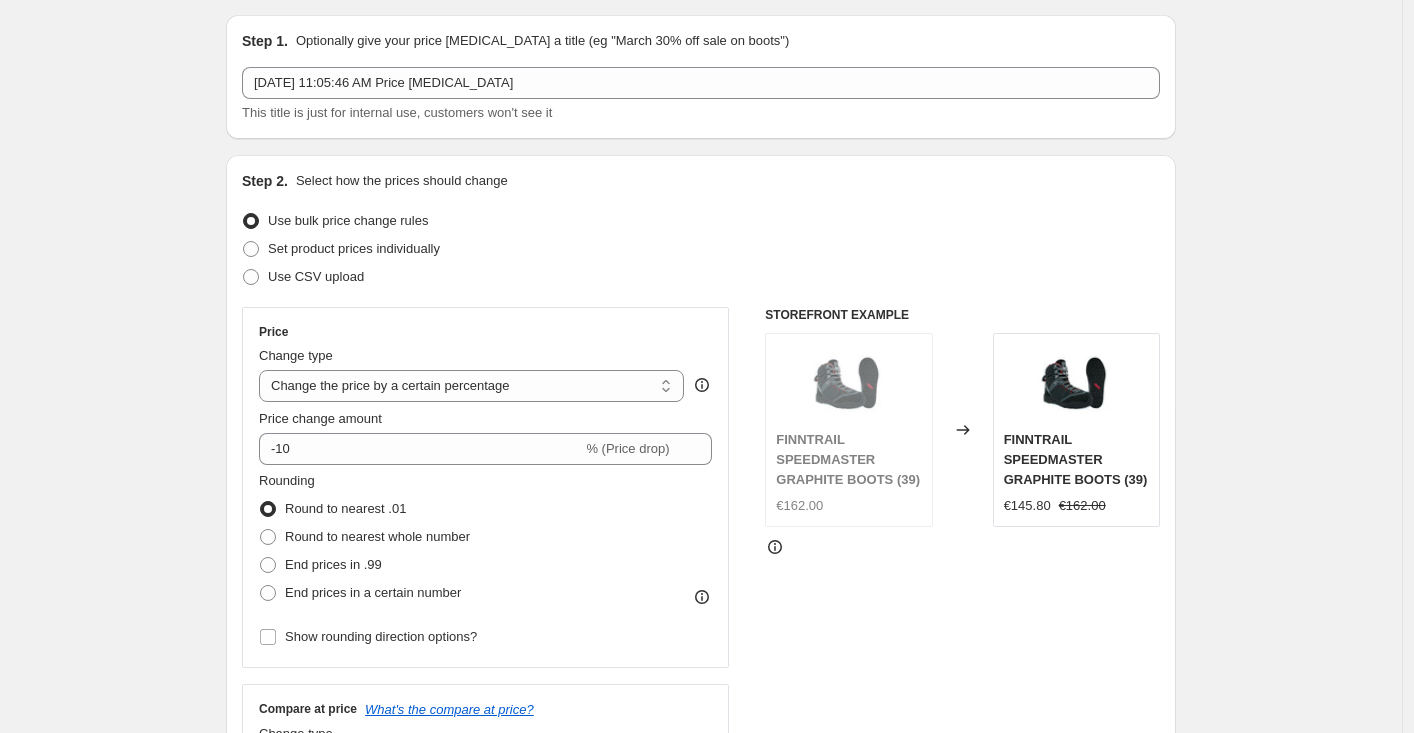 scroll, scrollTop: 63, scrollLeft: 0, axis: vertical 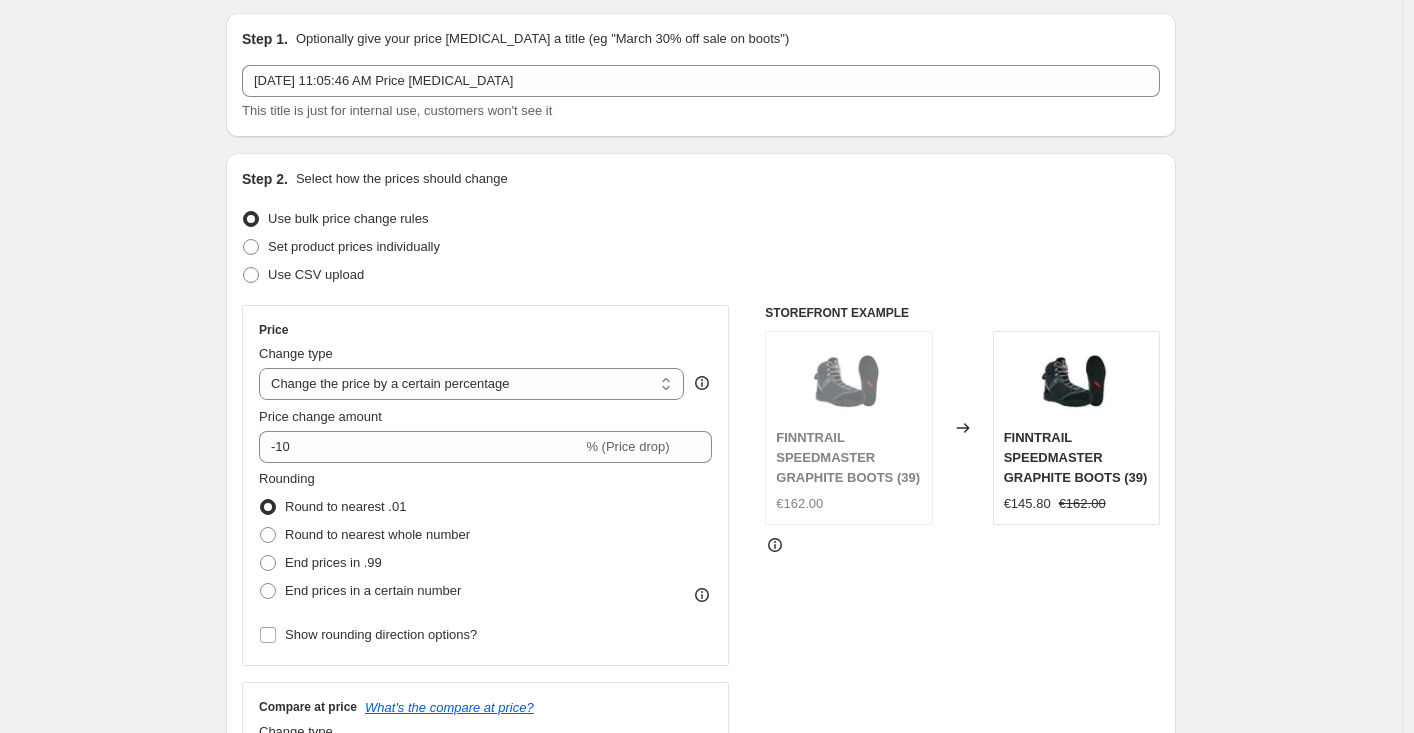 click on "Rounding Round to nearest .01 Round to nearest whole number End prices in .99 End prices in a certain number" at bounding box center [485, 537] 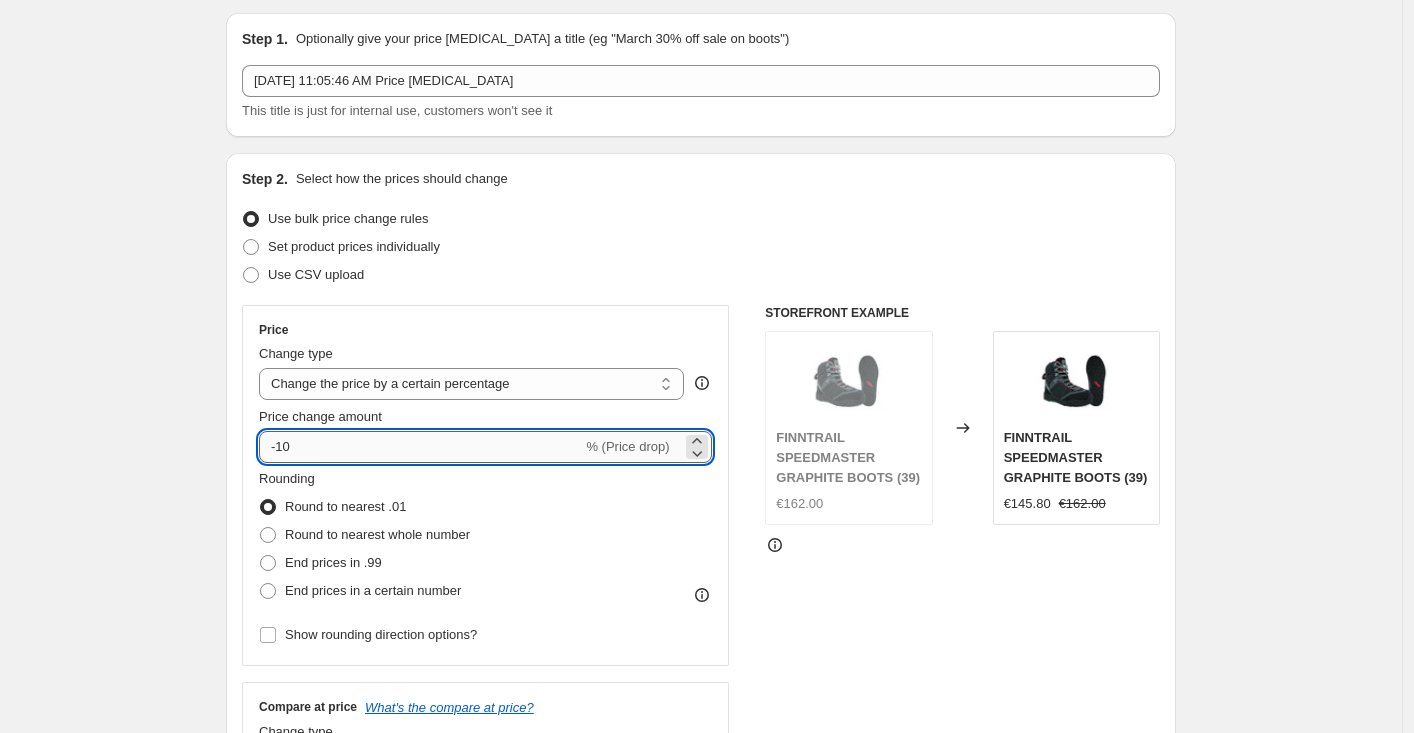 click on "-10" at bounding box center [420, 447] 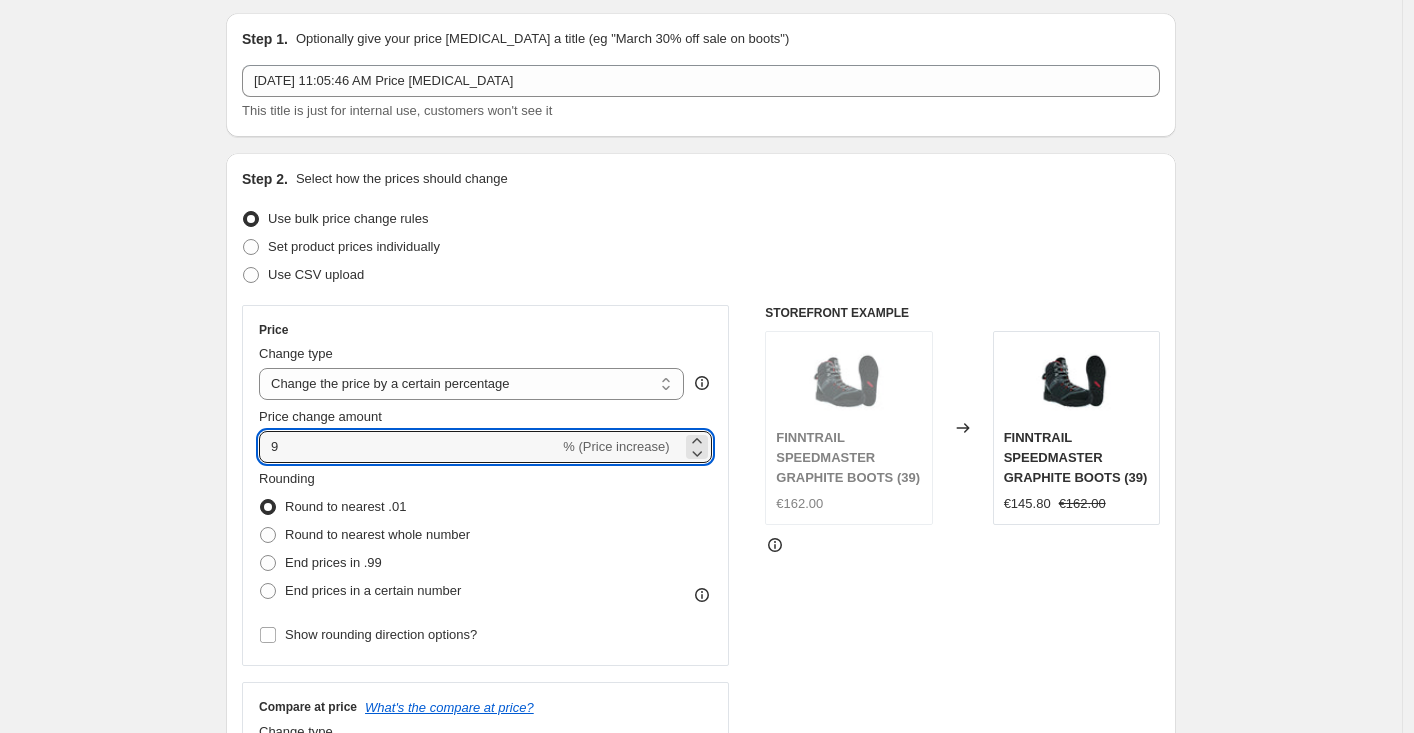 type on "9" 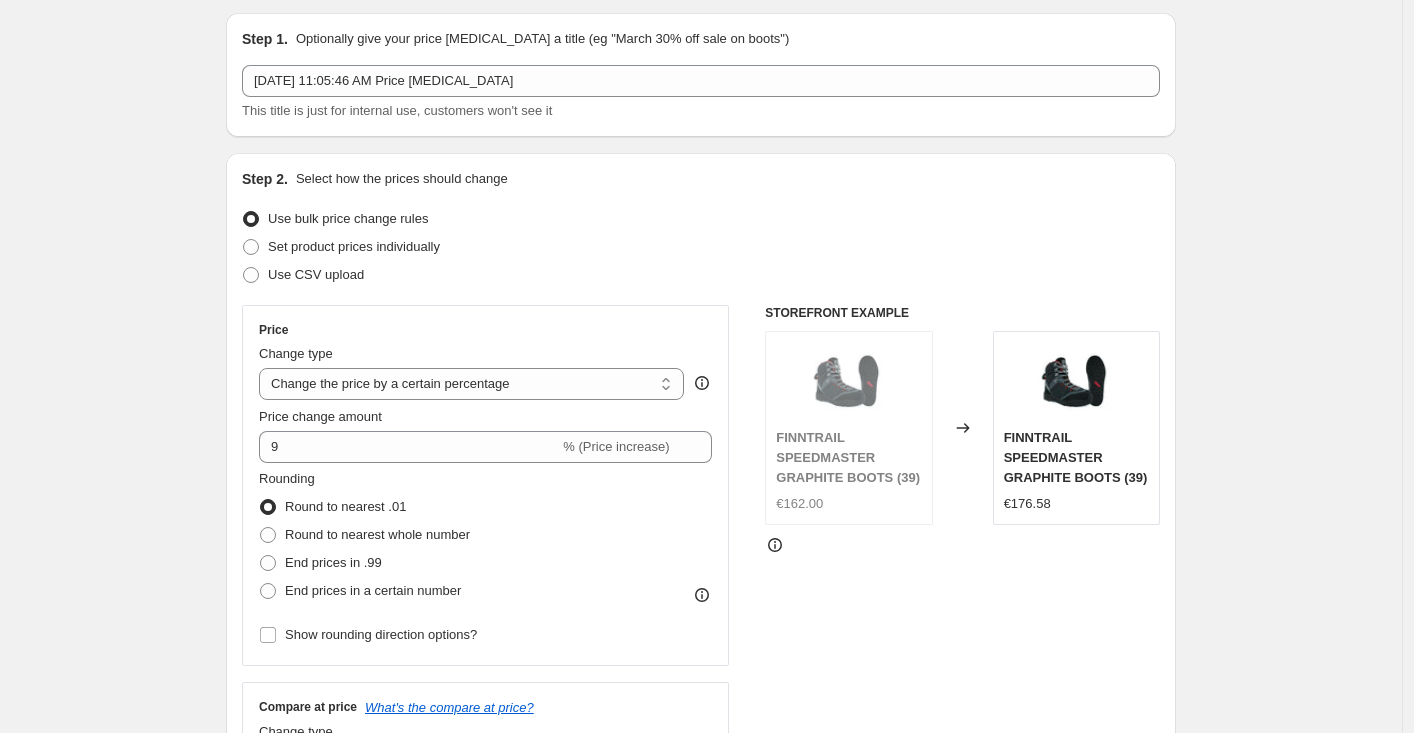 click on "Create new price [MEDICAL_DATA]. This page is ready Create new price [MEDICAL_DATA] Draft Step 1. Optionally give your price [MEDICAL_DATA] a title (eg "March 30% off sale on boots") [DATE] 11:05:46 AM Price [MEDICAL_DATA] This title is just for internal use, customers won't see it Step 2. Select how the prices should change Use bulk price change rules Set product prices individually Use CSV upload Price Change type Change the price to a certain amount Change the price by a certain amount Change the price by a certain percentage Change the price to the current compare at price (price before sale) Change the price by a certain amount relative to the compare at price Change the price by a certain percentage relative to the compare at price Don't change the price Change the price by a certain percentage relative to the cost per item Change price to certain cost margin Change the price by a certain percentage Price change amount 9 % (Price increase) Rounding Round to nearest .01 Round to nearest whole number Change type" at bounding box center (701, 936) 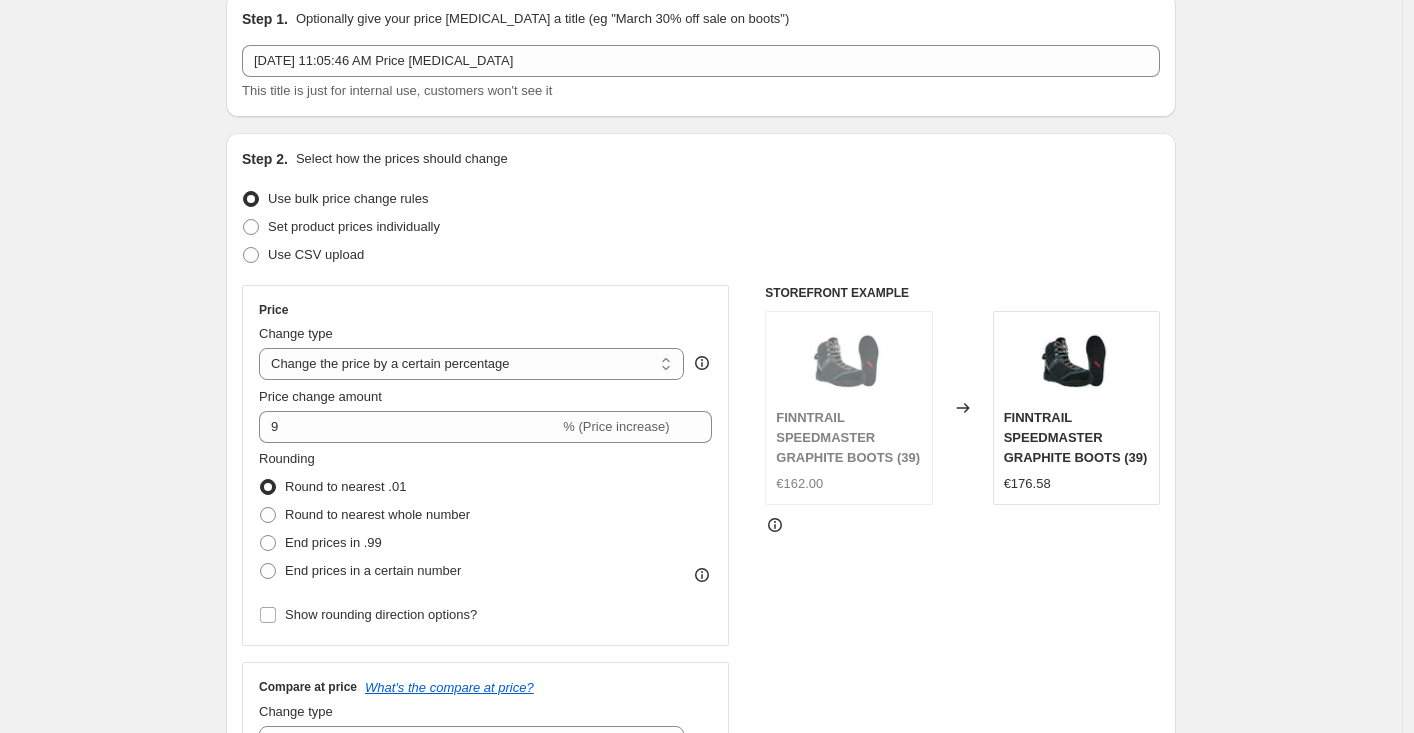 scroll, scrollTop: 87, scrollLeft: 0, axis: vertical 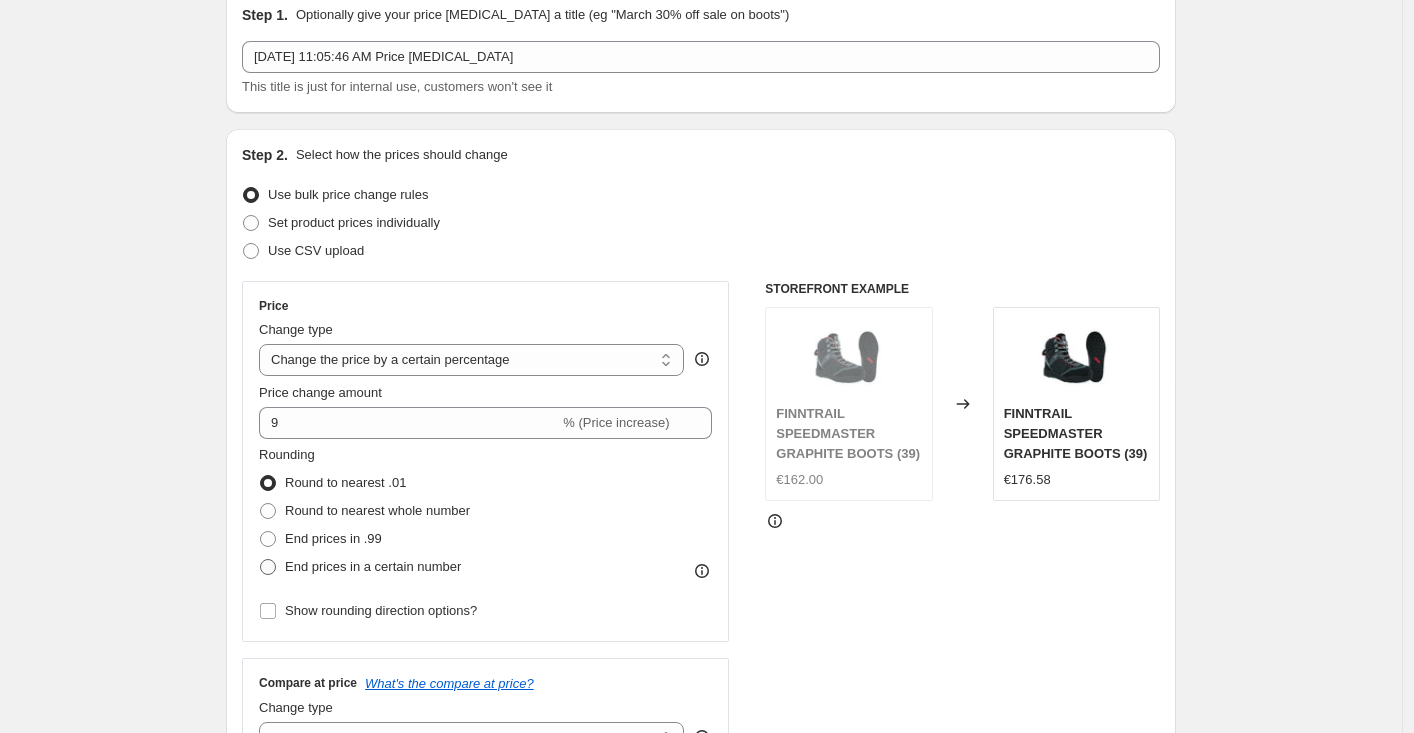 click on "End prices in a certain number" at bounding box center [373, 566] 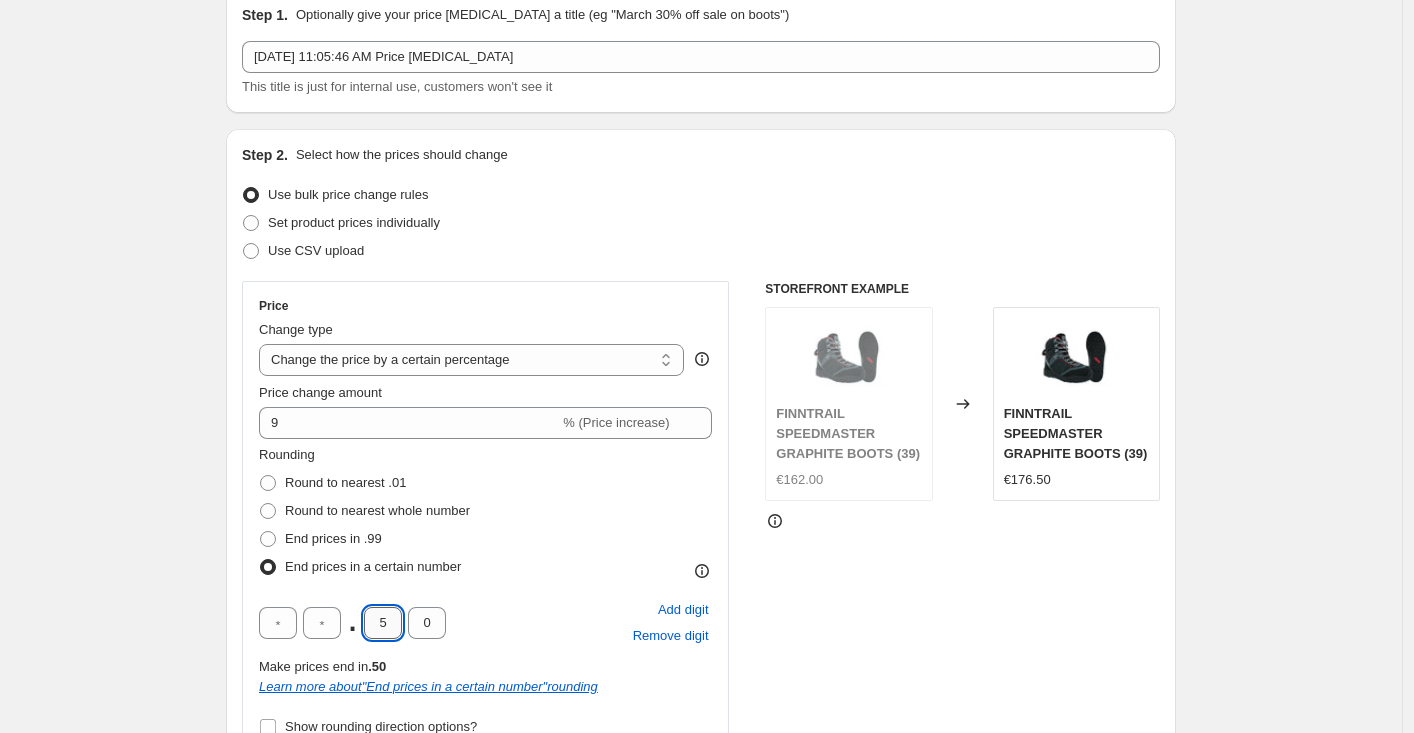 click on "5" at bounding box center [383, 623] 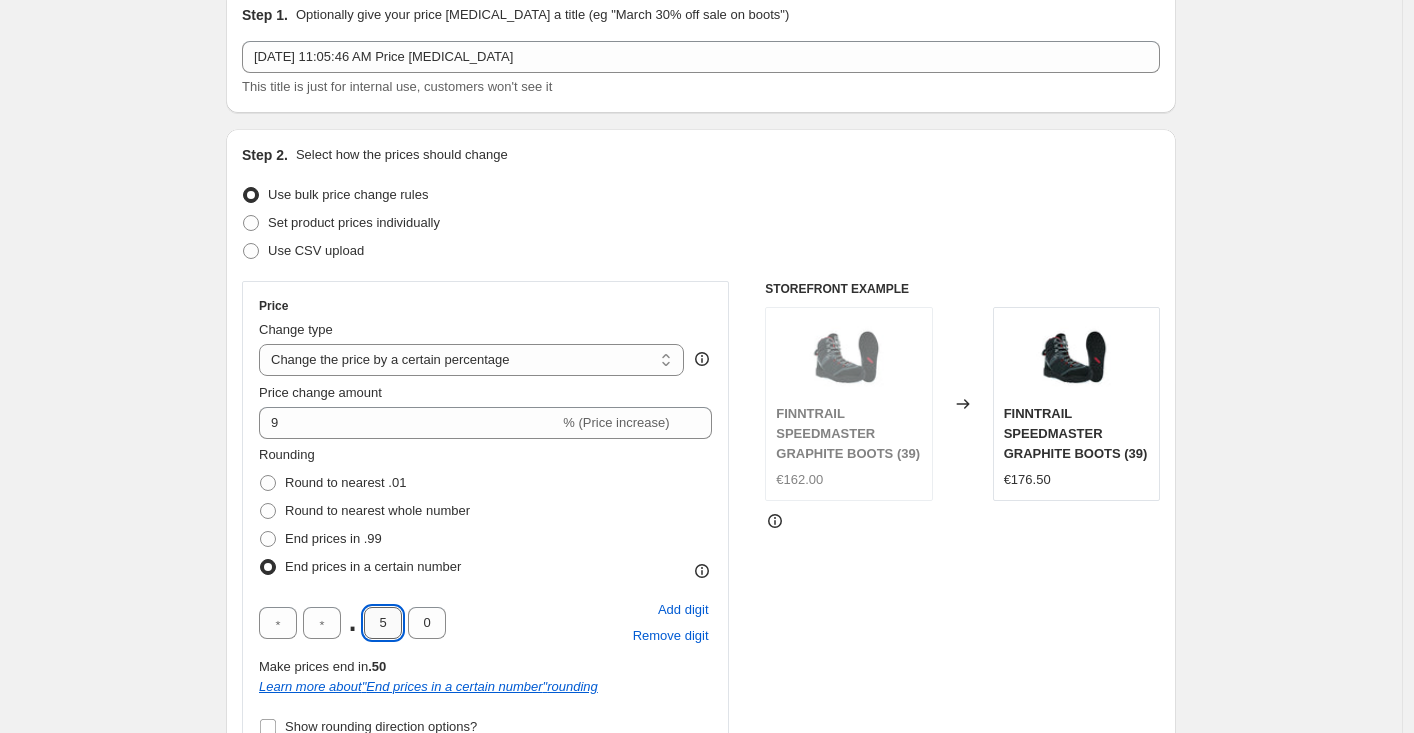 click on "5" at bounding box center (383, 623) 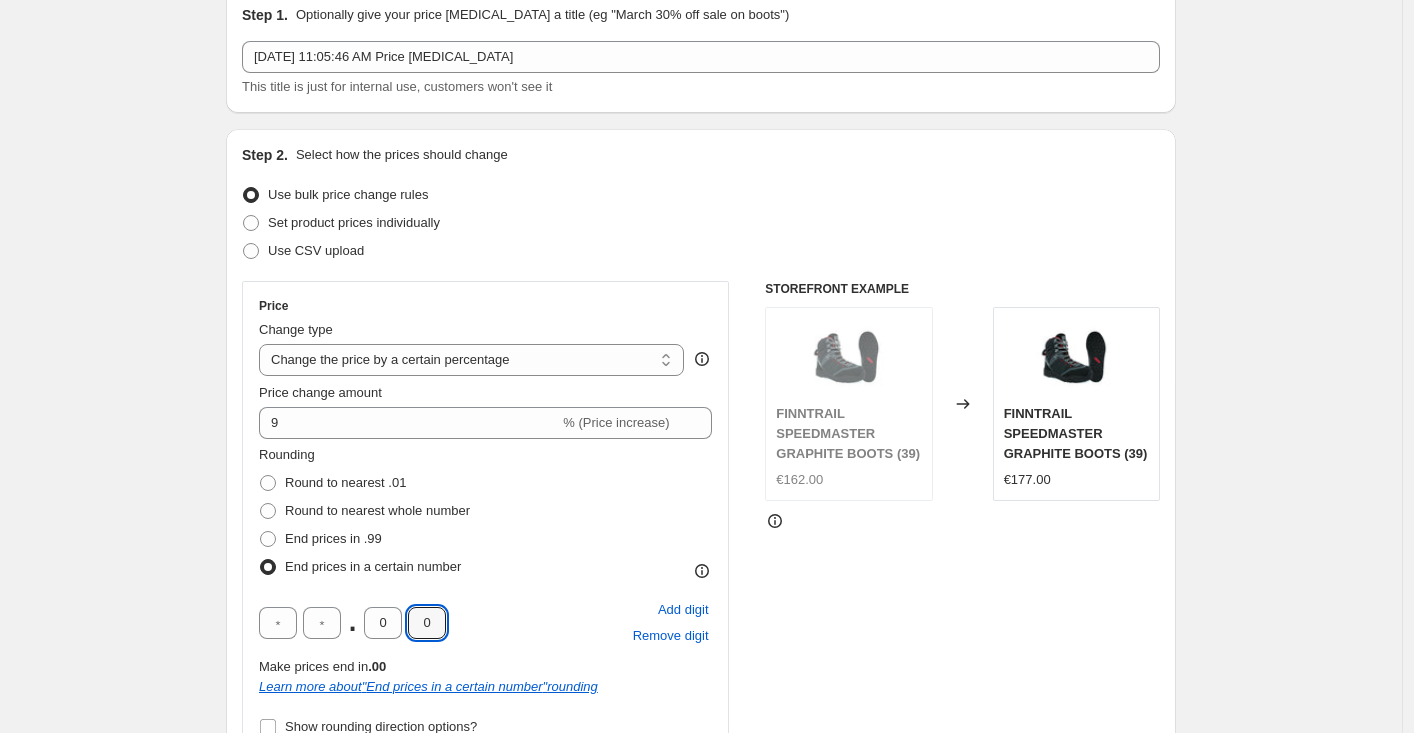 click on "STOREFRONT EXAMPLE FINNTRAIL SPEEDMASTER GRAPHITE BOOTS (39) €162.00 Changed to FINNTRAIL SPEEDMASTER GRAPHITE BOOTS (39) €177.00" at bounding box center [962, 584] 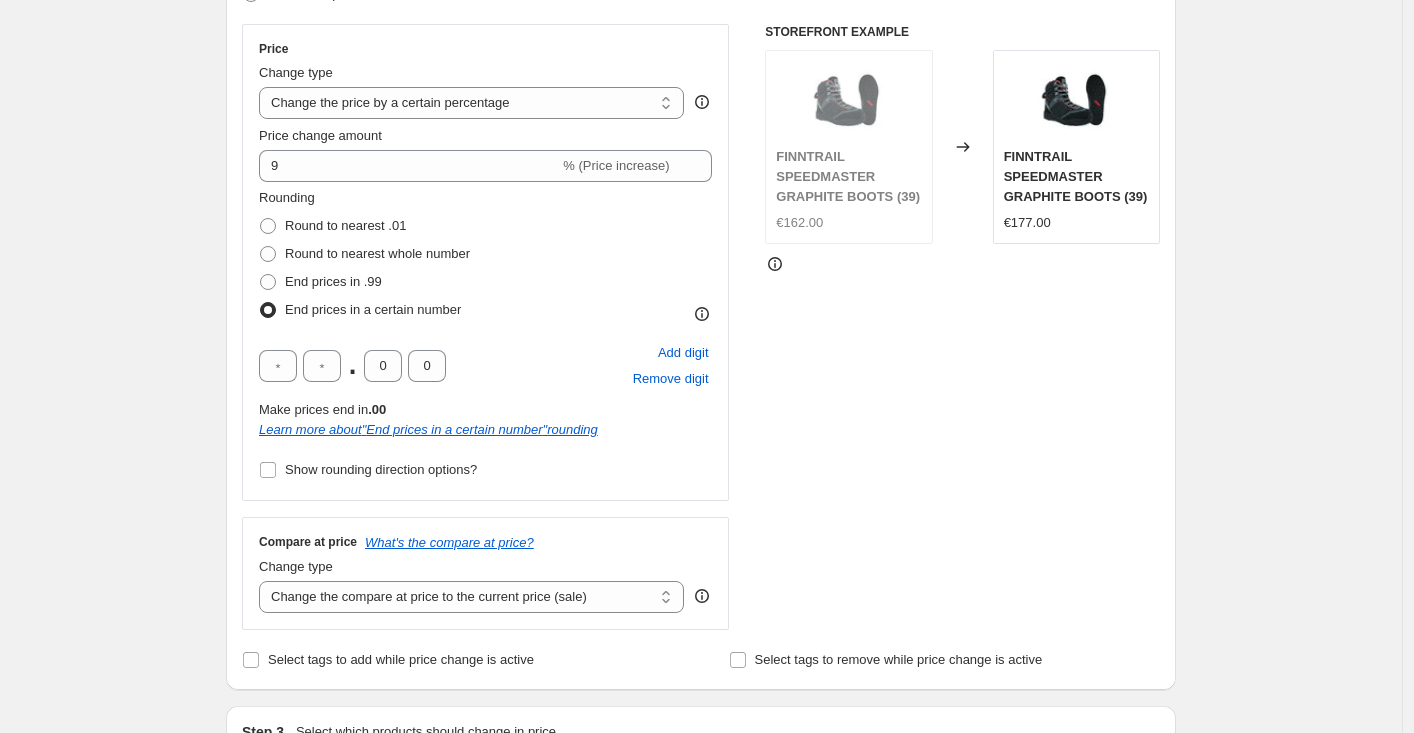 scroll, scrollTop: 368, scrollLeft: 0, axis: vertical 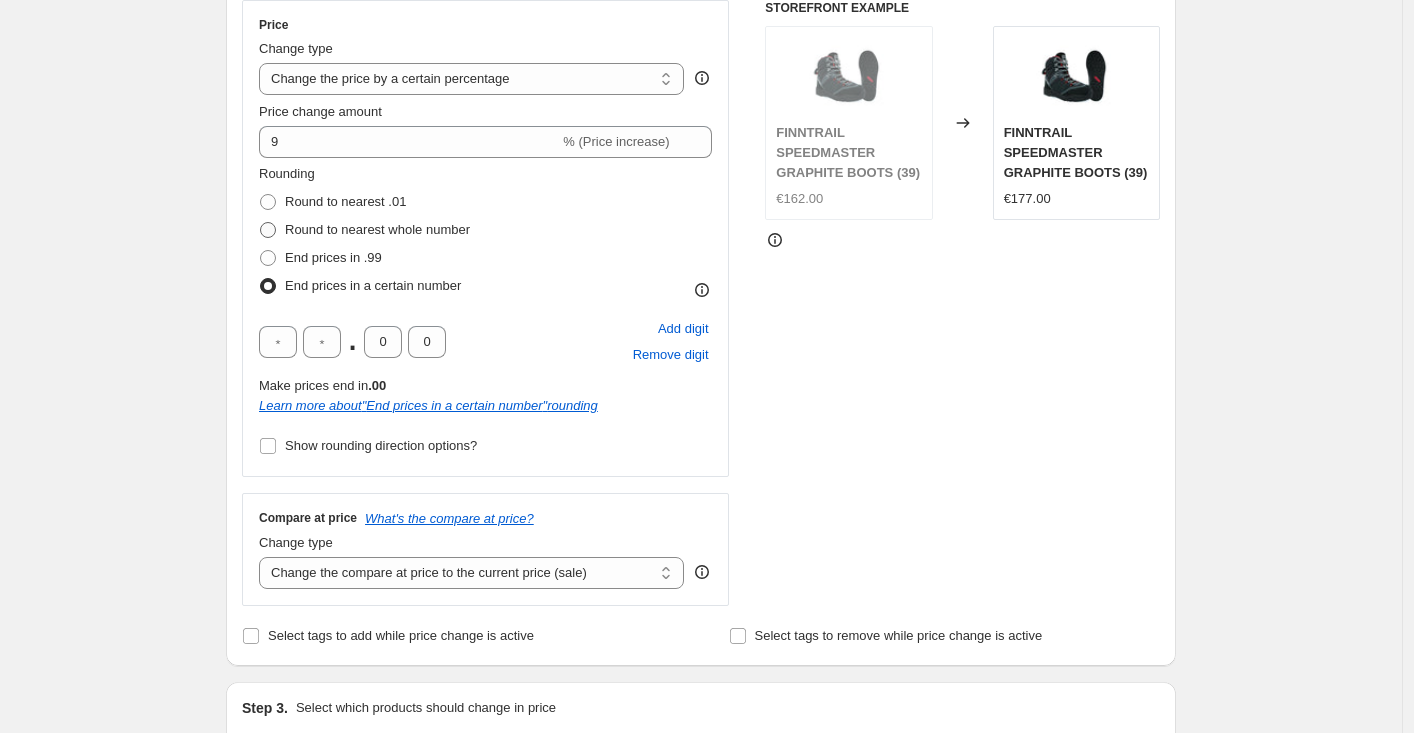 click on "Round to nearest whole number" at bounding box center [377, 229] 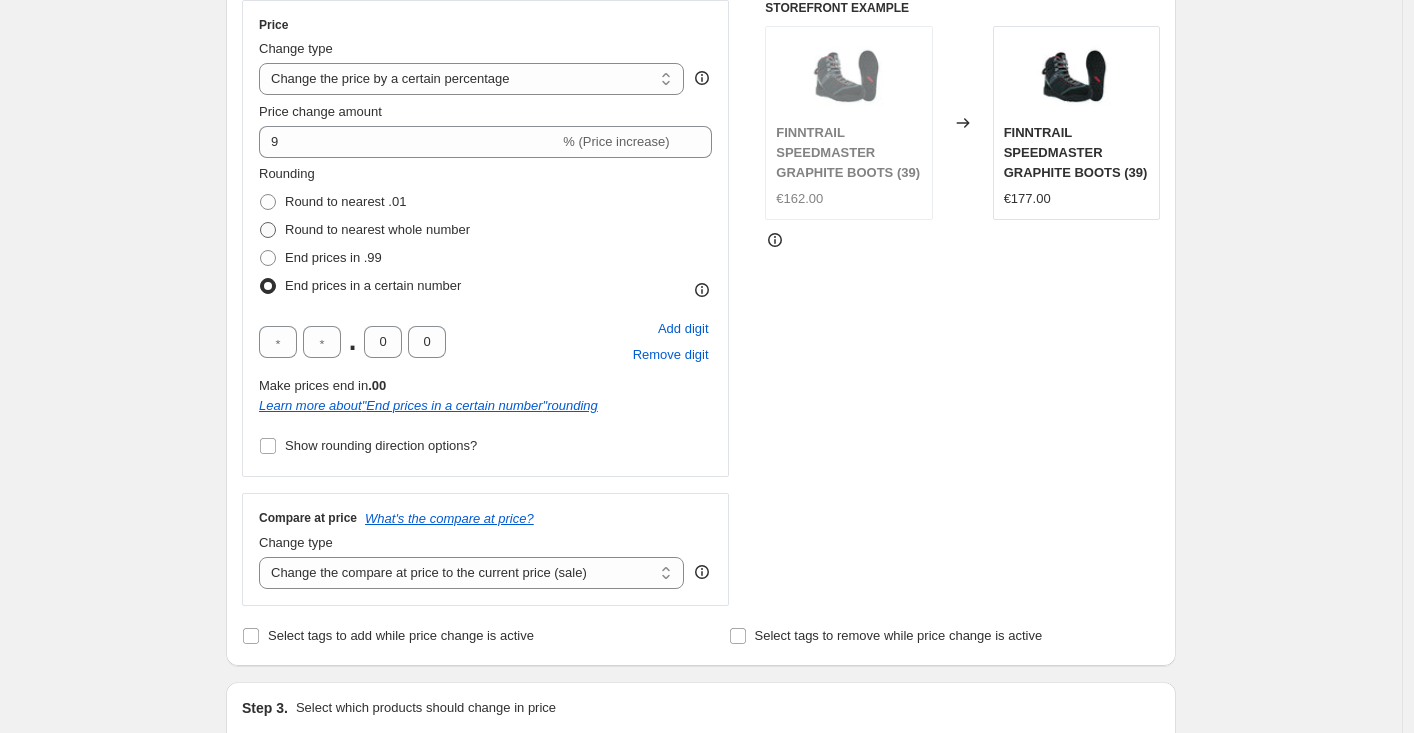 click on "Round to nearest whole number" at bounding box center [260, 222] 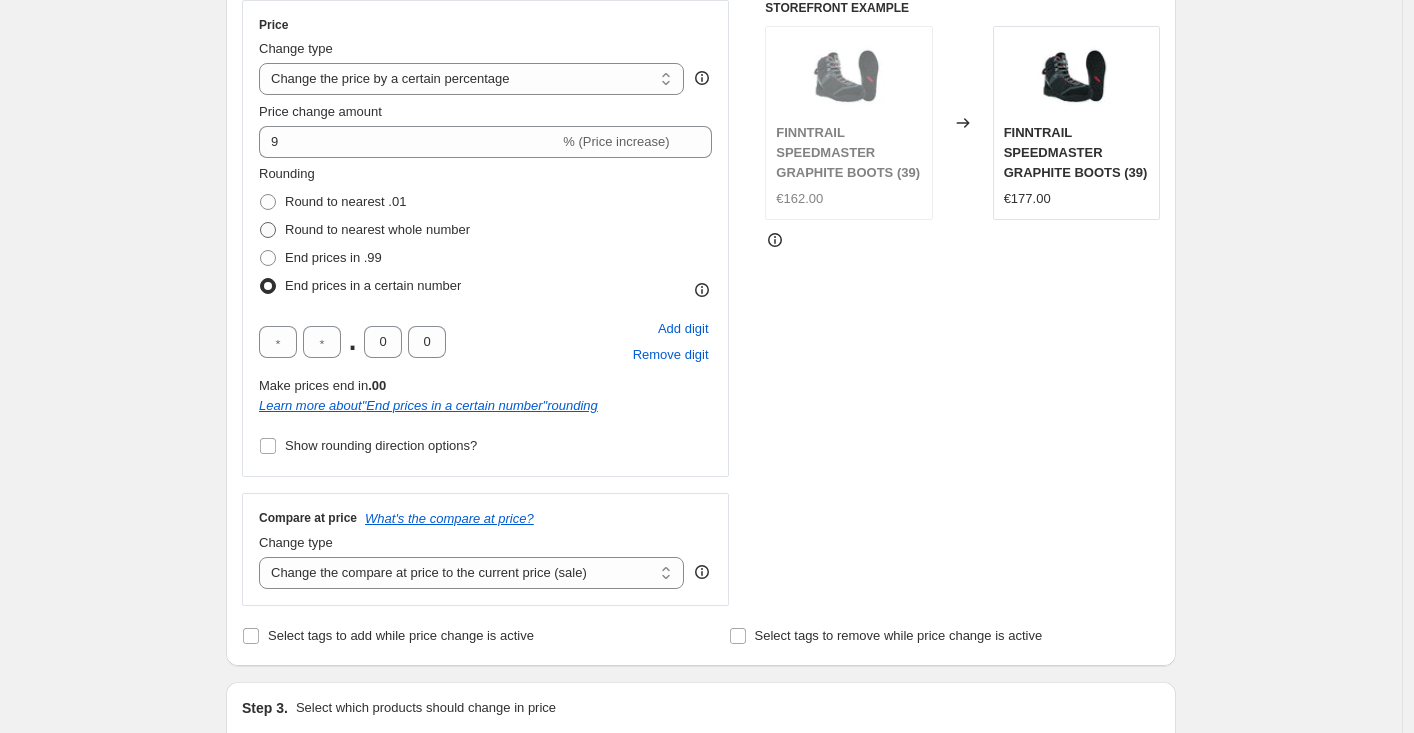 radio on "true" 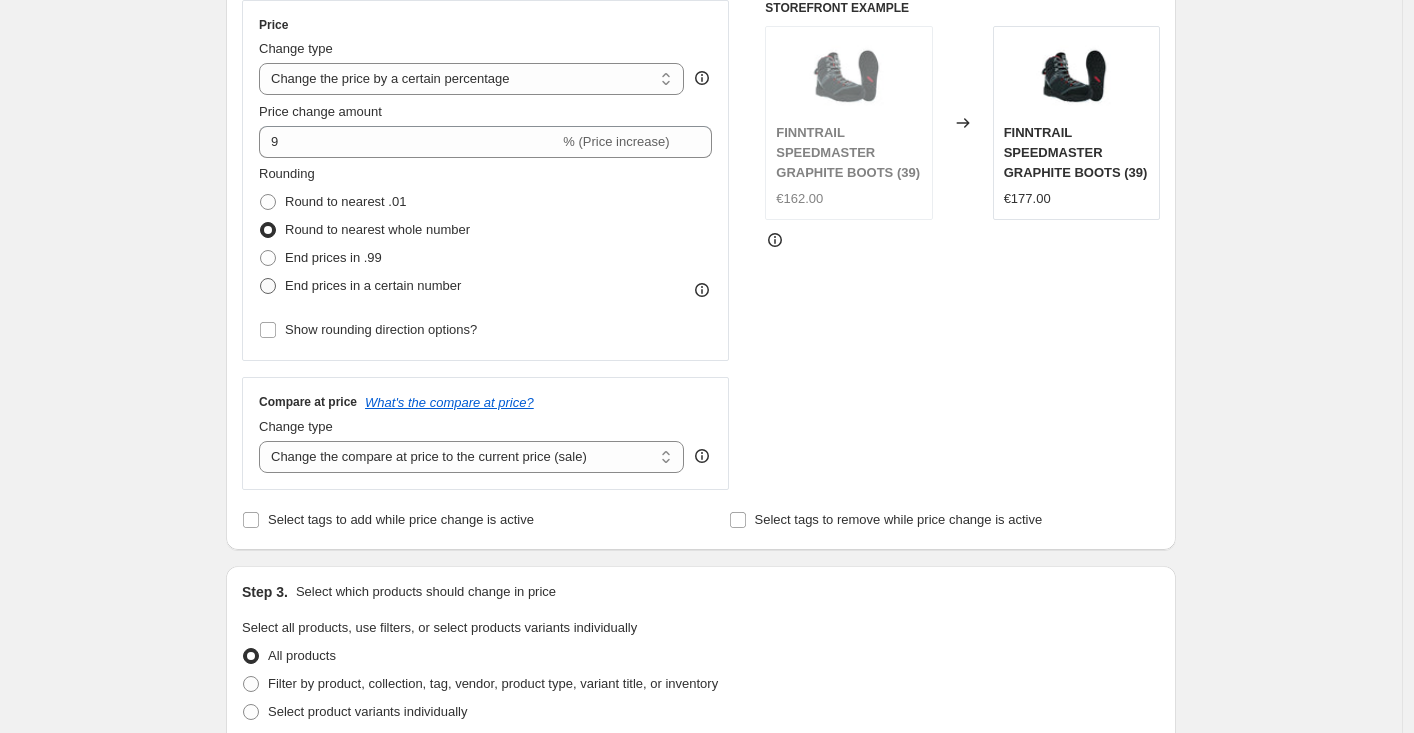 click on "End prices in a certain number" at bounding box center [373, 285] 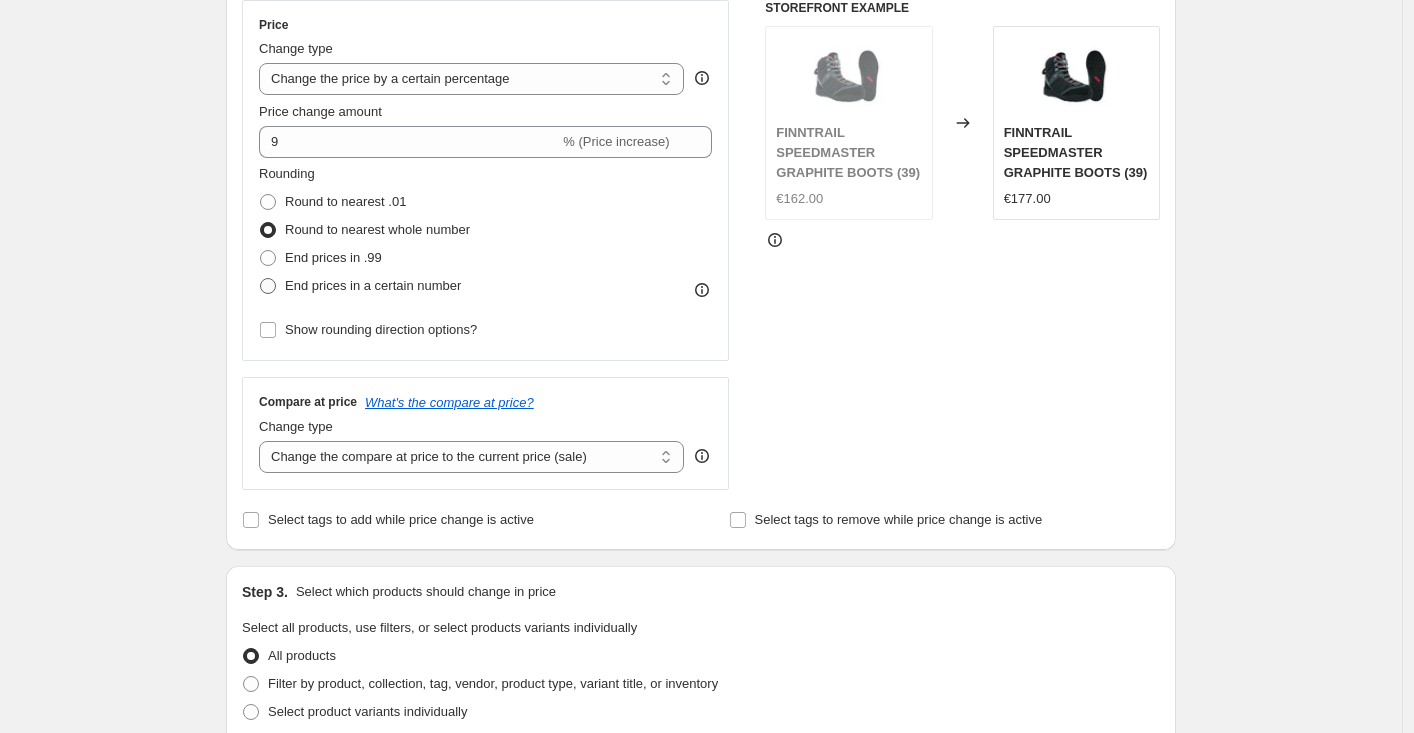 radio on "true" 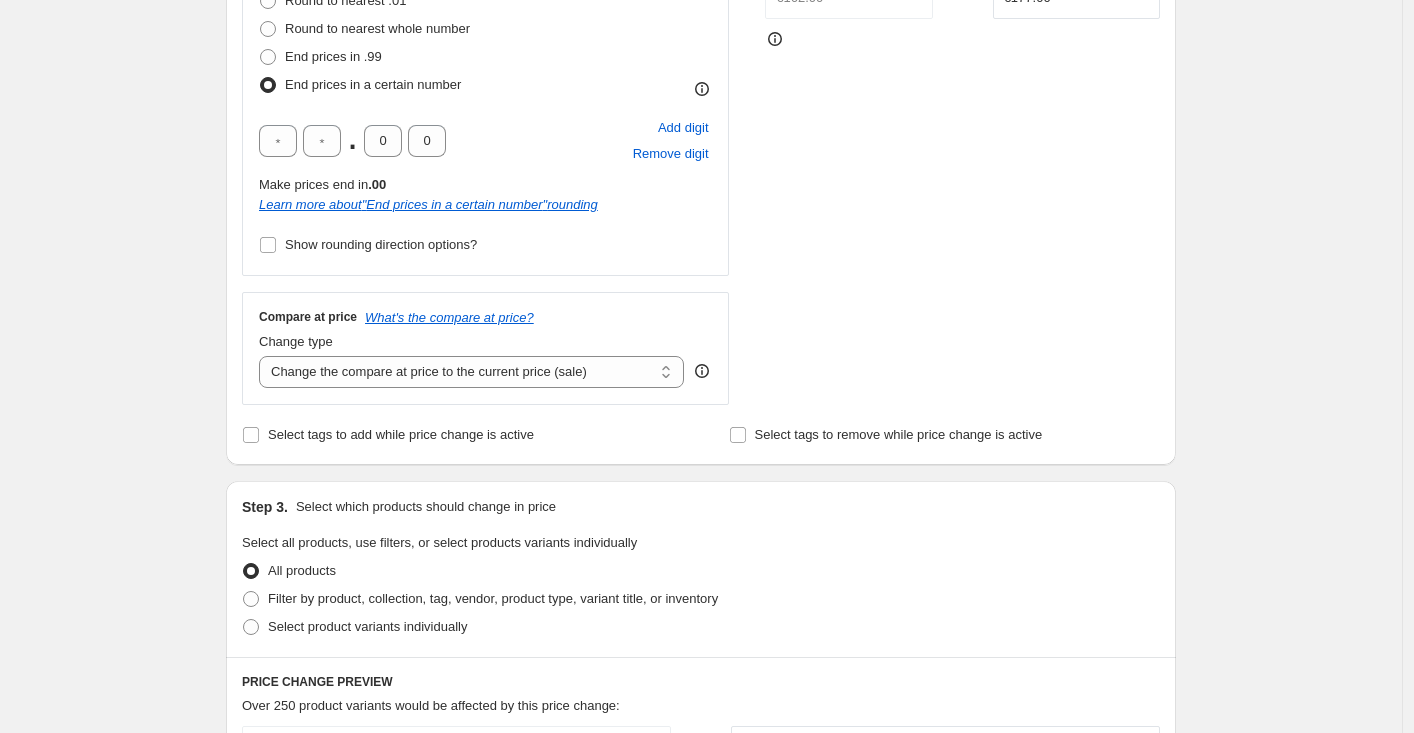 scroll, scrollTop: 712, scrollLeft: 0, axis: vertical 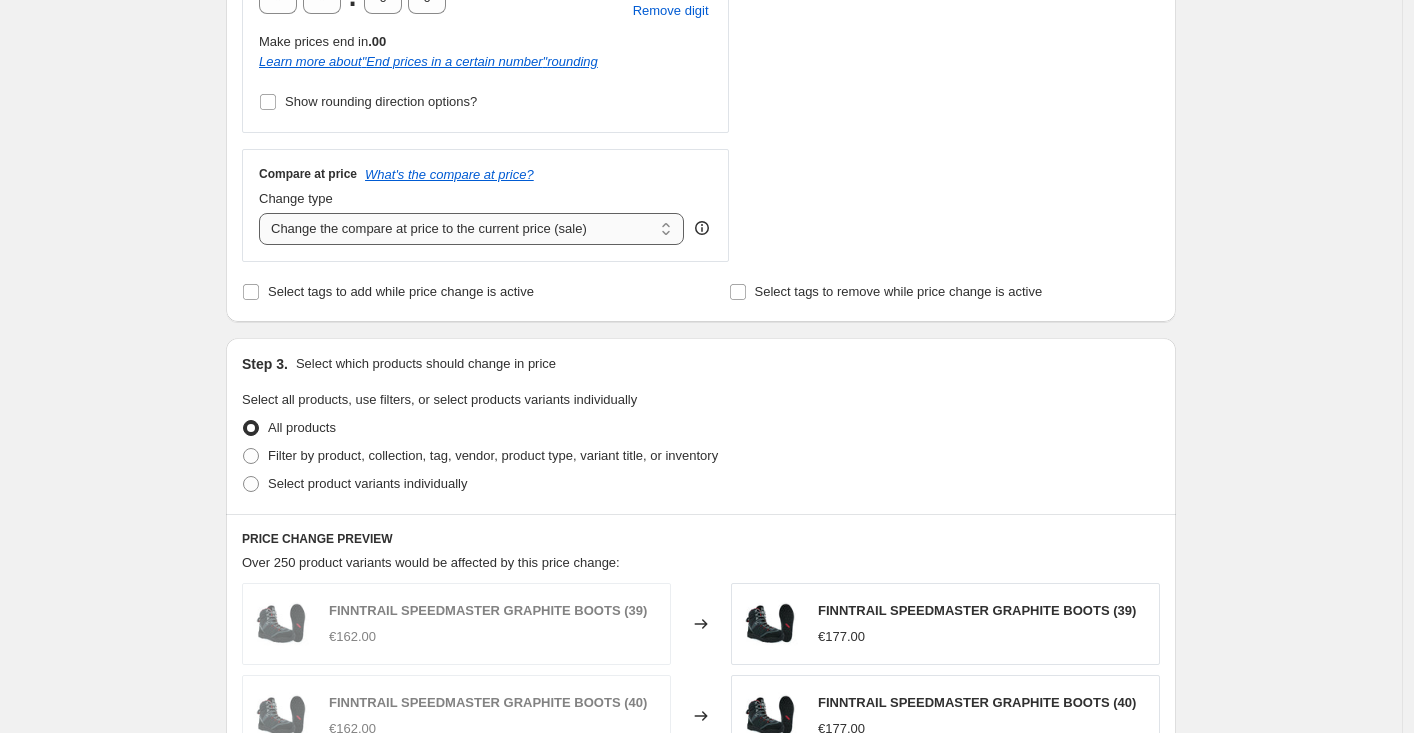 click on "Change the compare at price to the current price (sale) Change the compare at price to a certain amount Change the compare at price by a certain amount Change the compare at price by a certain percentage Change the compare at price by a certain amount relative to the actual price Change the compare at price by a certain percentage relative to the actual price Don't change the compare at price Remove the compare at price" at bounding box center (471, 229) 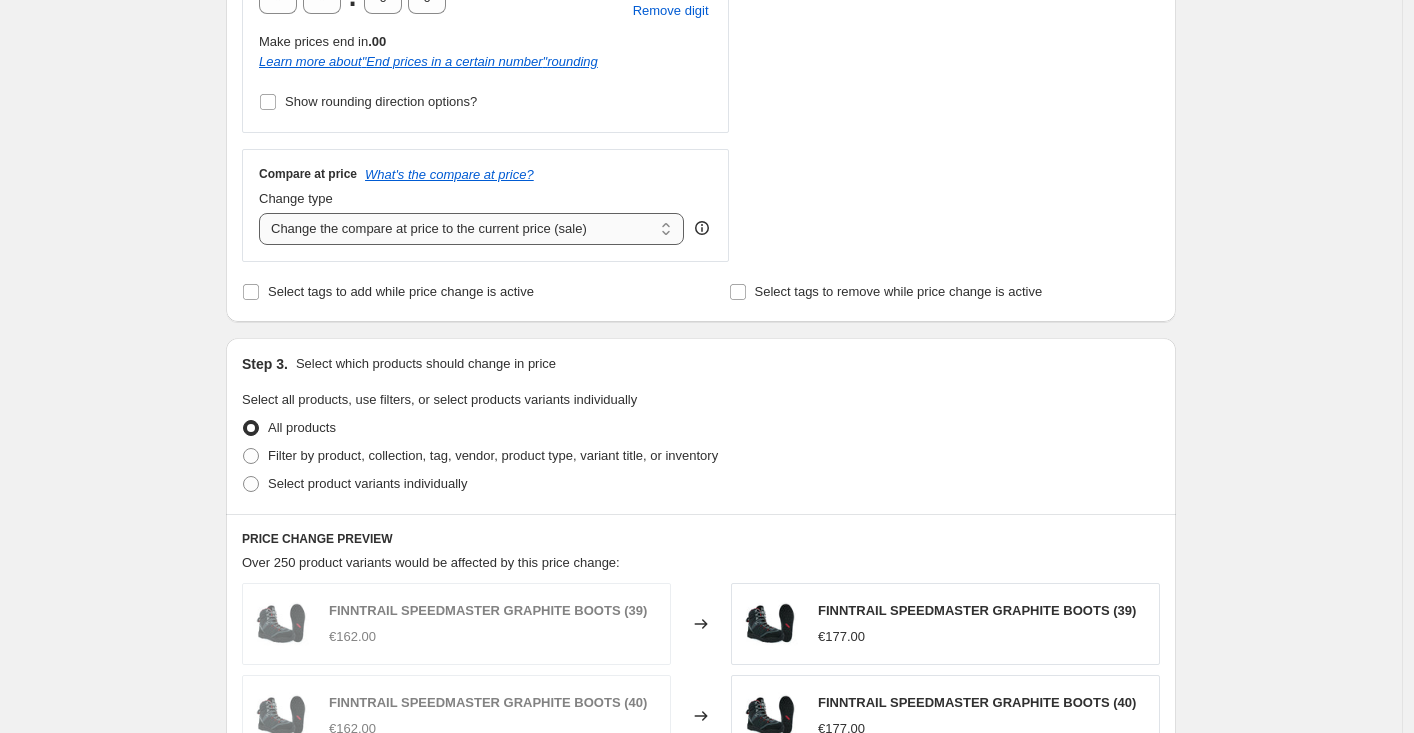 select on "remove" 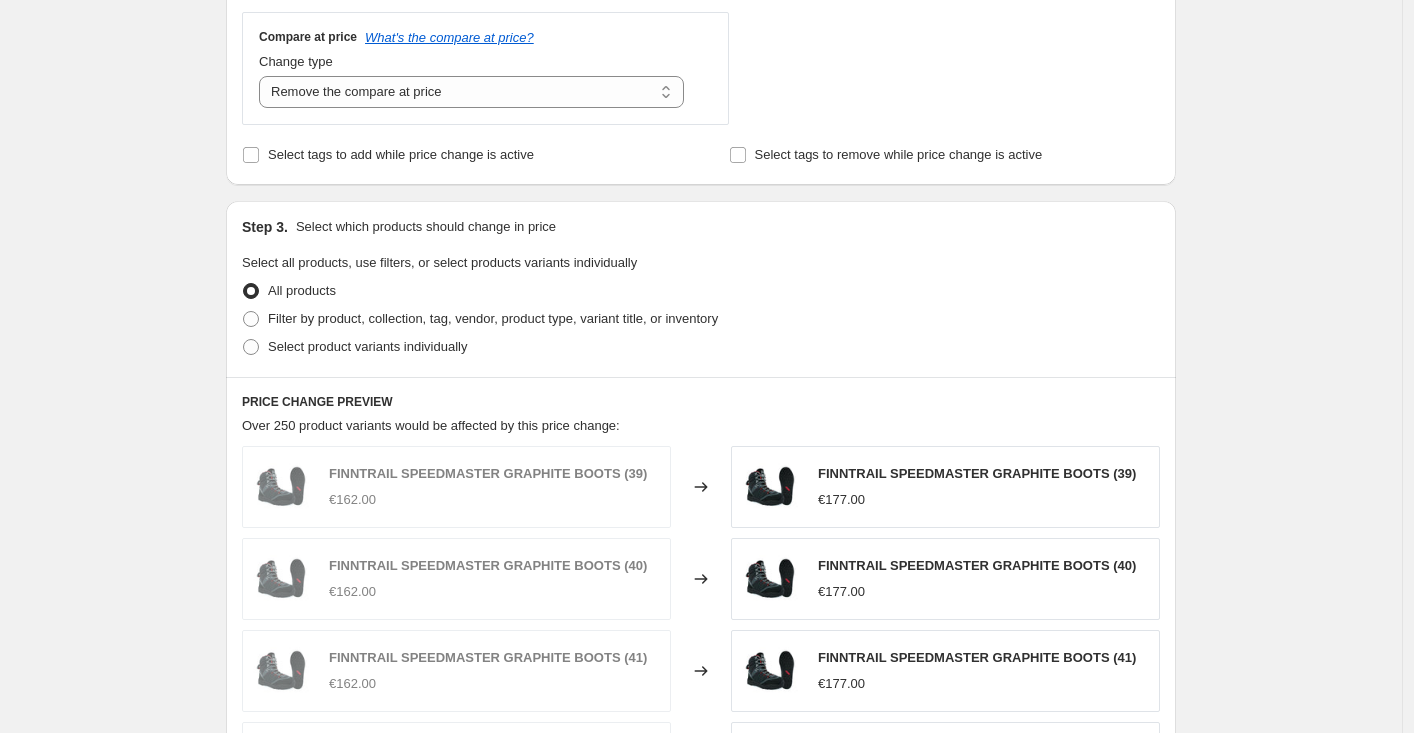 scroll, scrollTop: 865, scrollLeft: 0, axis: vertical 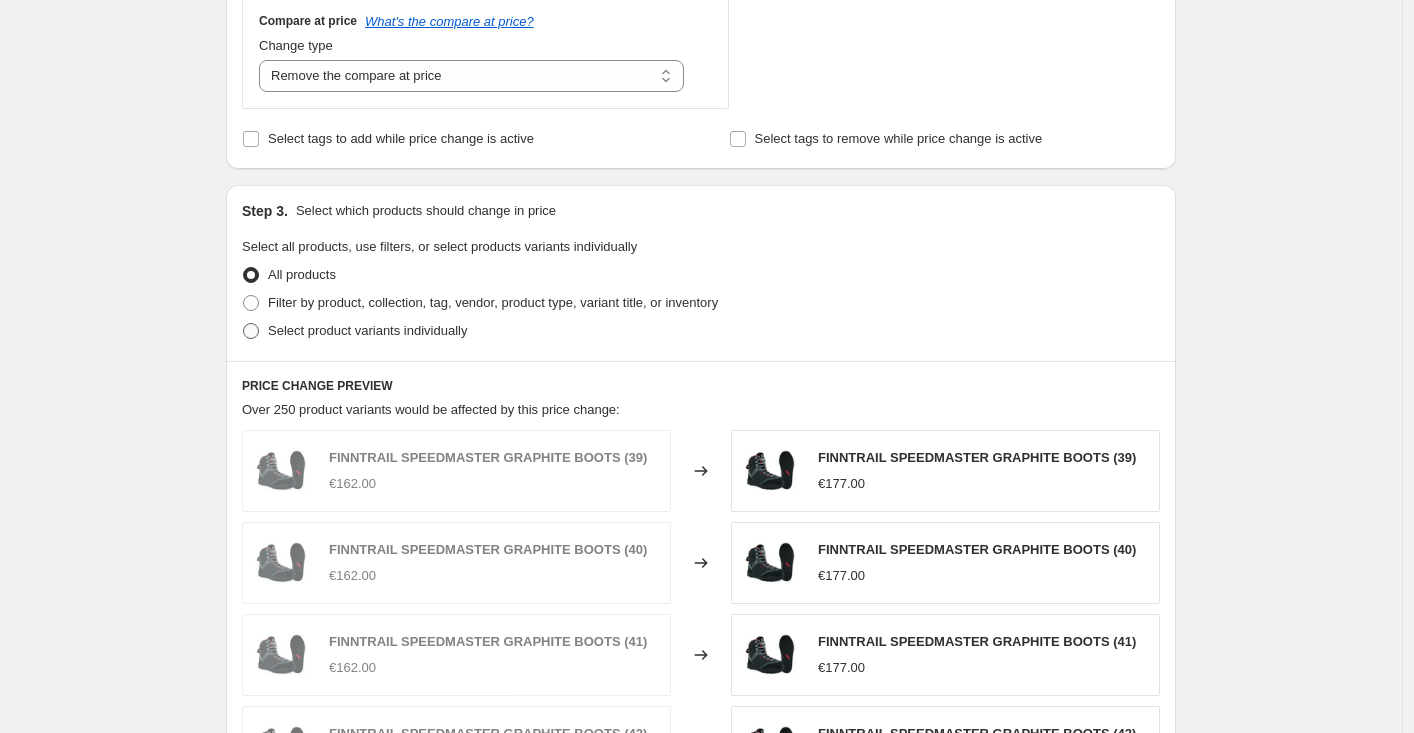 click on "Select product variants individually" at bounding box center (367, 330) 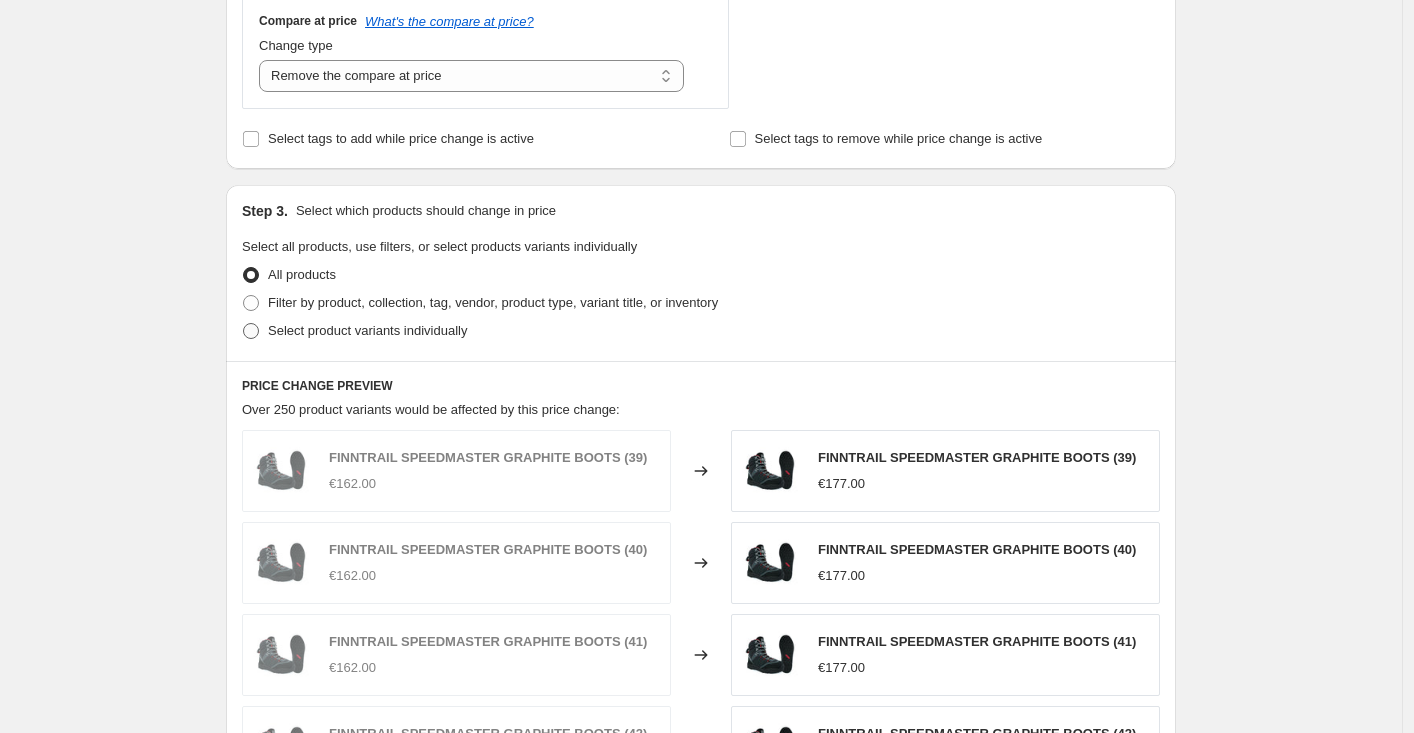 radio on "true" 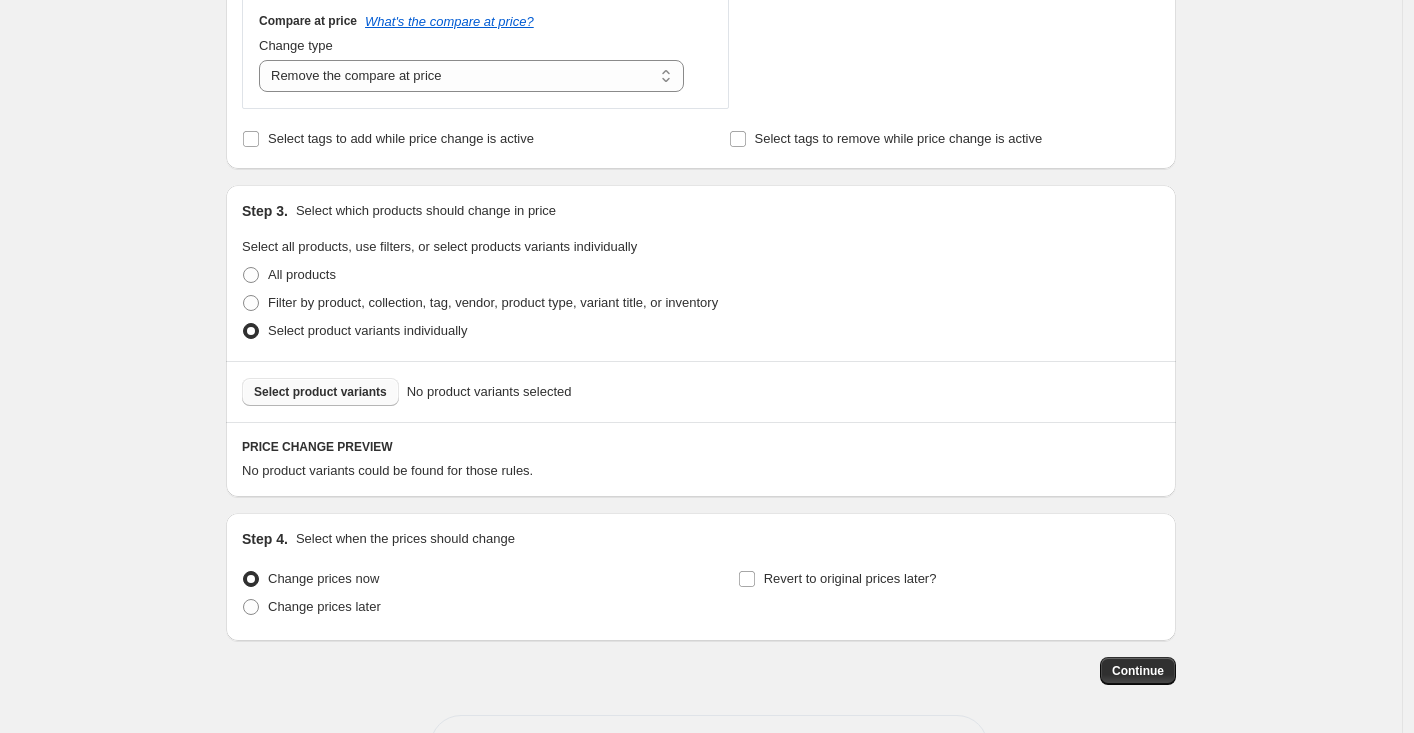 click on "Select product variants" at bounding box center (320, 392) 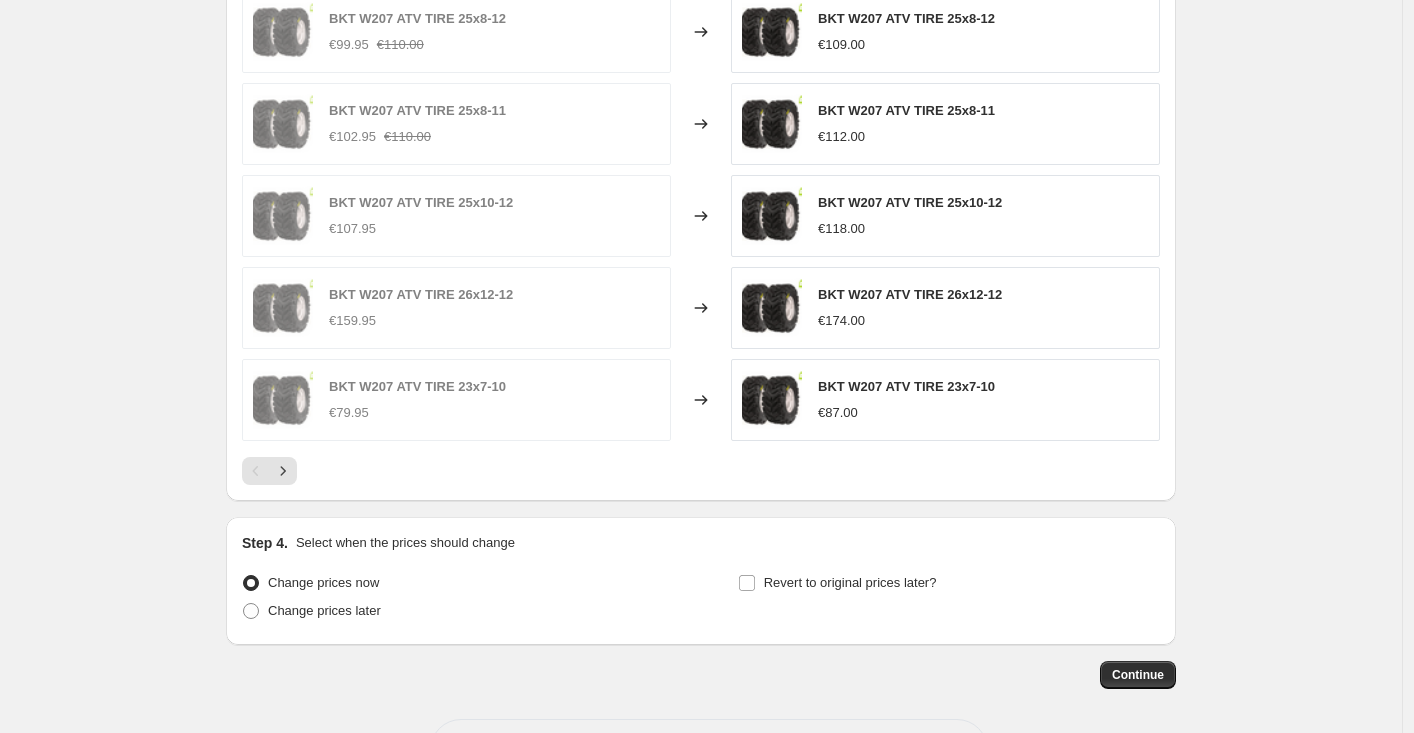 scroll, scrollTop: 1443, scrollLeft: 0, axis: vertical 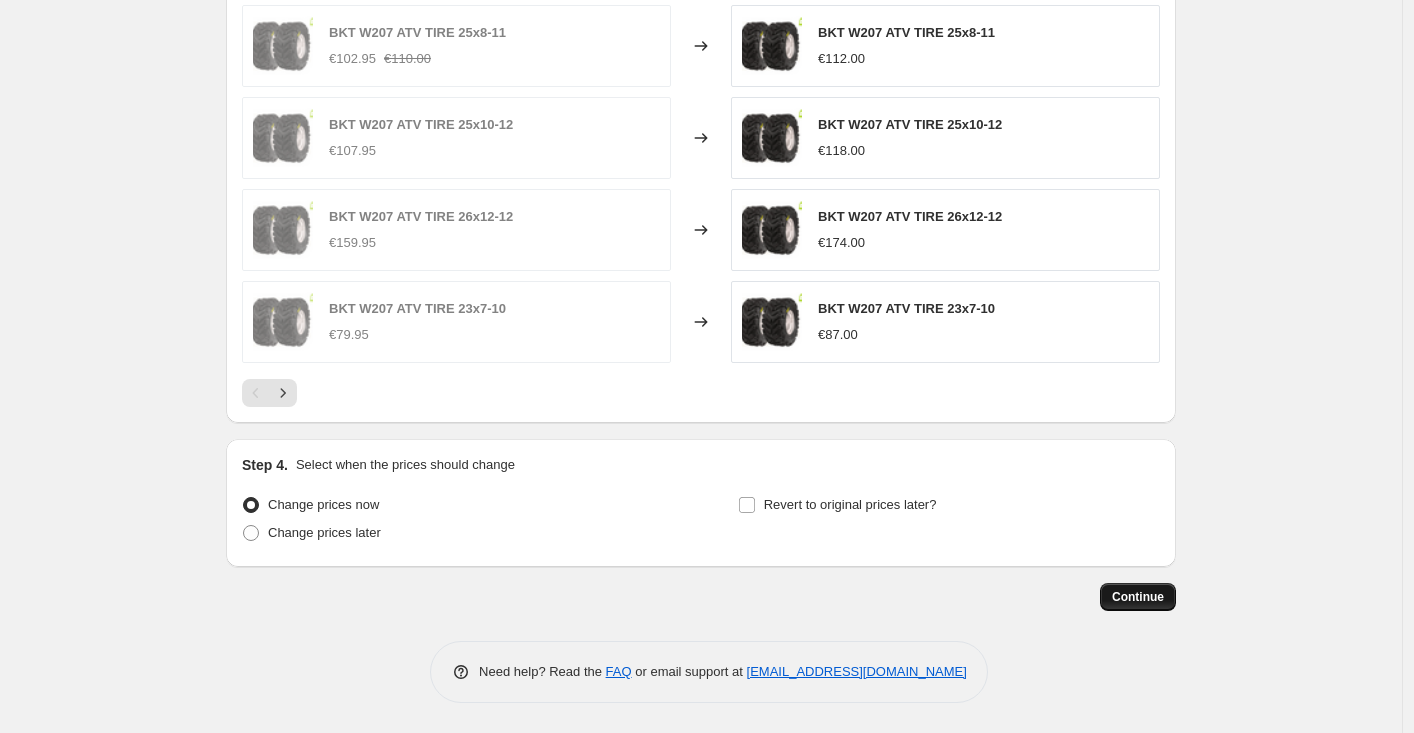 click on "Continue" at bounding box center (1138, 597) 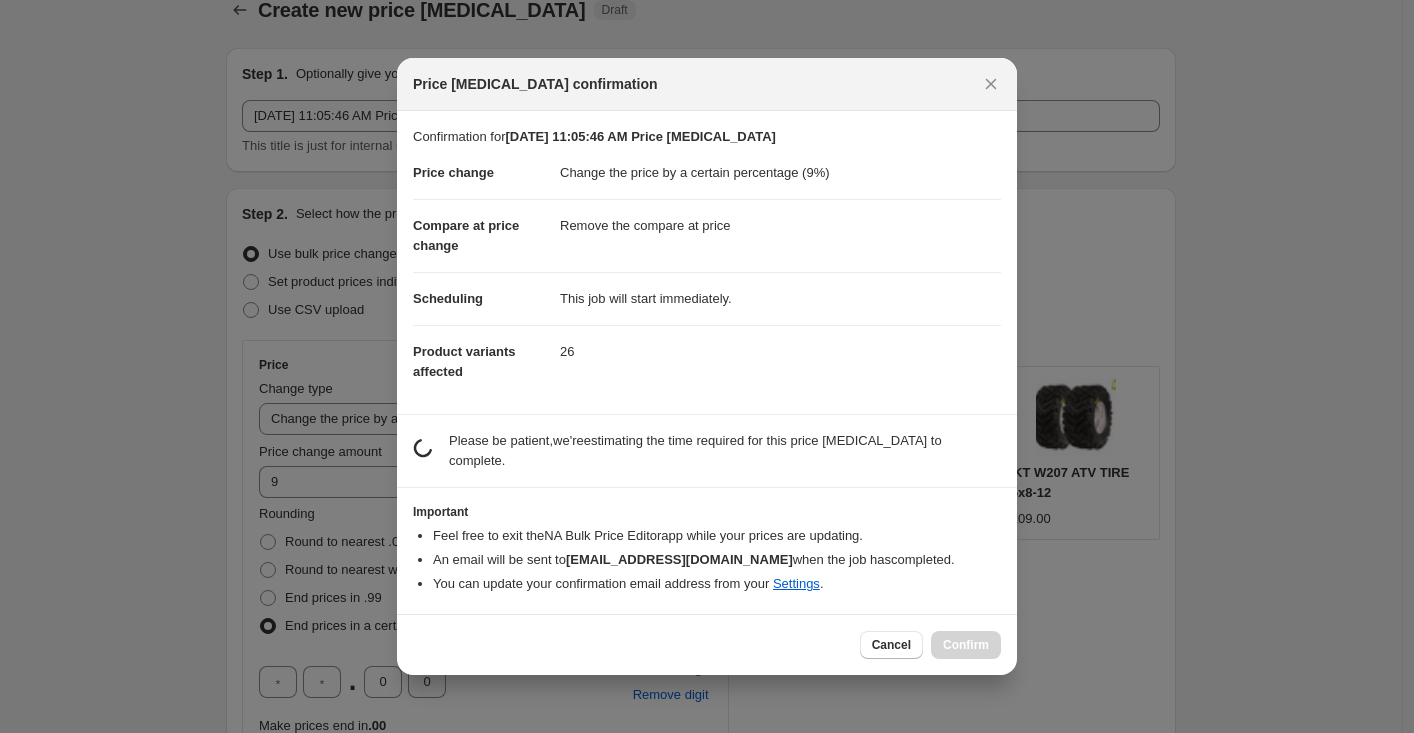 scroll, scrollTop: 0, scrollLeft: 0, axis: both 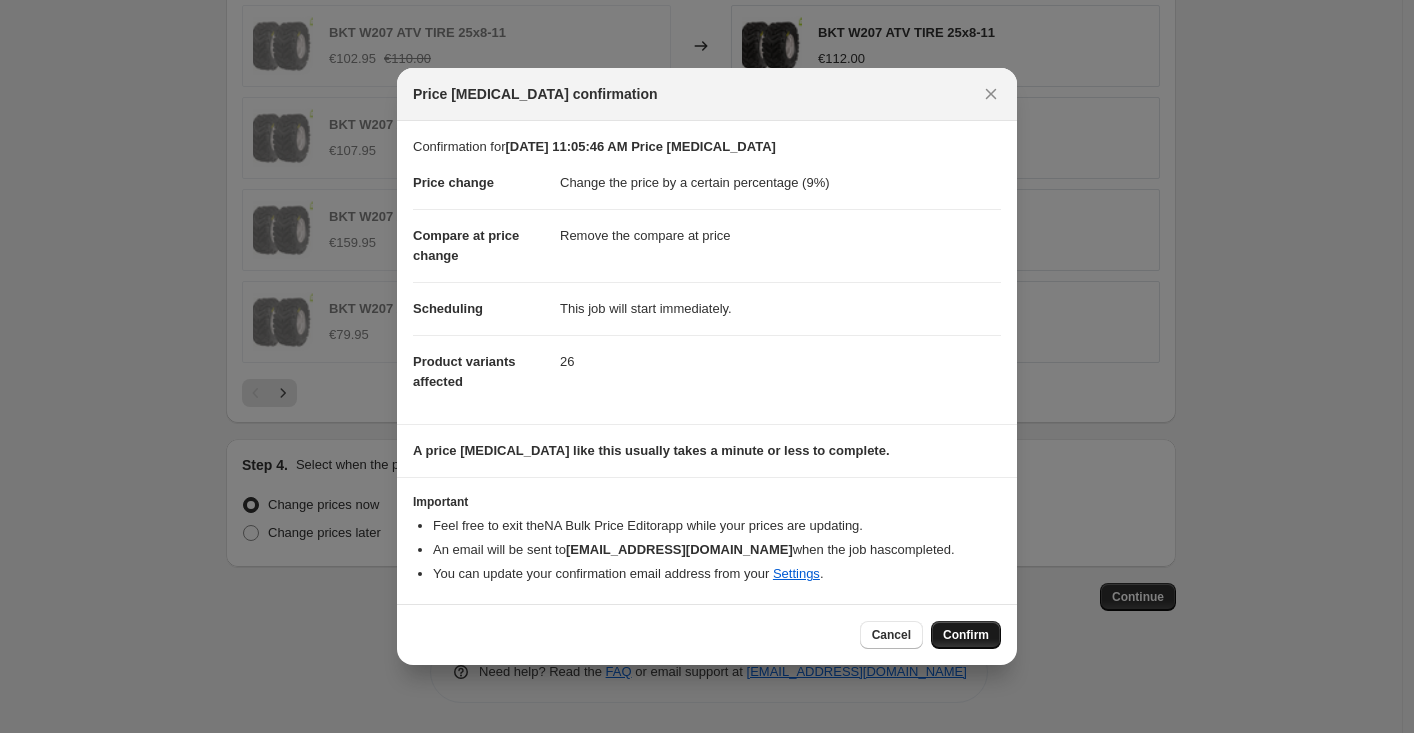 click on "Confirm" at bounding box center (966, 635) 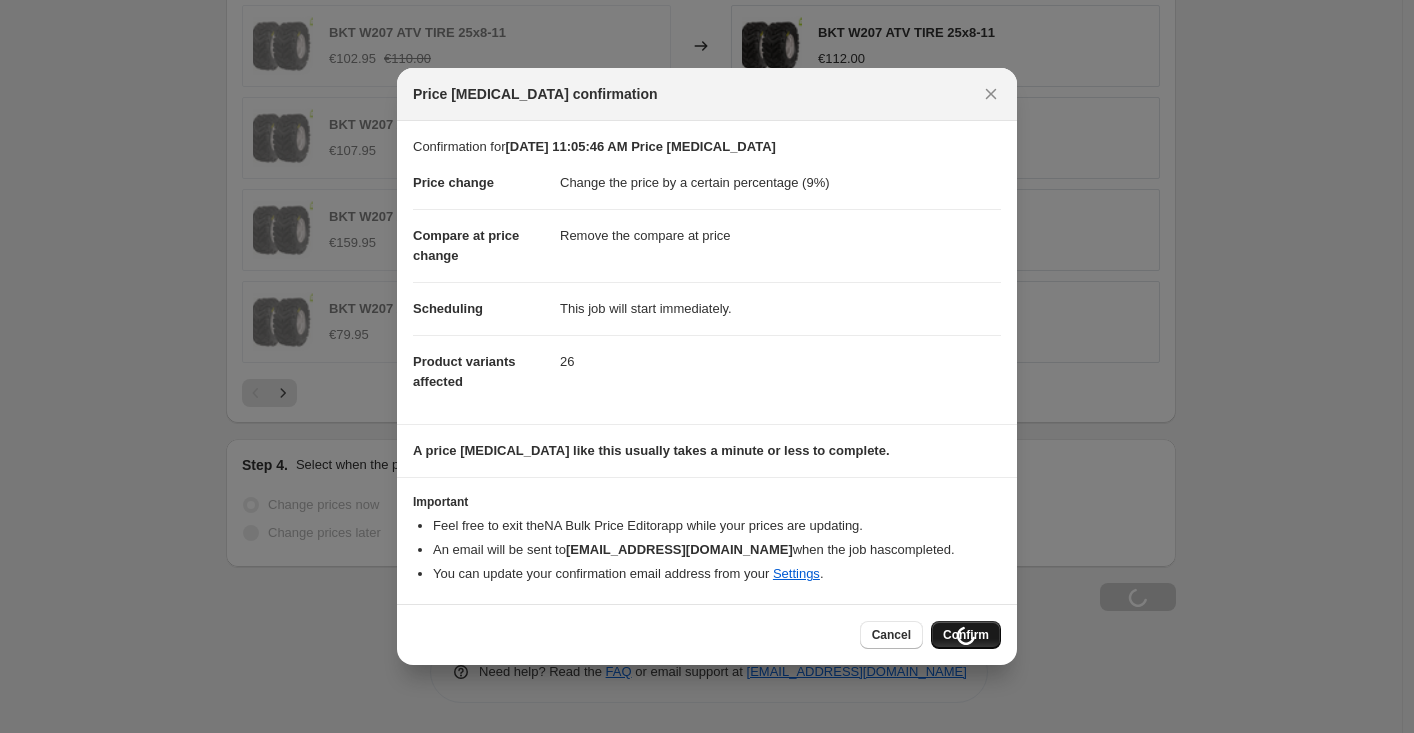 scroll, scrollTop: 1511, scrollLeft: 0, axis: vertical 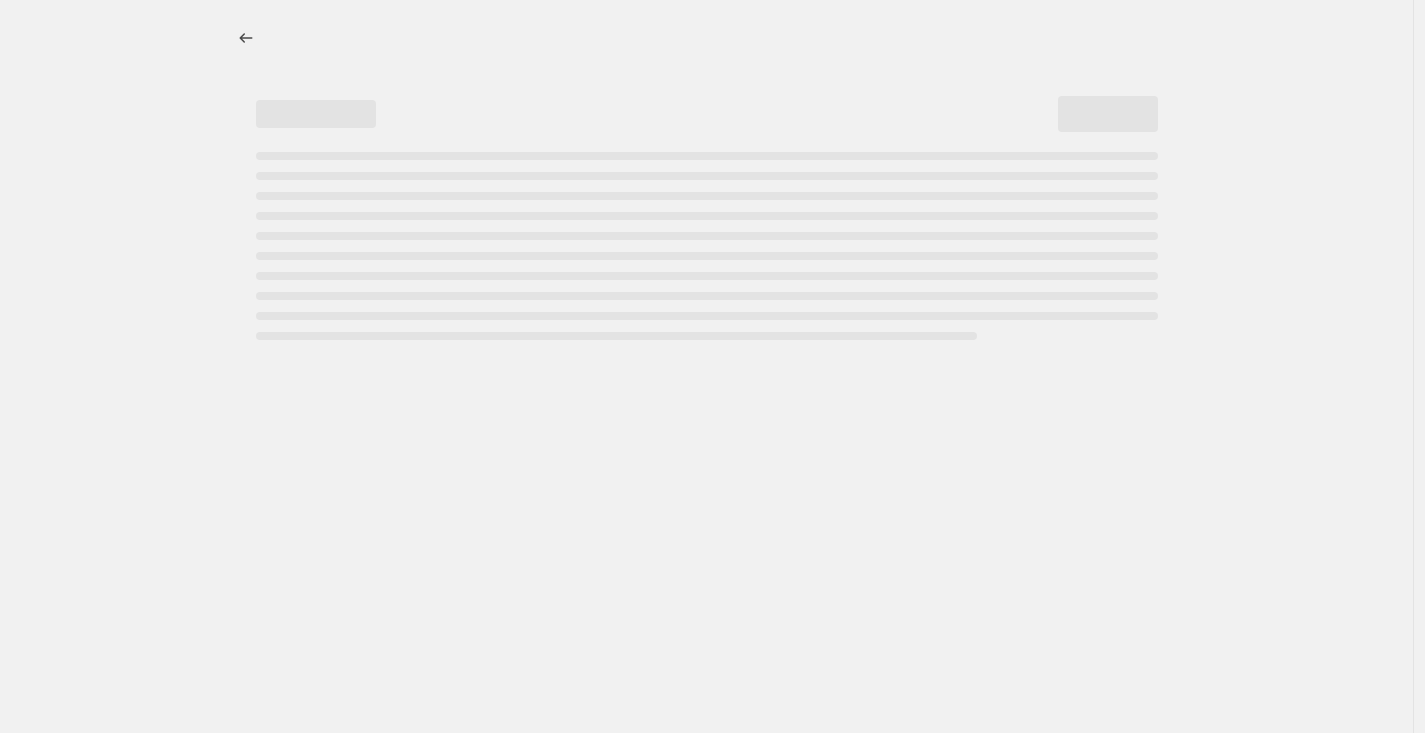 select on "percentage" 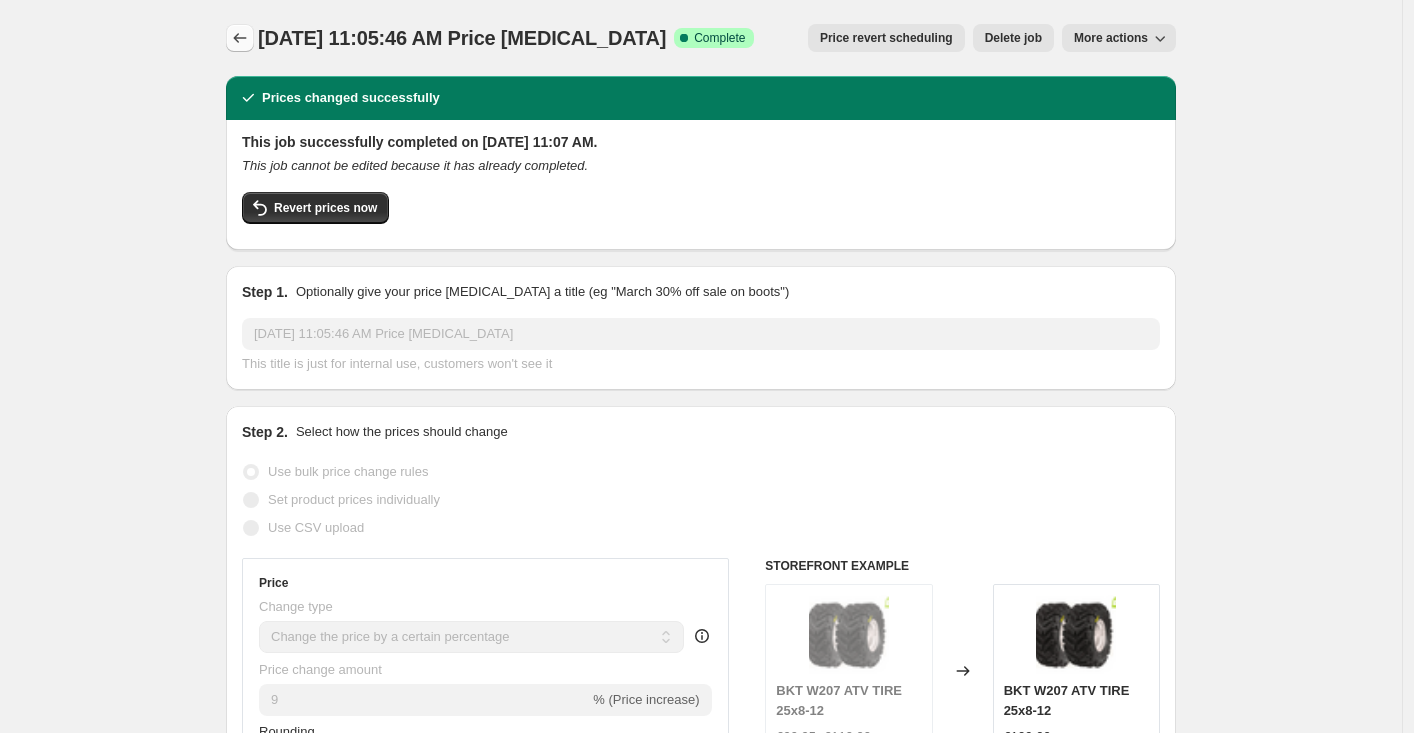 click 